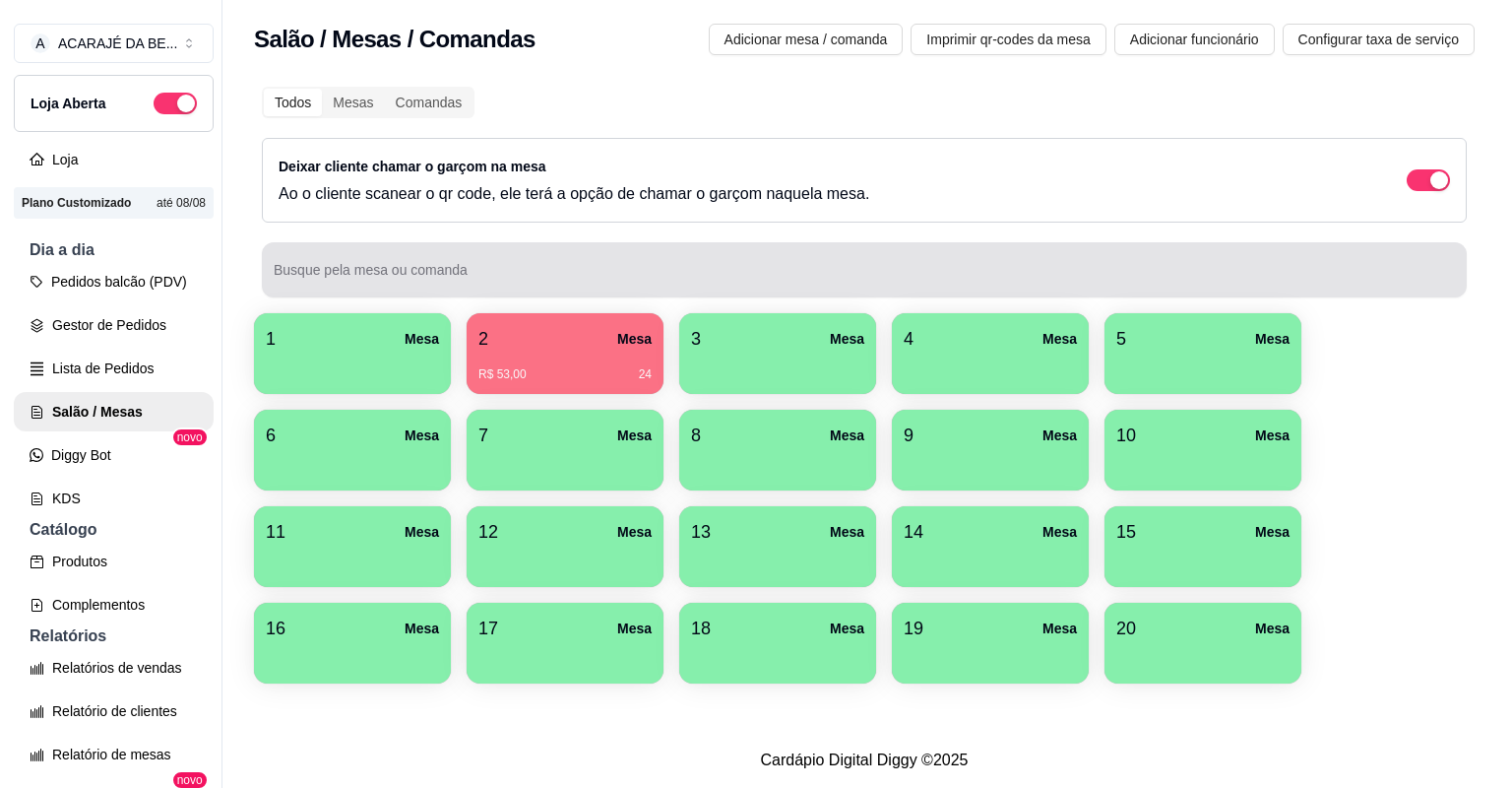 scroll, scrollTop: 0, scrollLeft: 0, axis: both 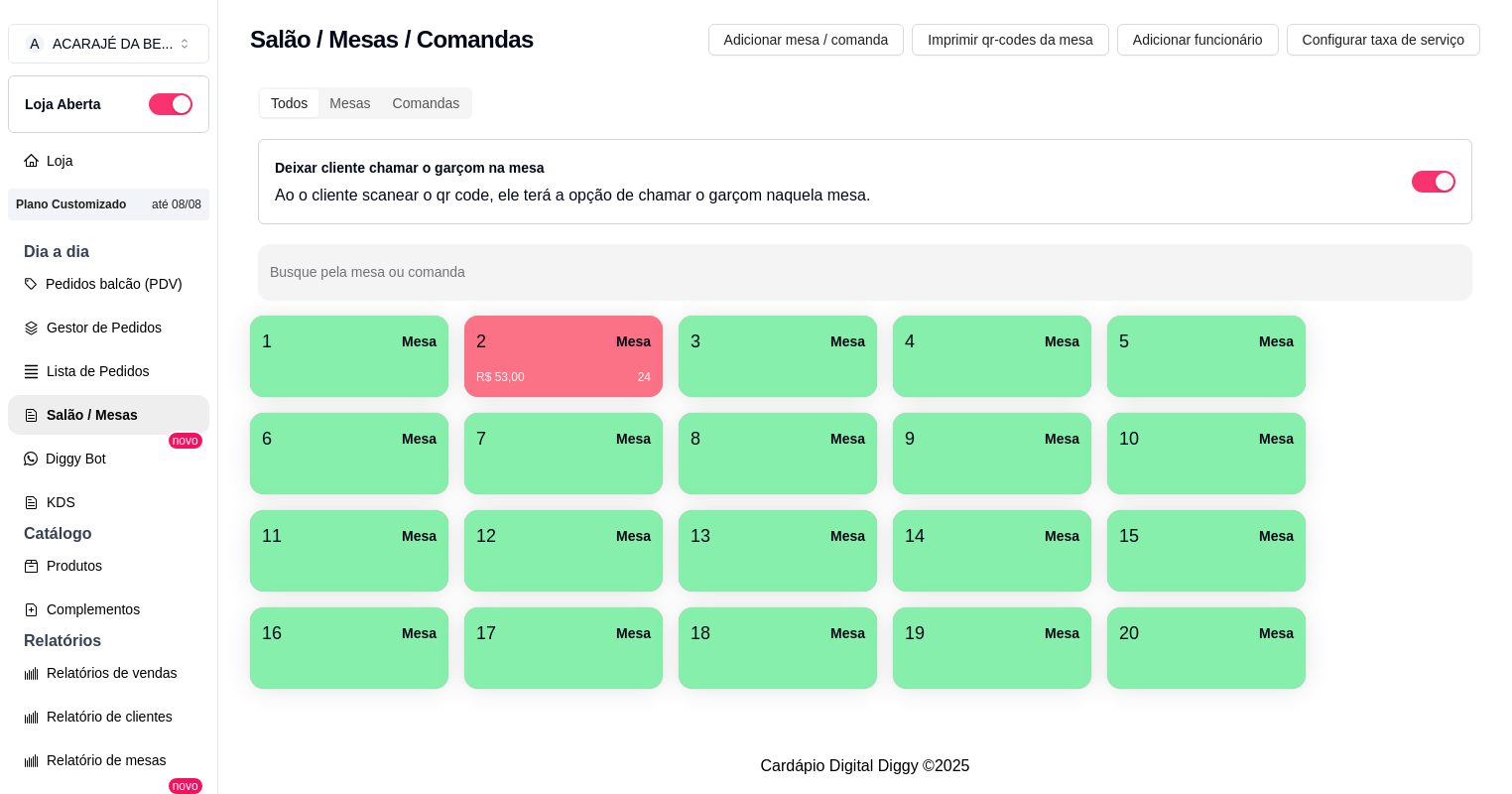 click on "R$ 53,00 [NUMBER]" at bounding box center [564, 370] 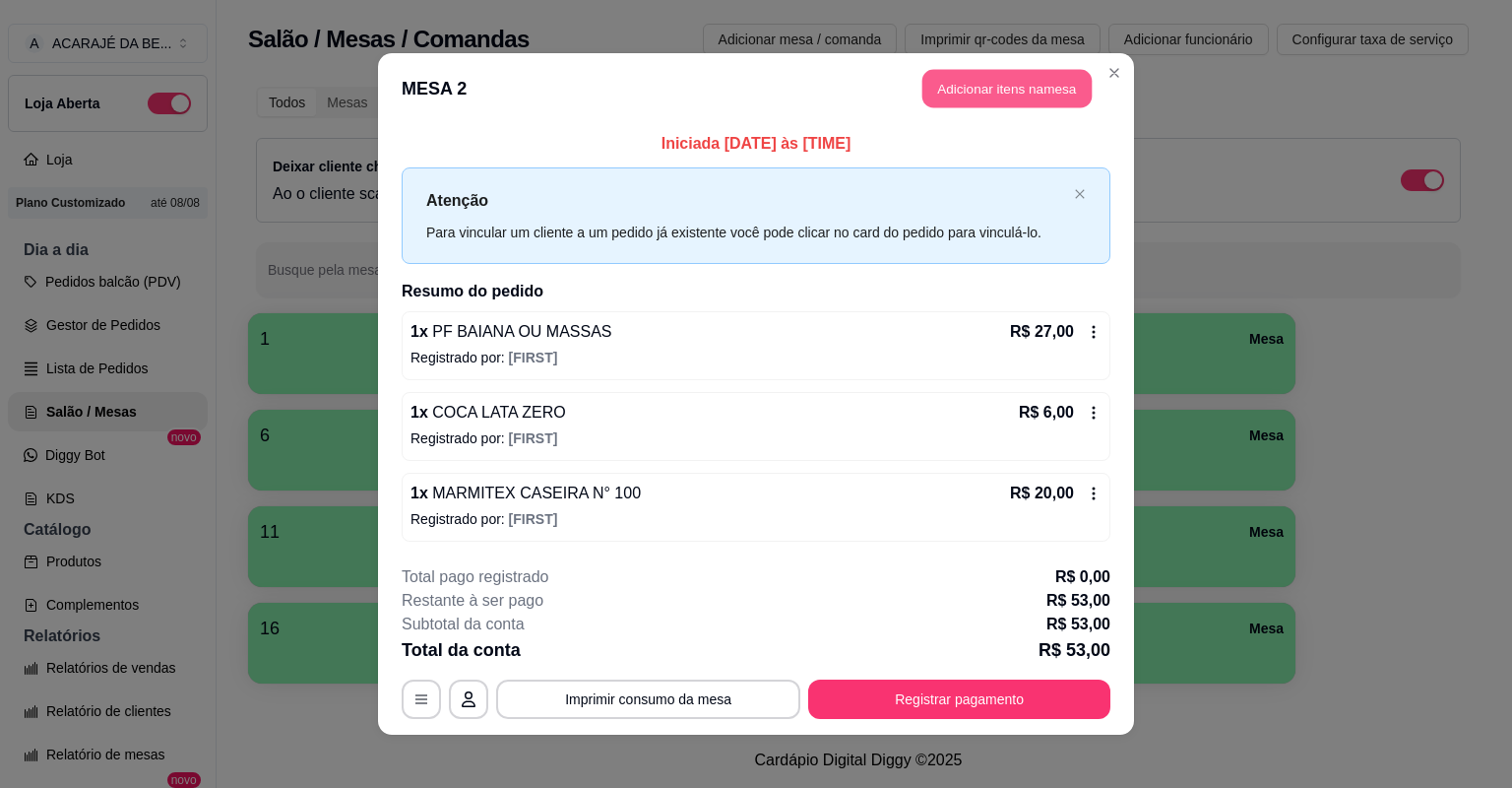 click on "Adicionar itens na  mesa" at bounding box center (1007, 89) 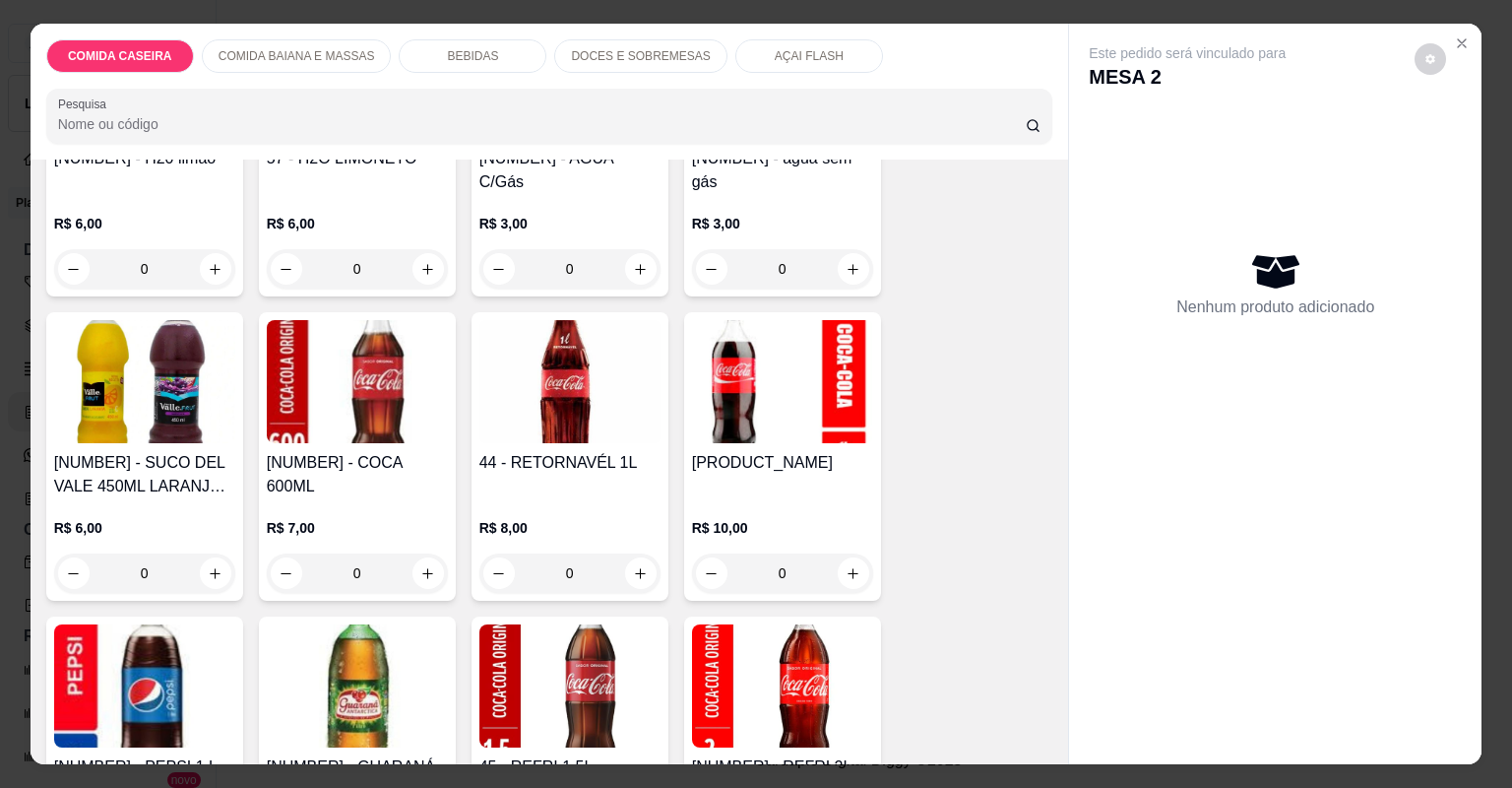 scroll, scrollTop: 1812, scrollLeft: 0, axis: vertical 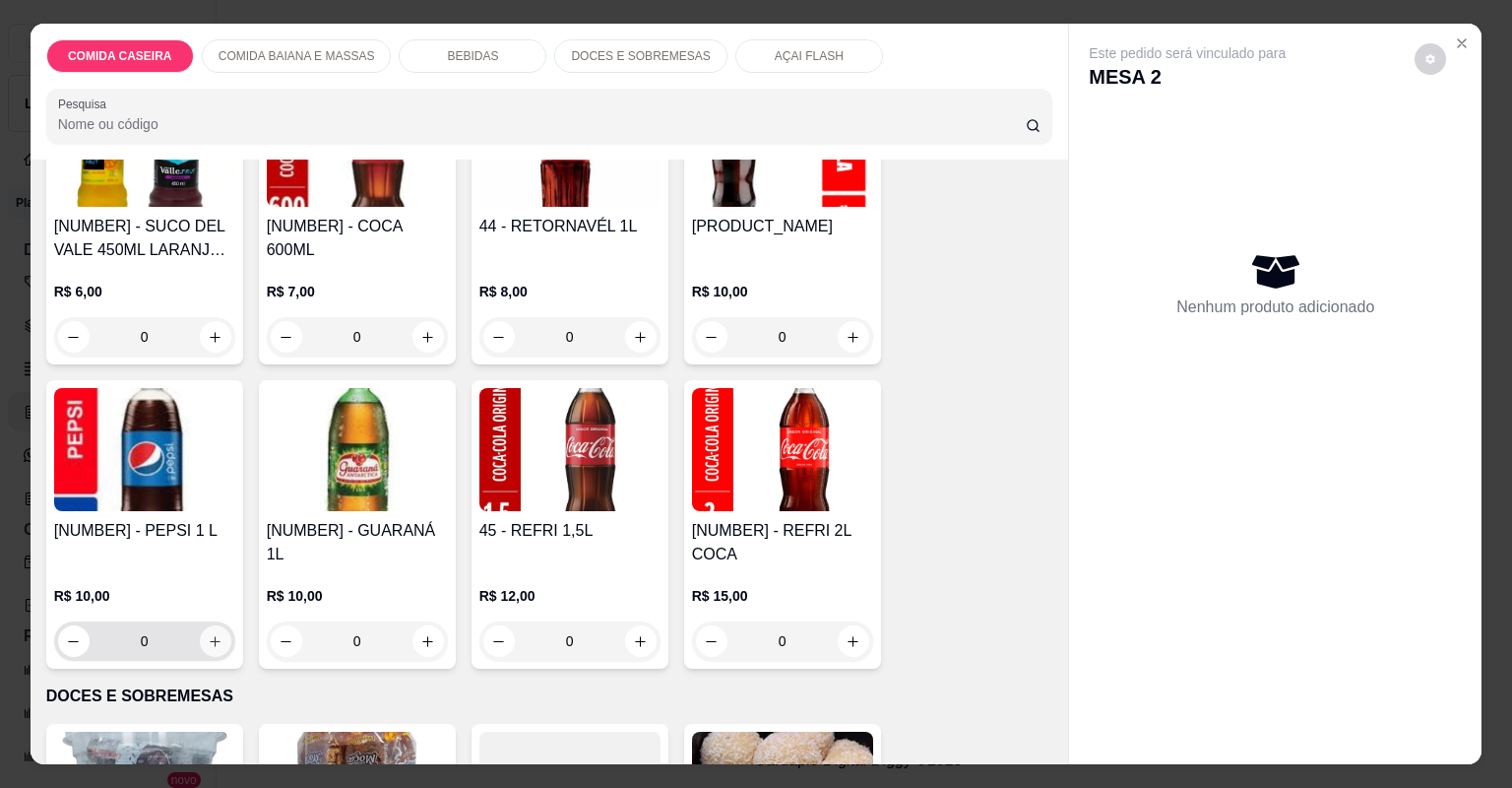click 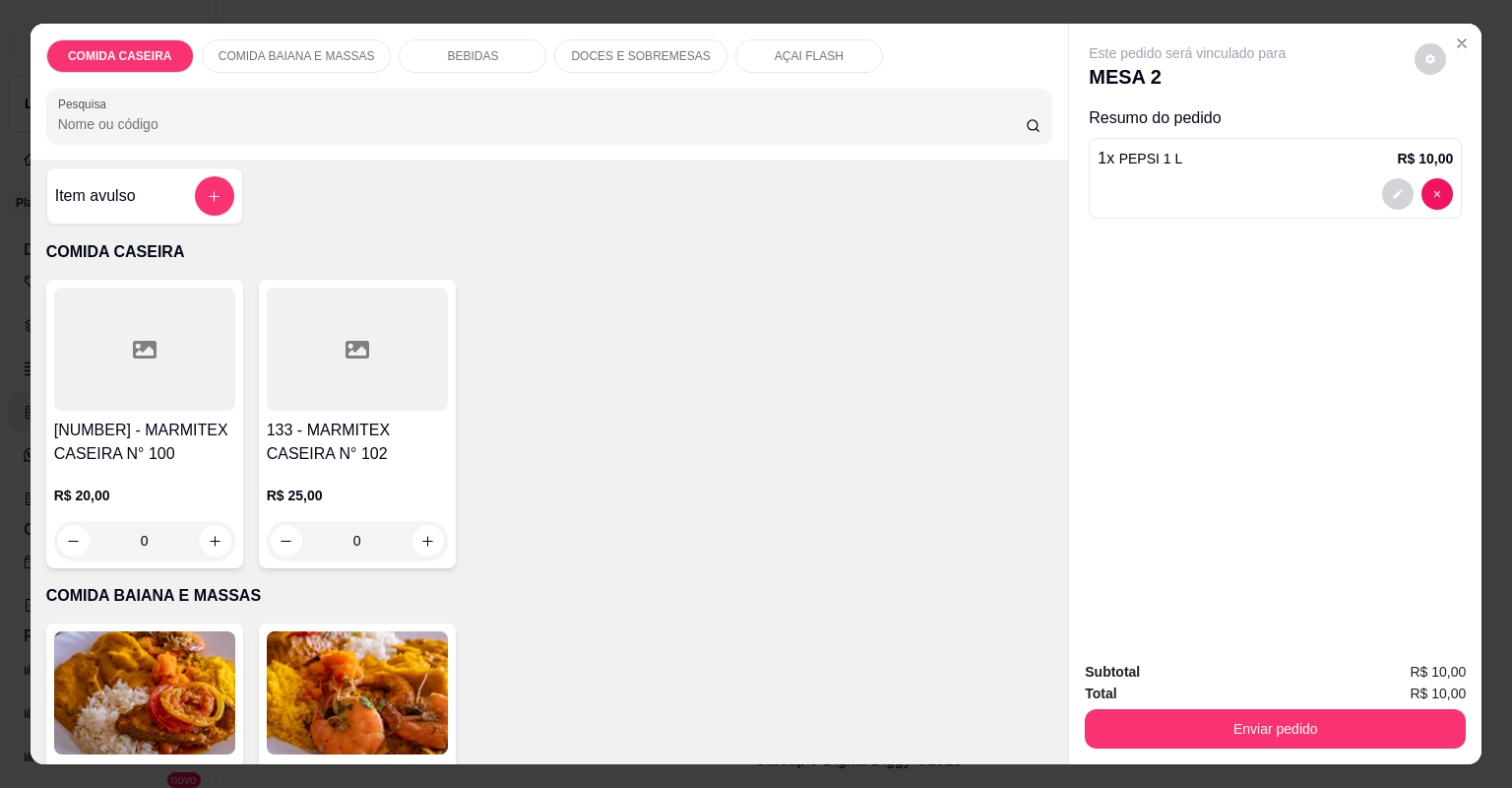 scroll, scrollTop: 0, scrollLeft: 0, axis: both 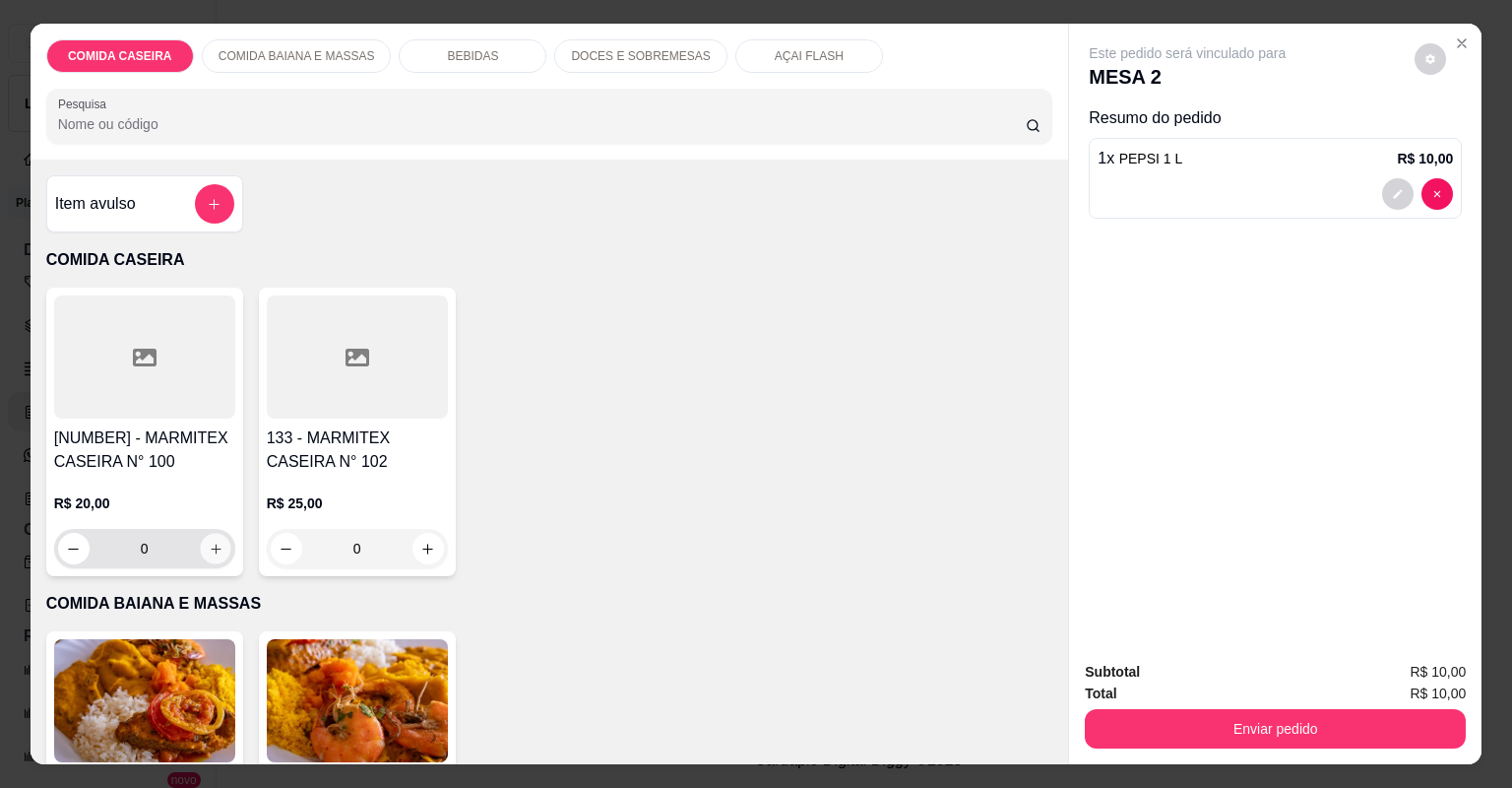 click 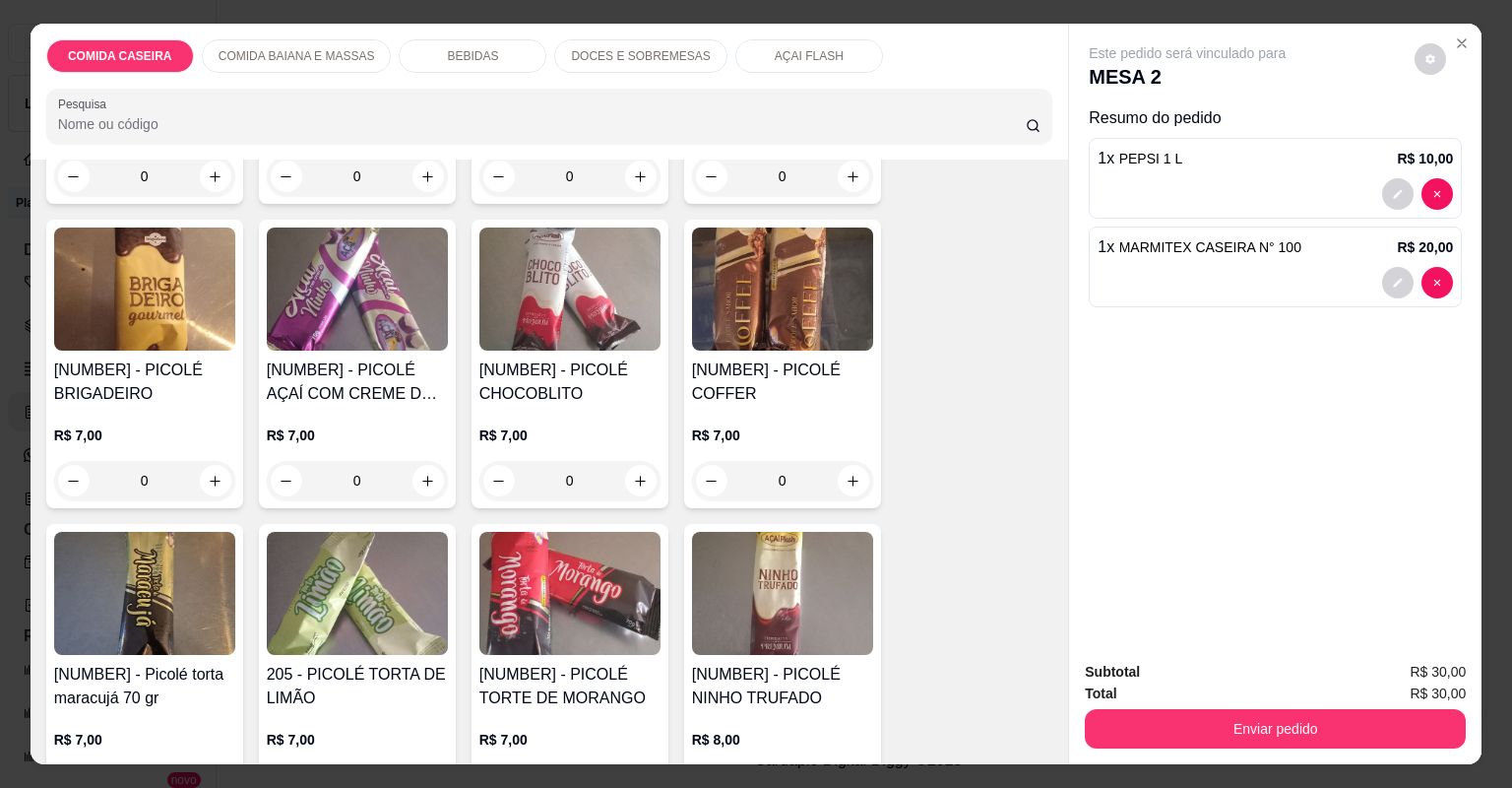 scroll, scrollTop: 4019, scrollLeft: 0, axis: vertical 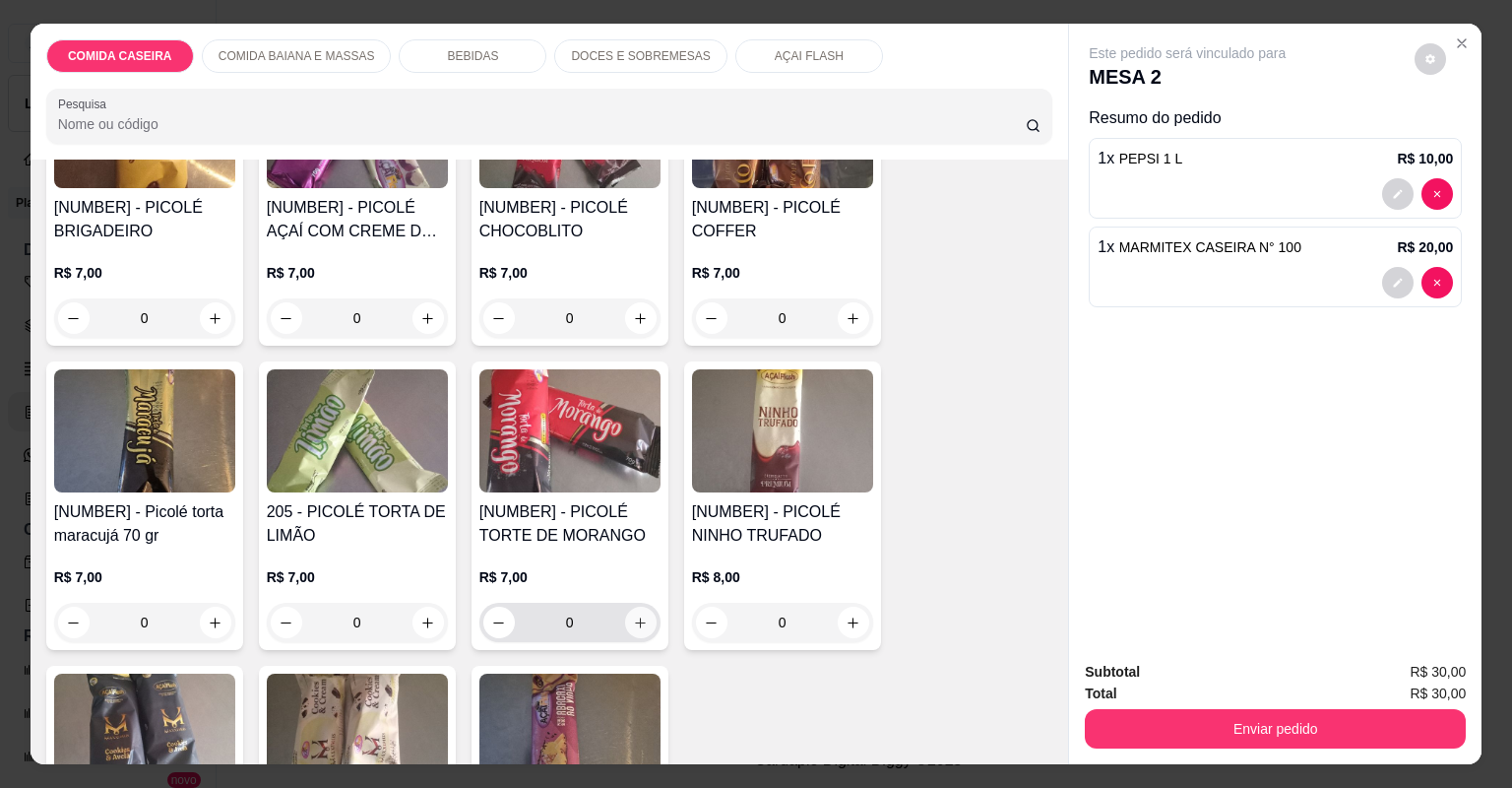 click 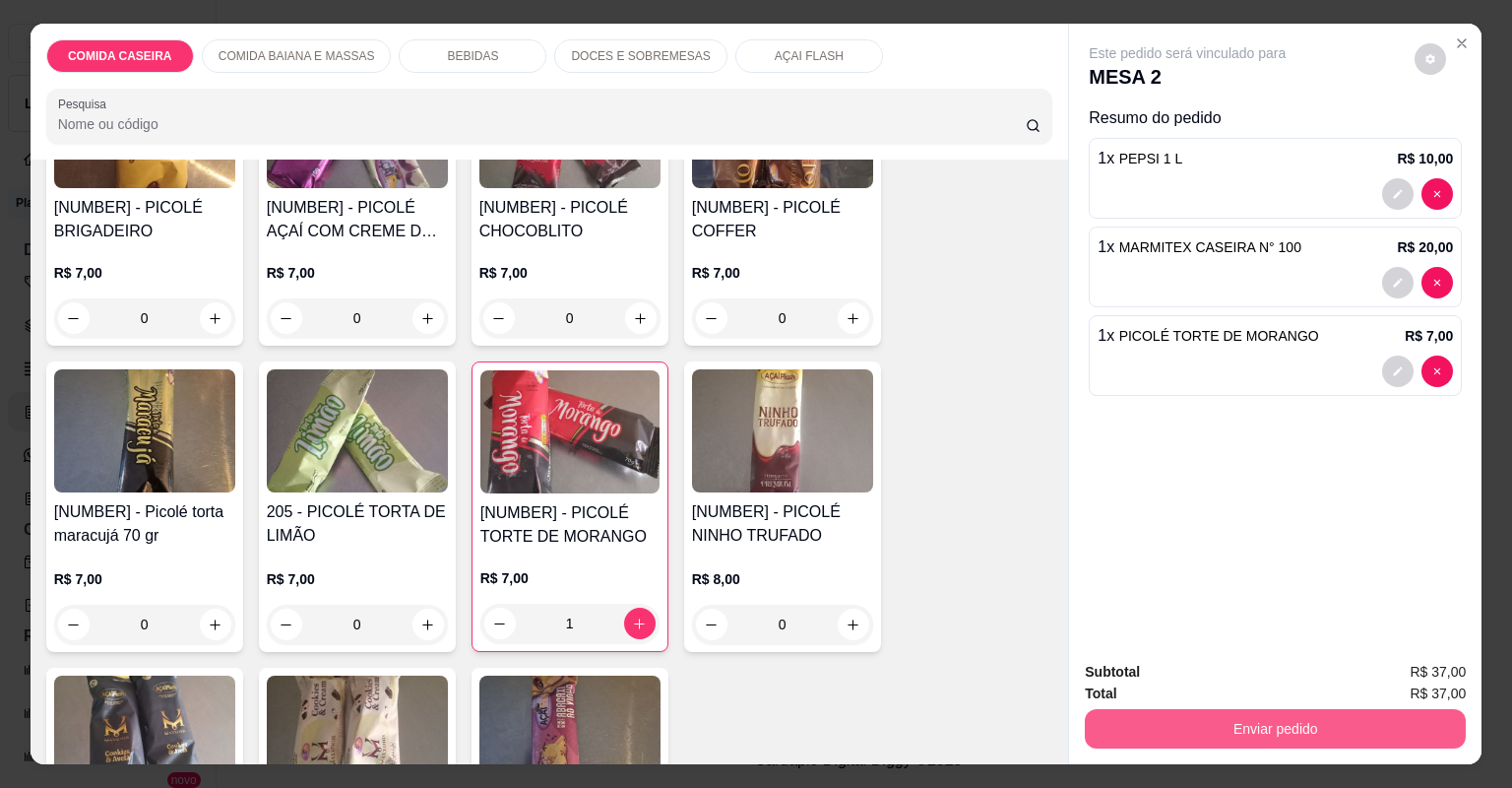 click on "Enviar pedido" at bounding box center [1275, 729] 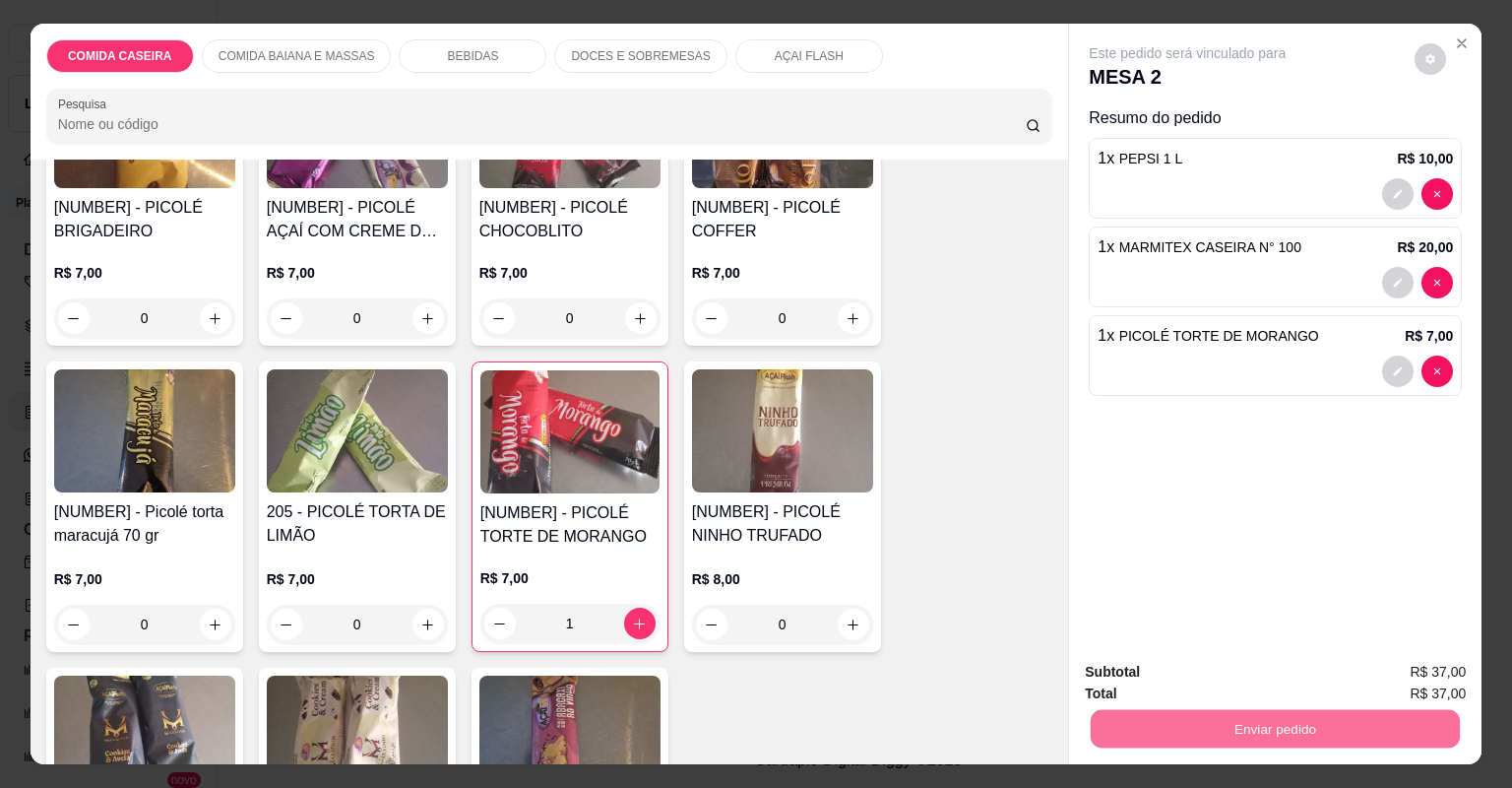 click on "Não registrar e enviar pedido" at bounding box center (1212, 680) 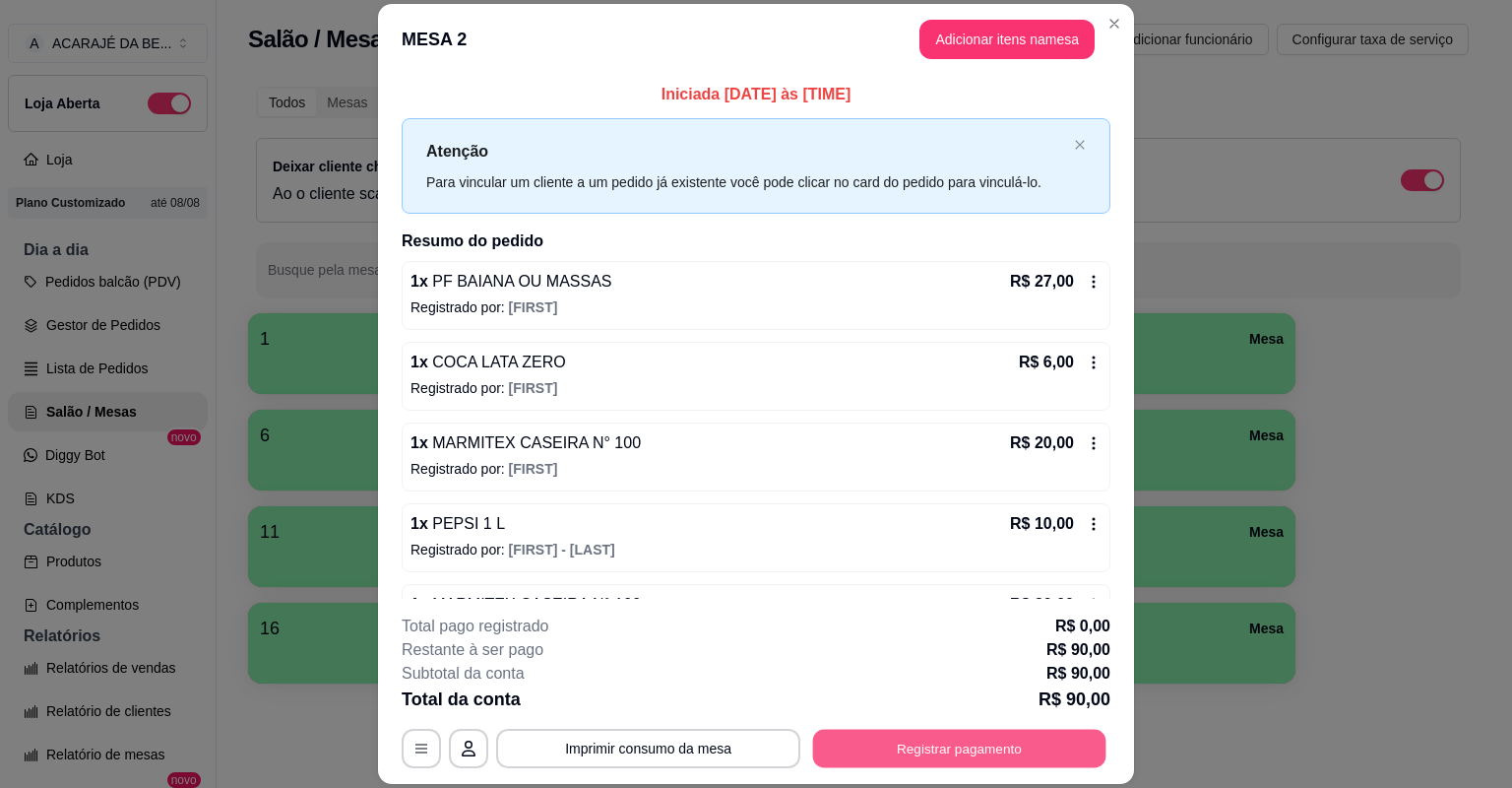 click on "Registrar pagamento" at bounding box center (960, 749) 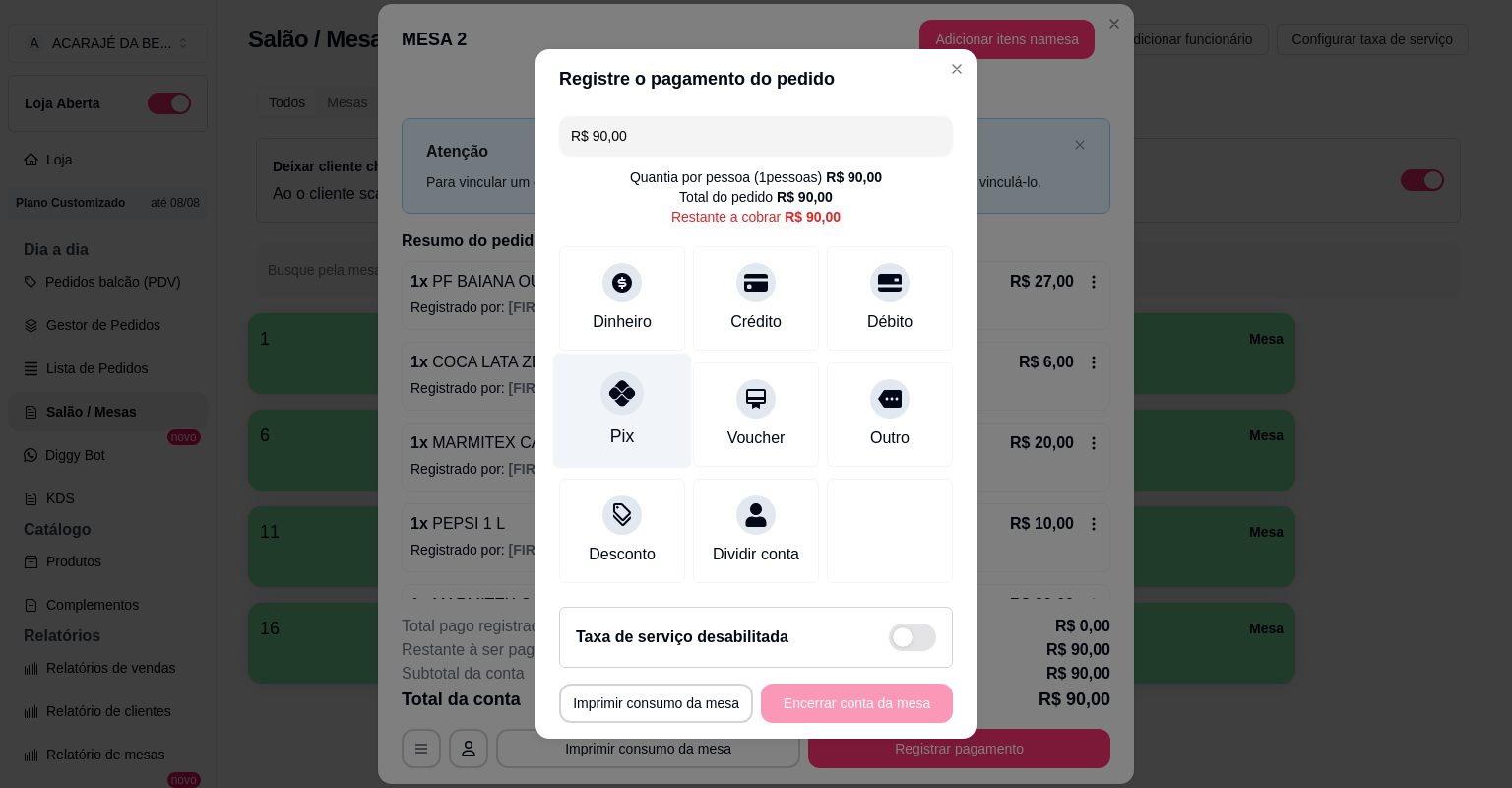 click on "Pix" at bounding box center [622, 411] 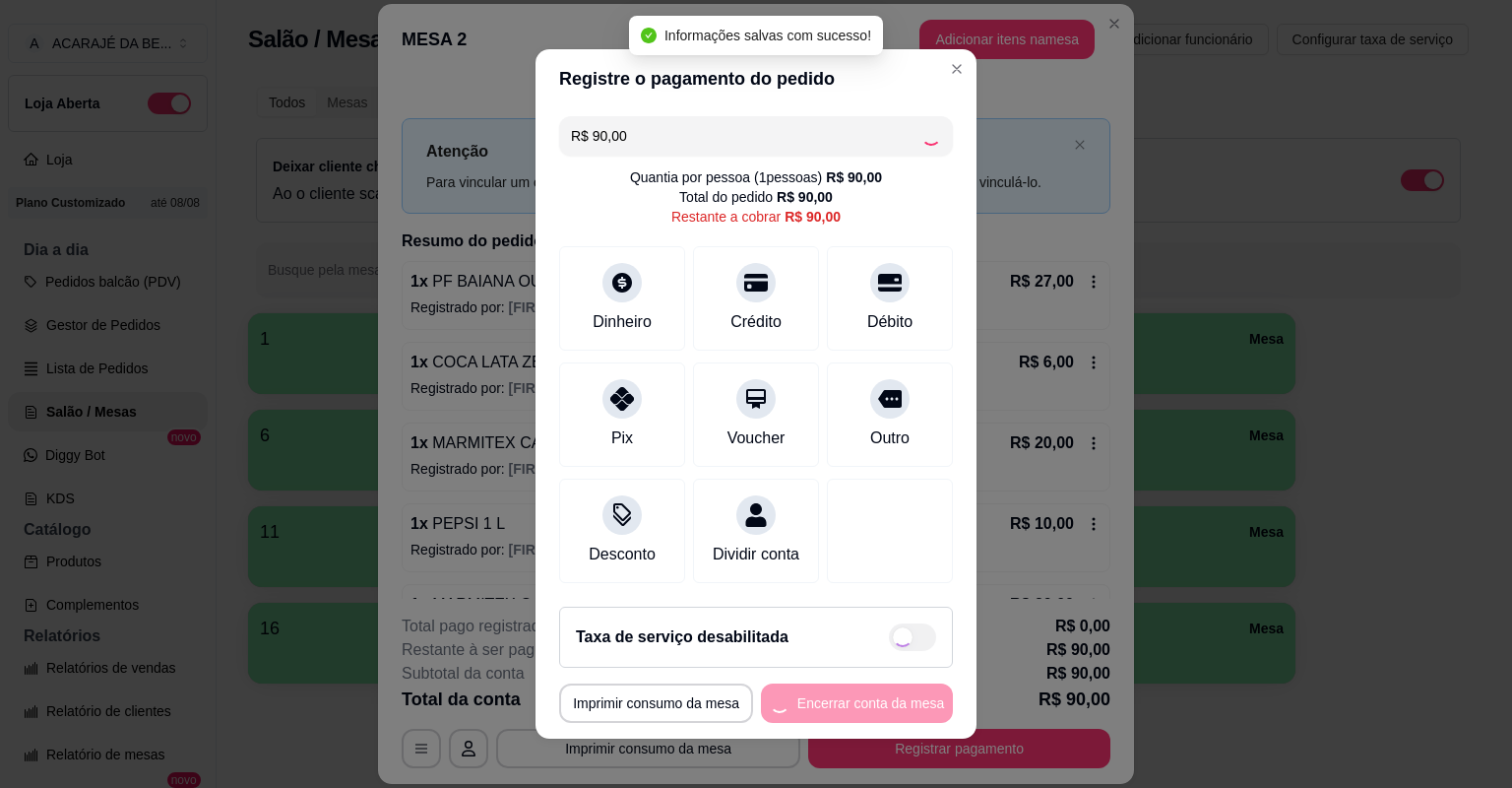 type on "R$ 0,00" 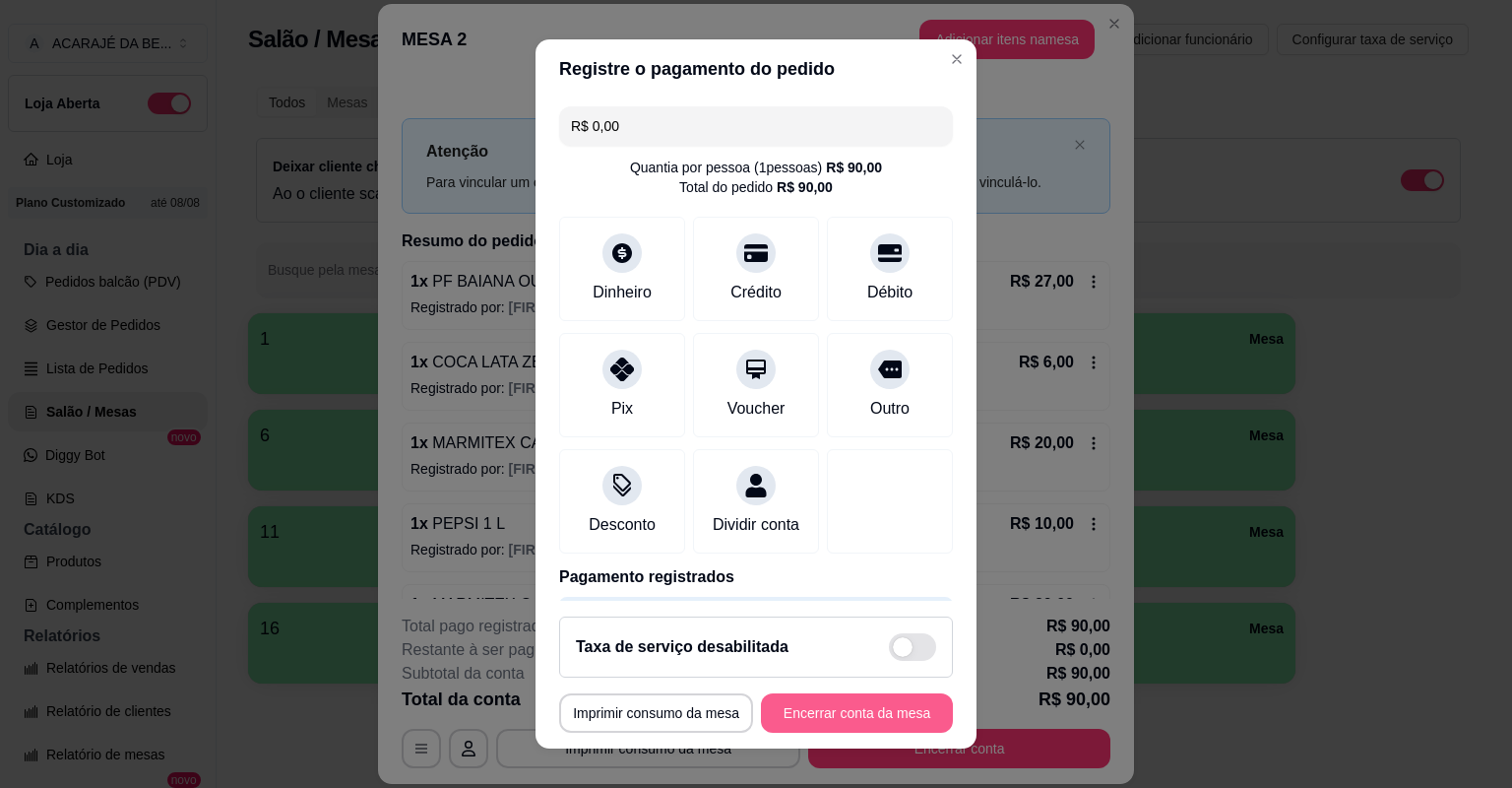 click on "Encerrar conta da mesa" at bounding box center [856, 713] 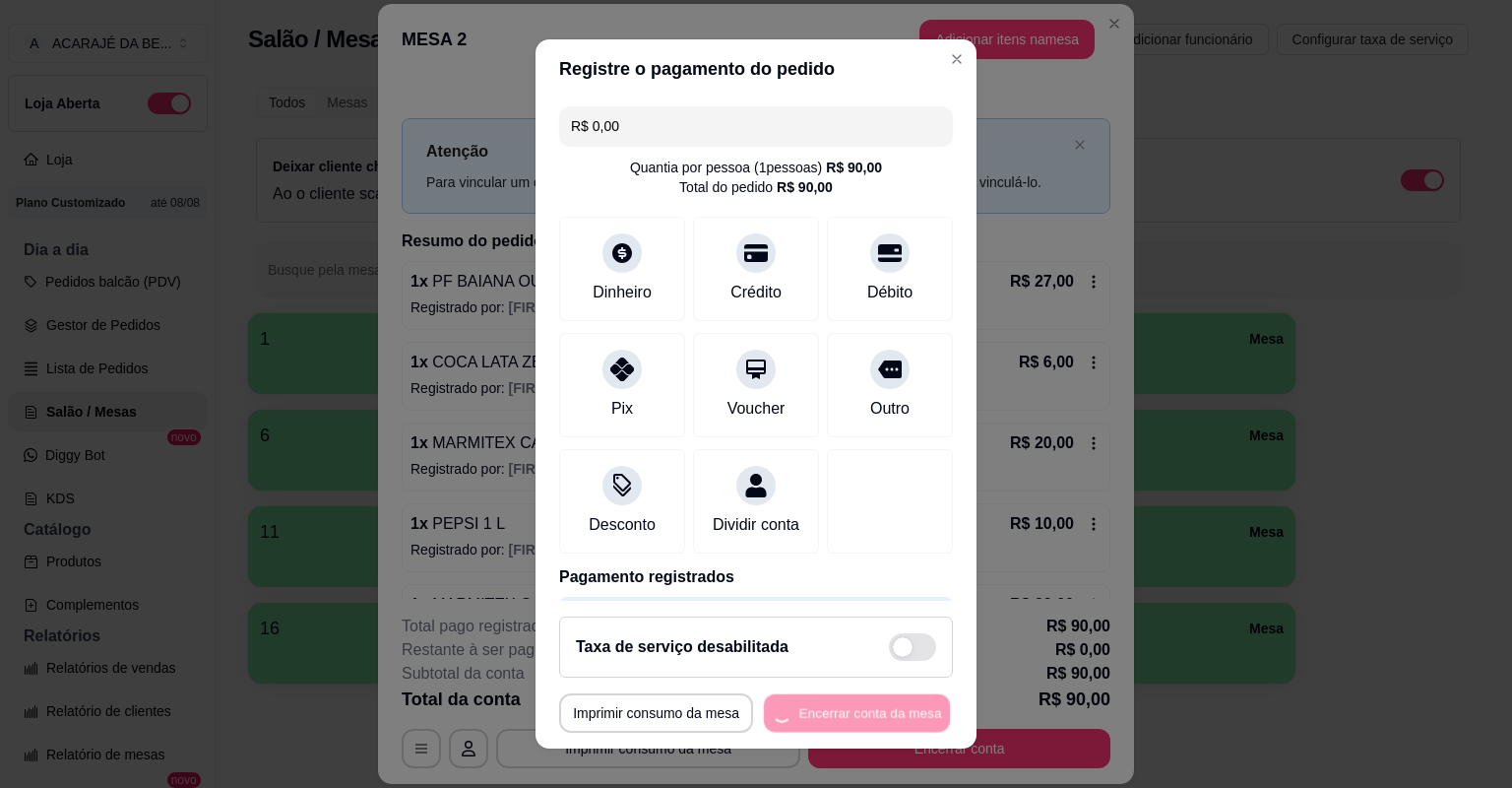 click on "**********" at bounding box center (756, 713) 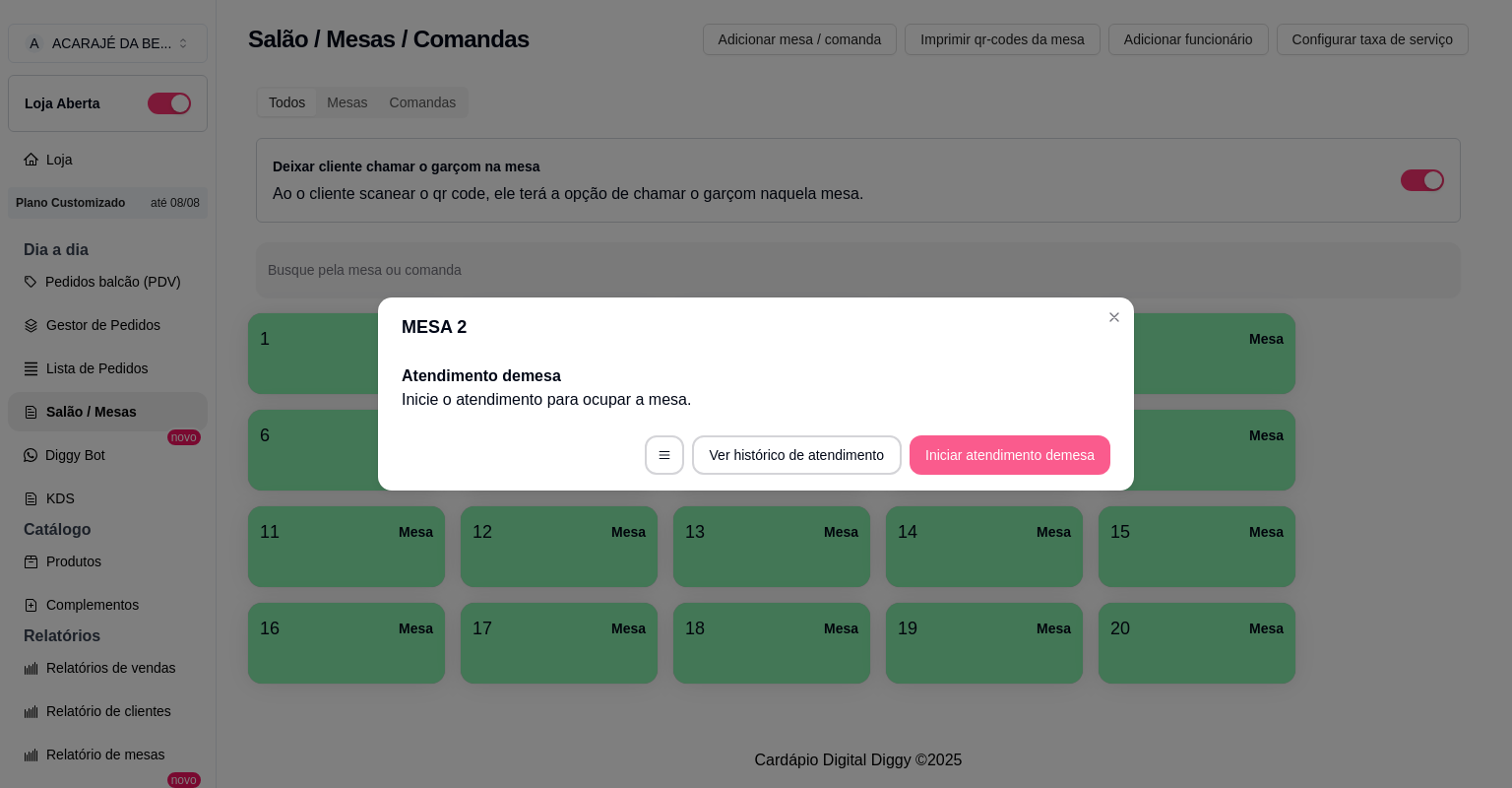 click on "Iniciar atendimento de  mesa" at bounding box center [1010, 455] 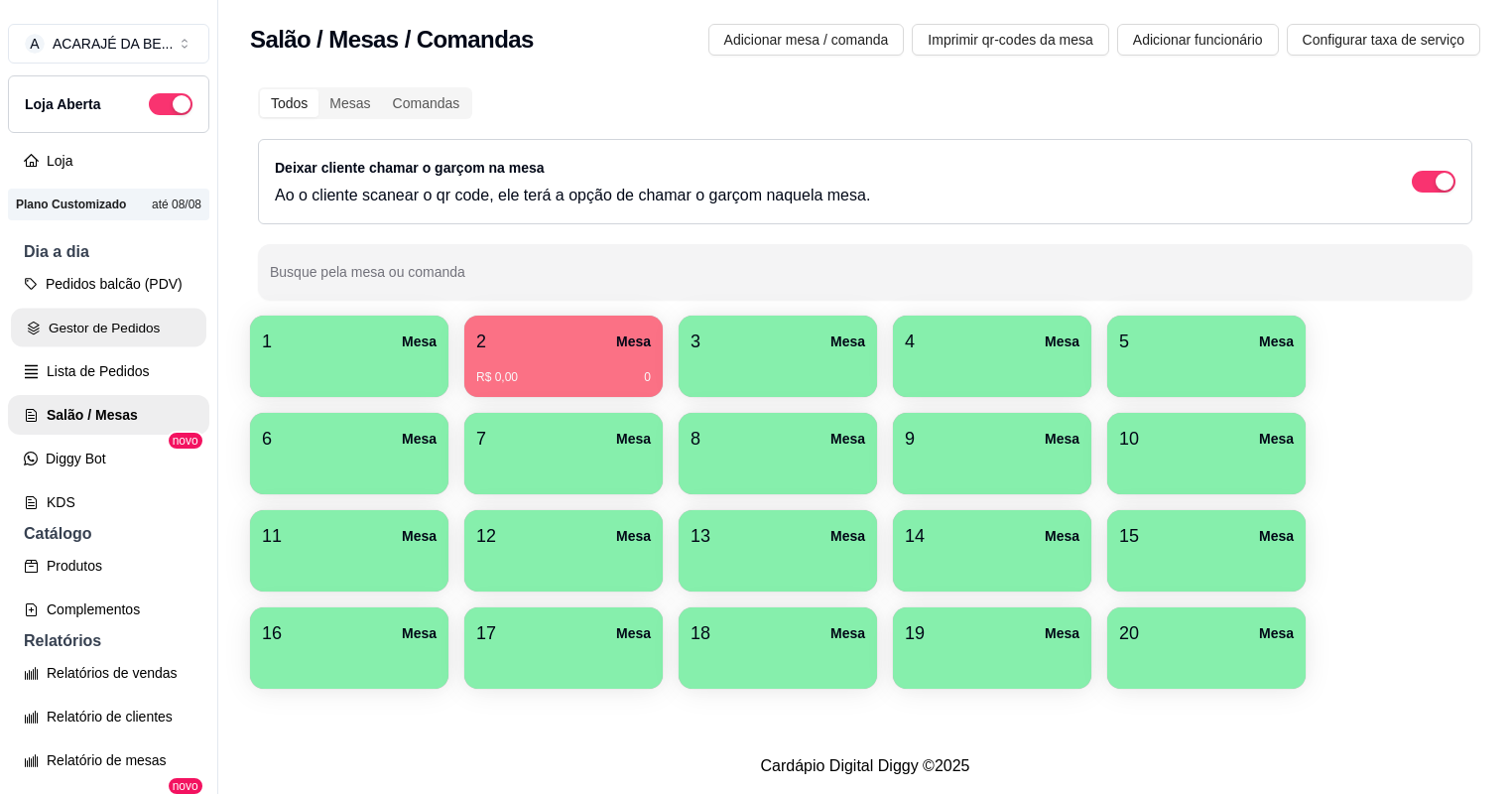 click on "Gestor de Pedidos" at bounding box center (108, 328) 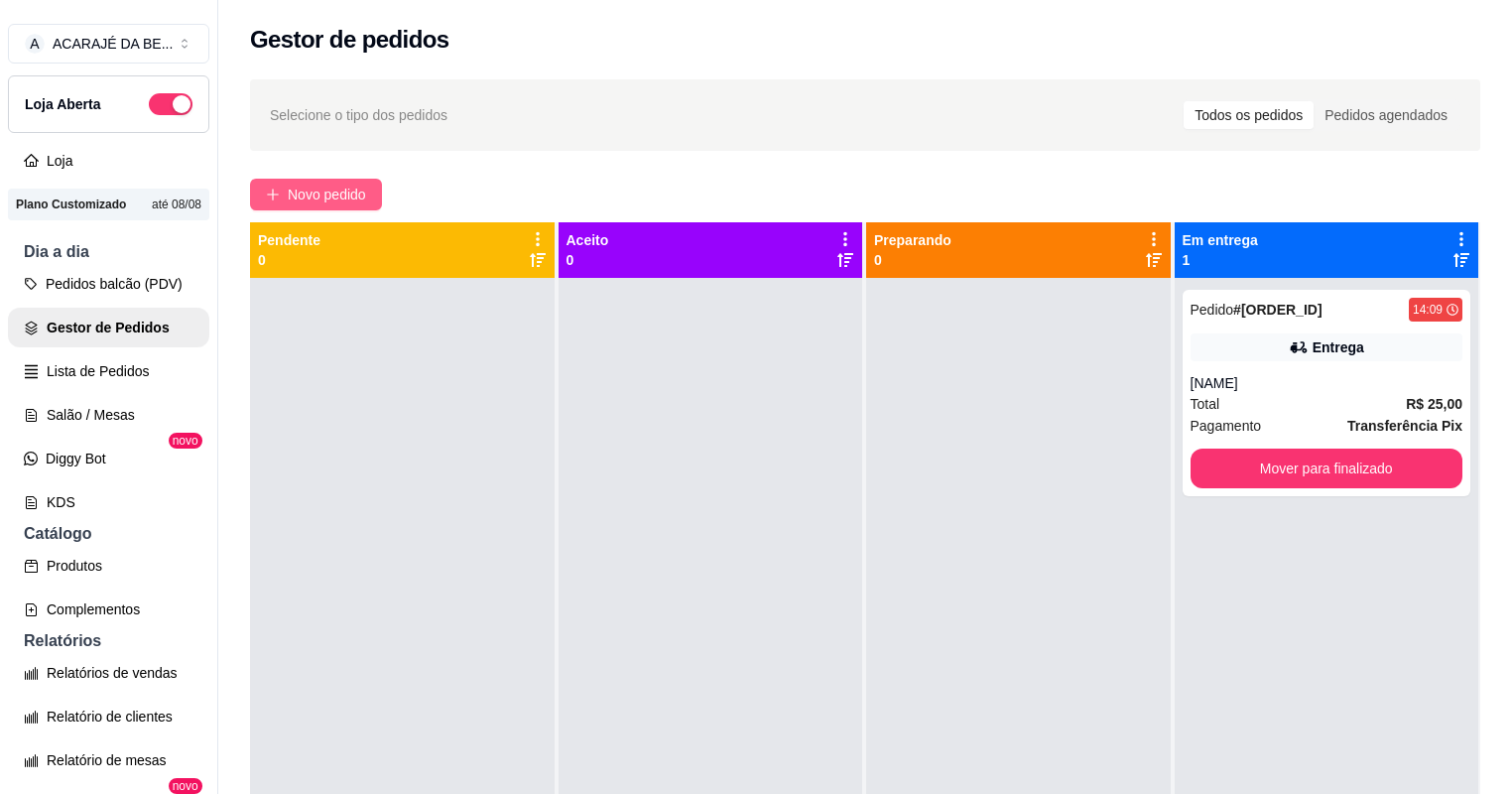 click on "Novo pedido" at bounding box center (326, 195) 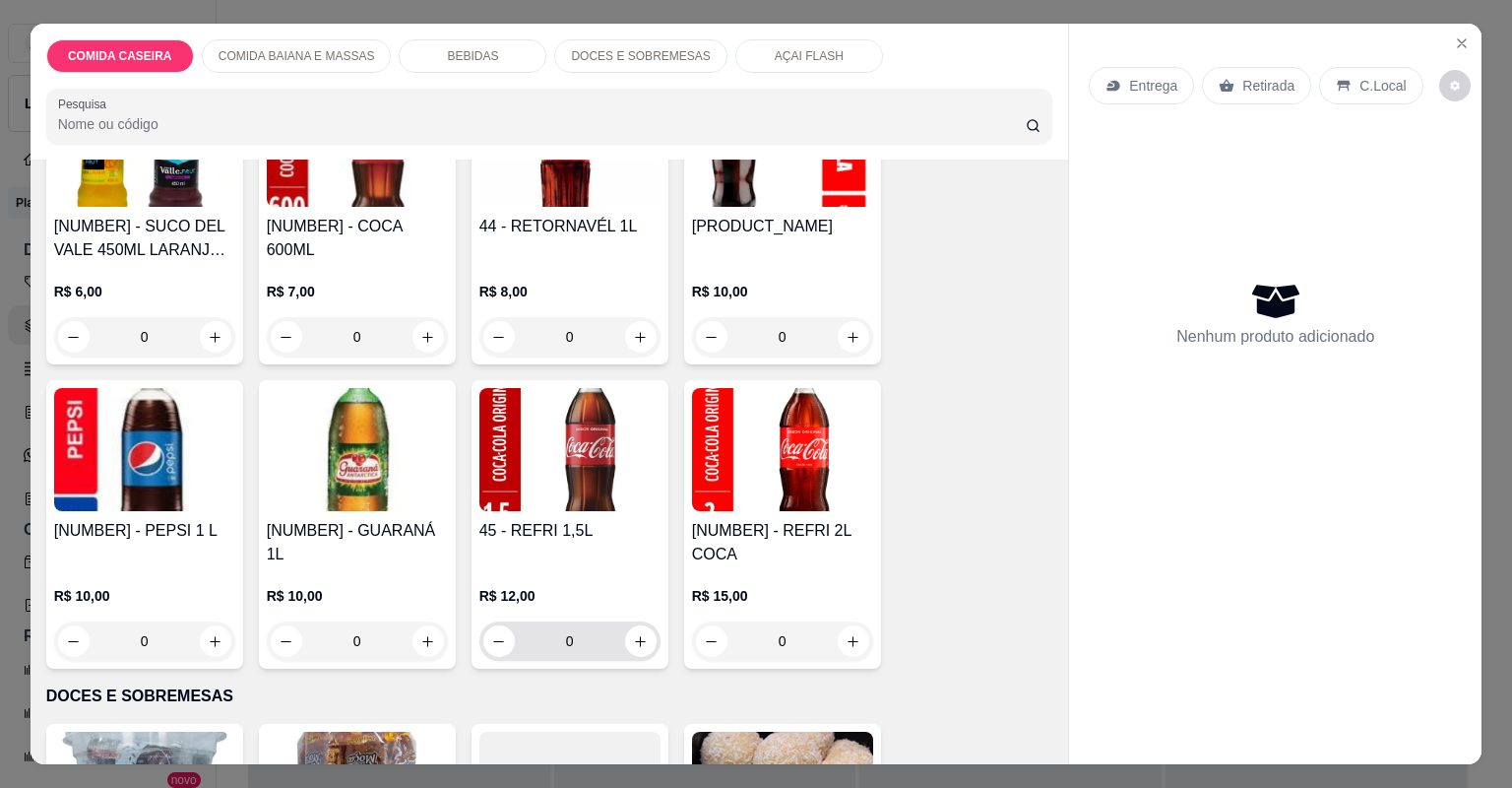 scroll, scrollTop: 2285, scrollLeft: 0, axis: vertical 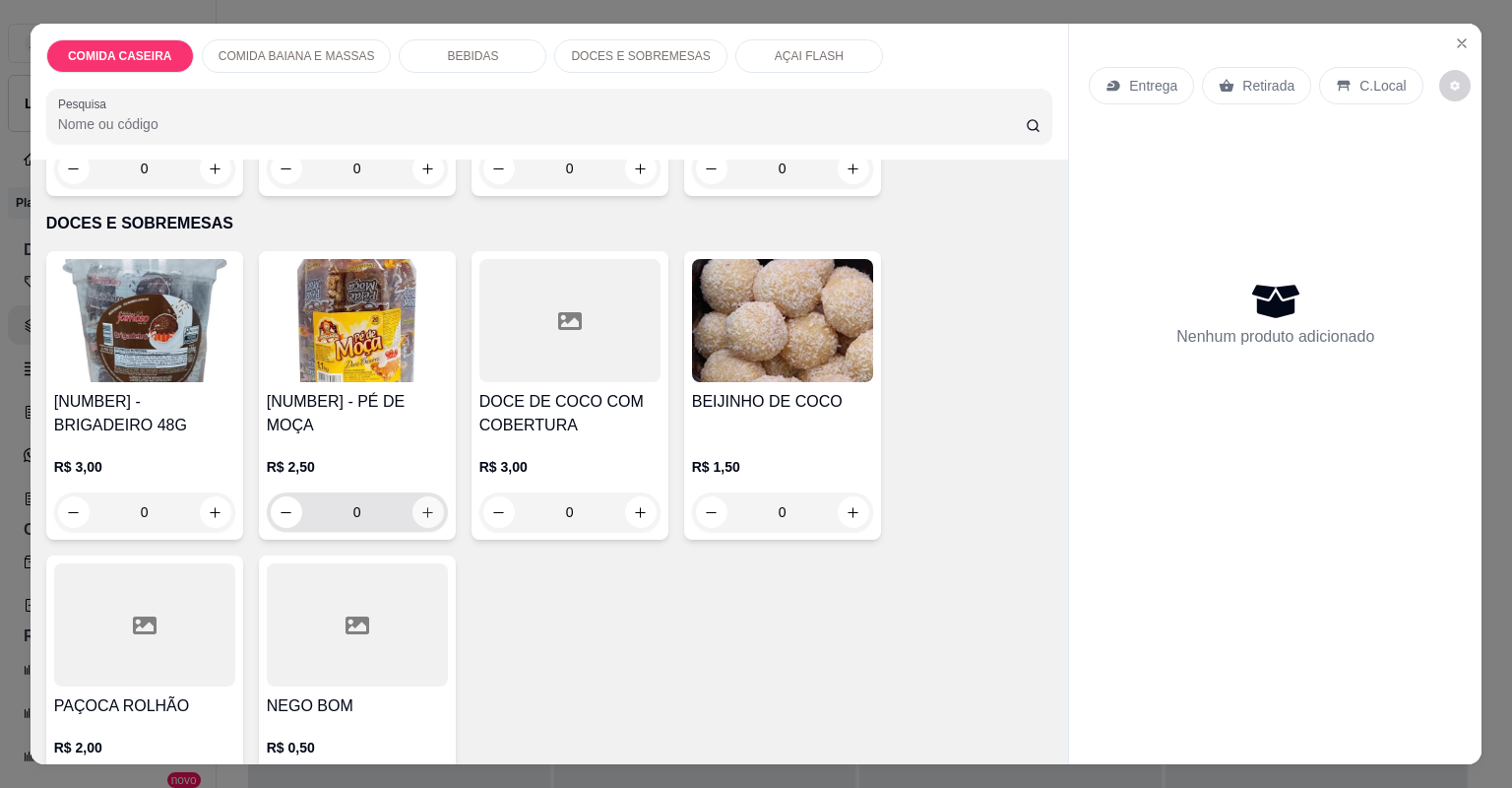 click 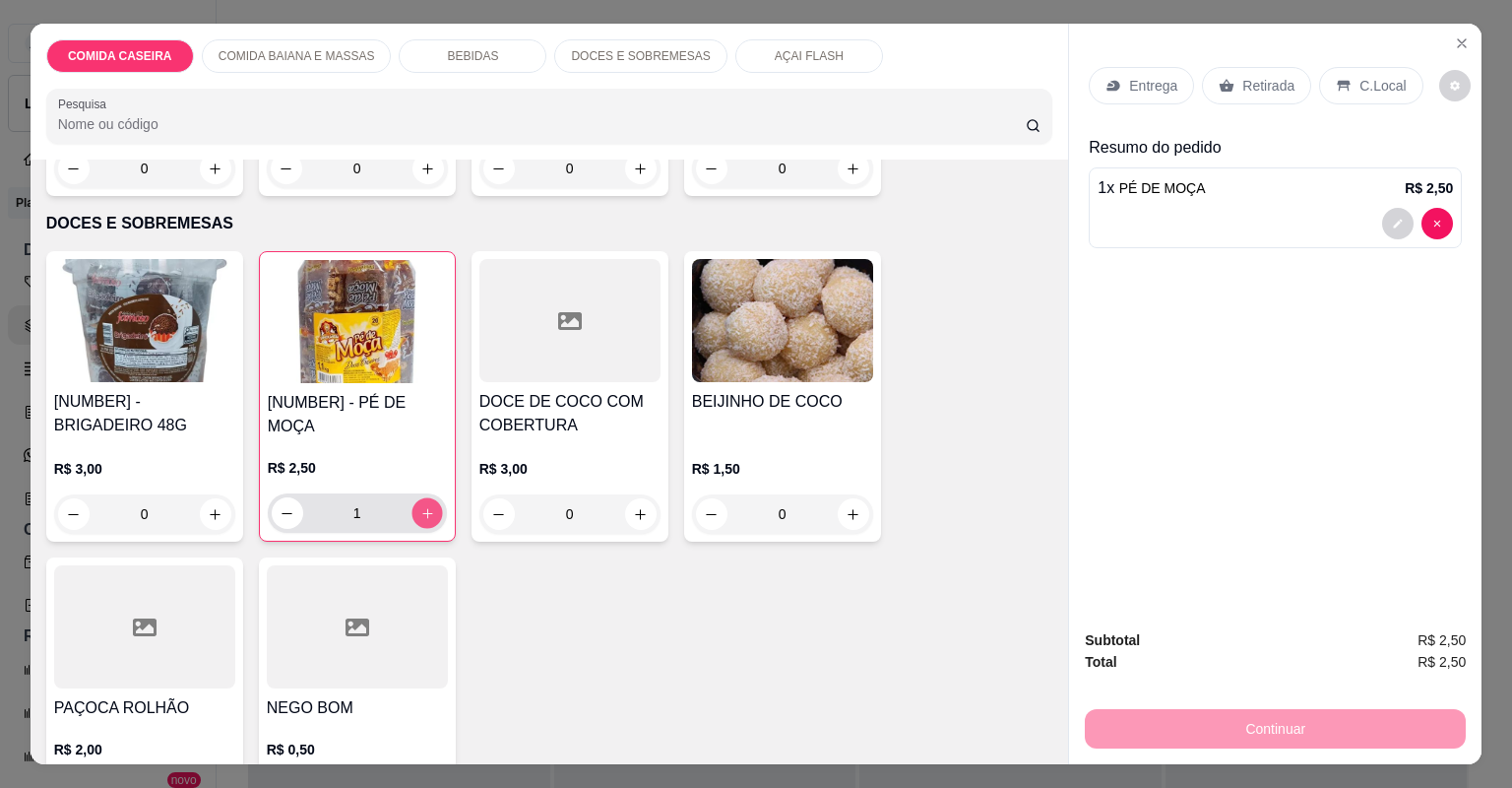 click 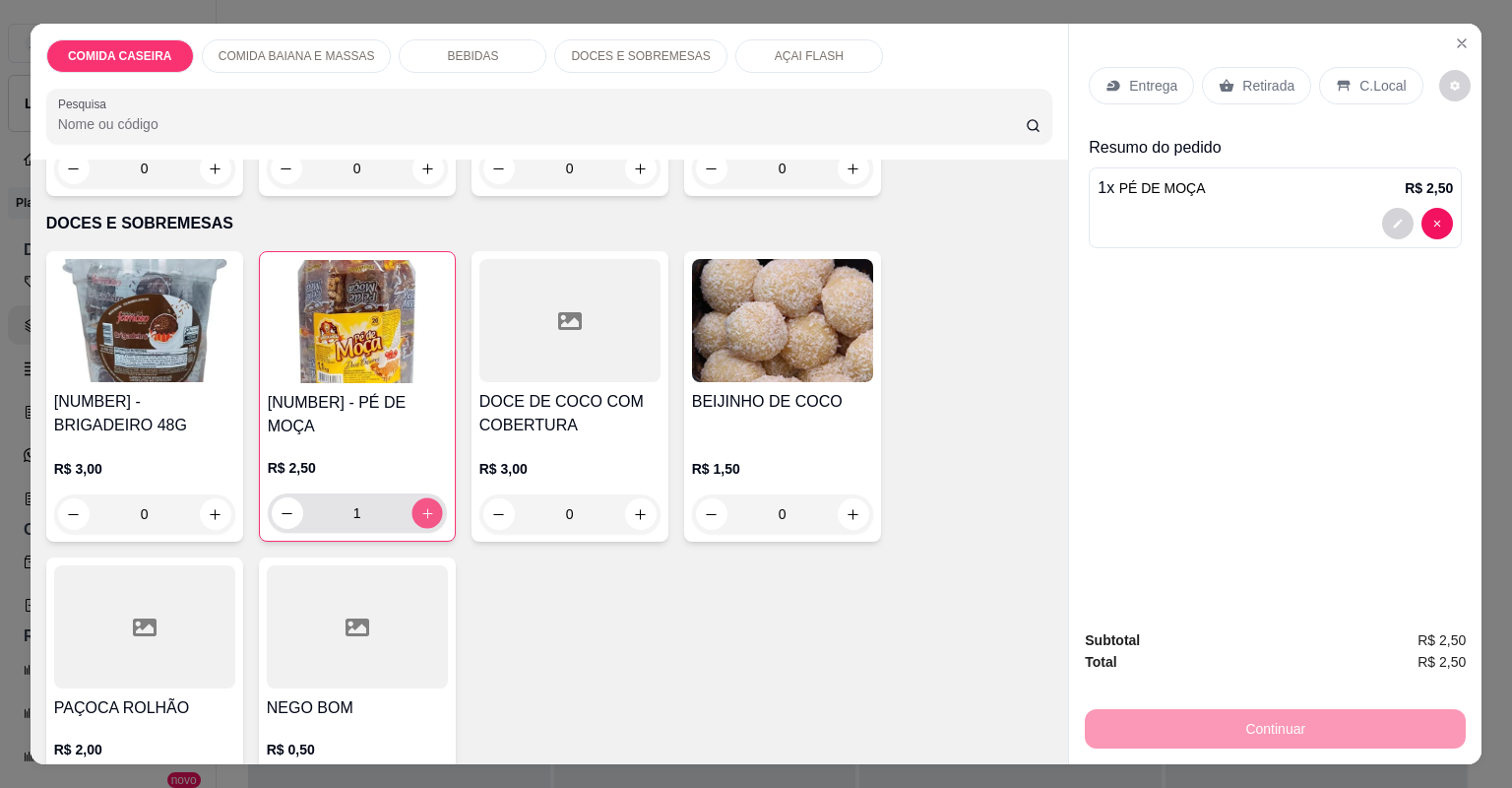 type on "2" 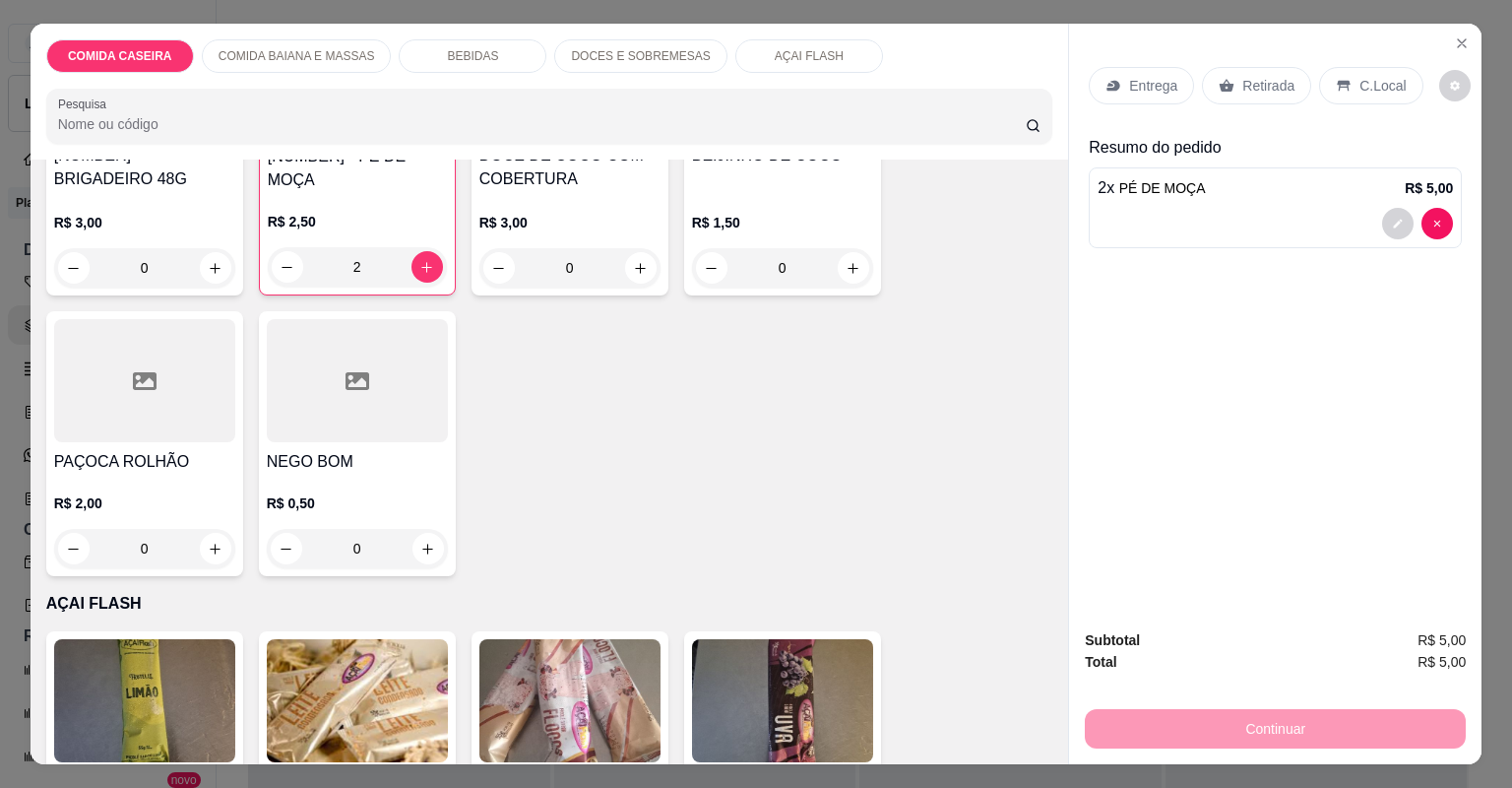 scroll, scrollTop: 2364, scrollLeft: 0, axis: vertical 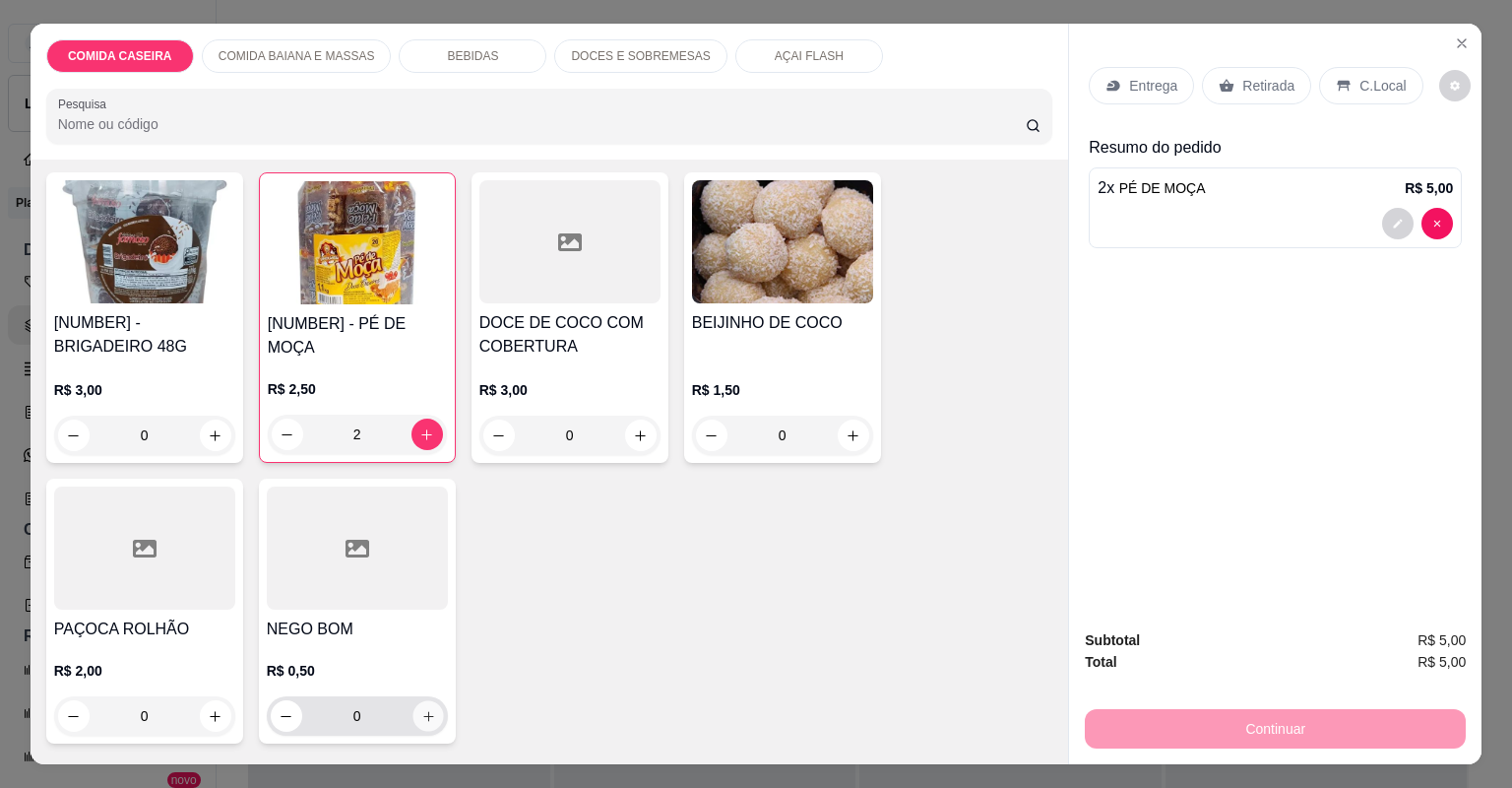 click 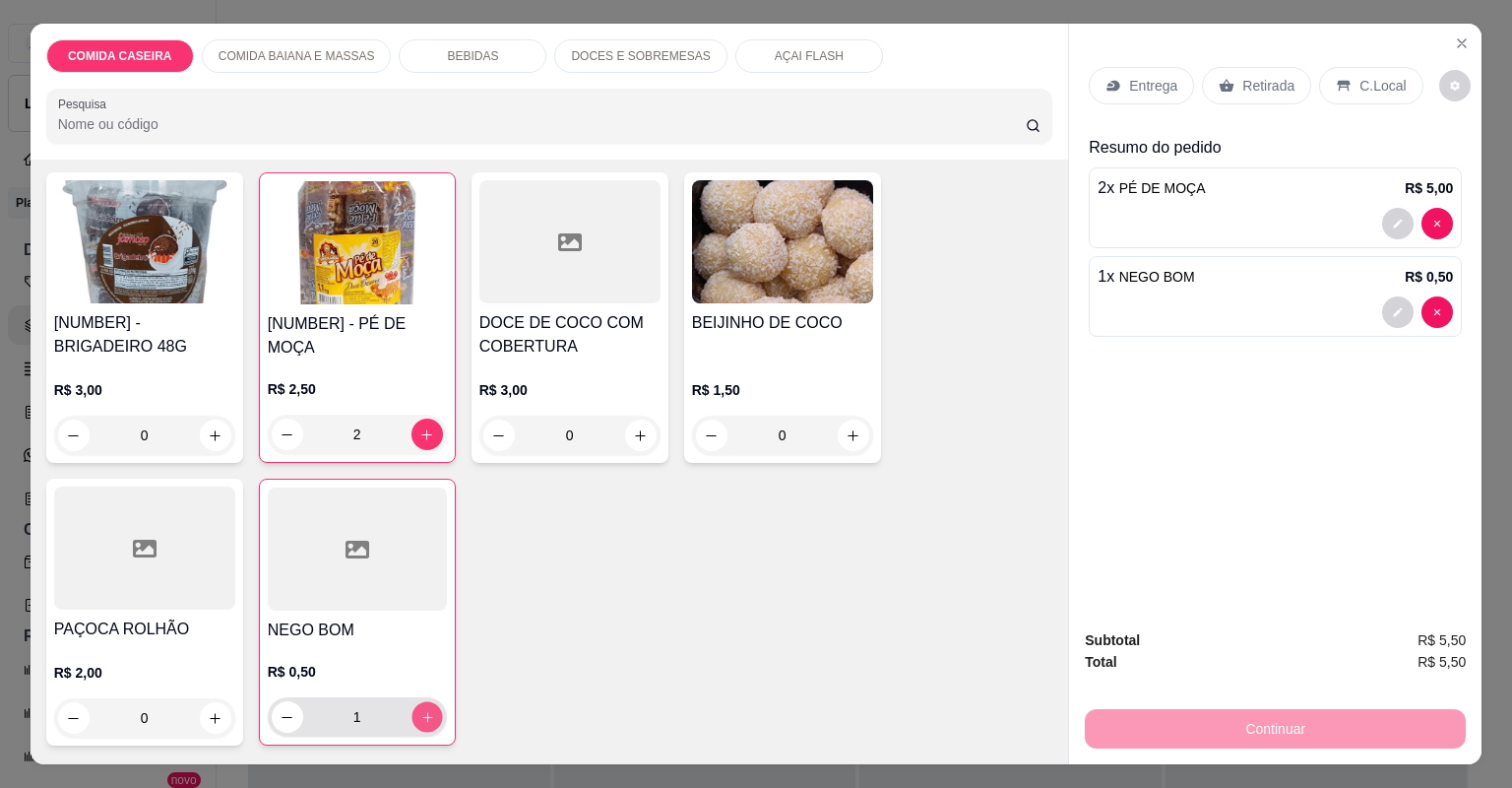 click 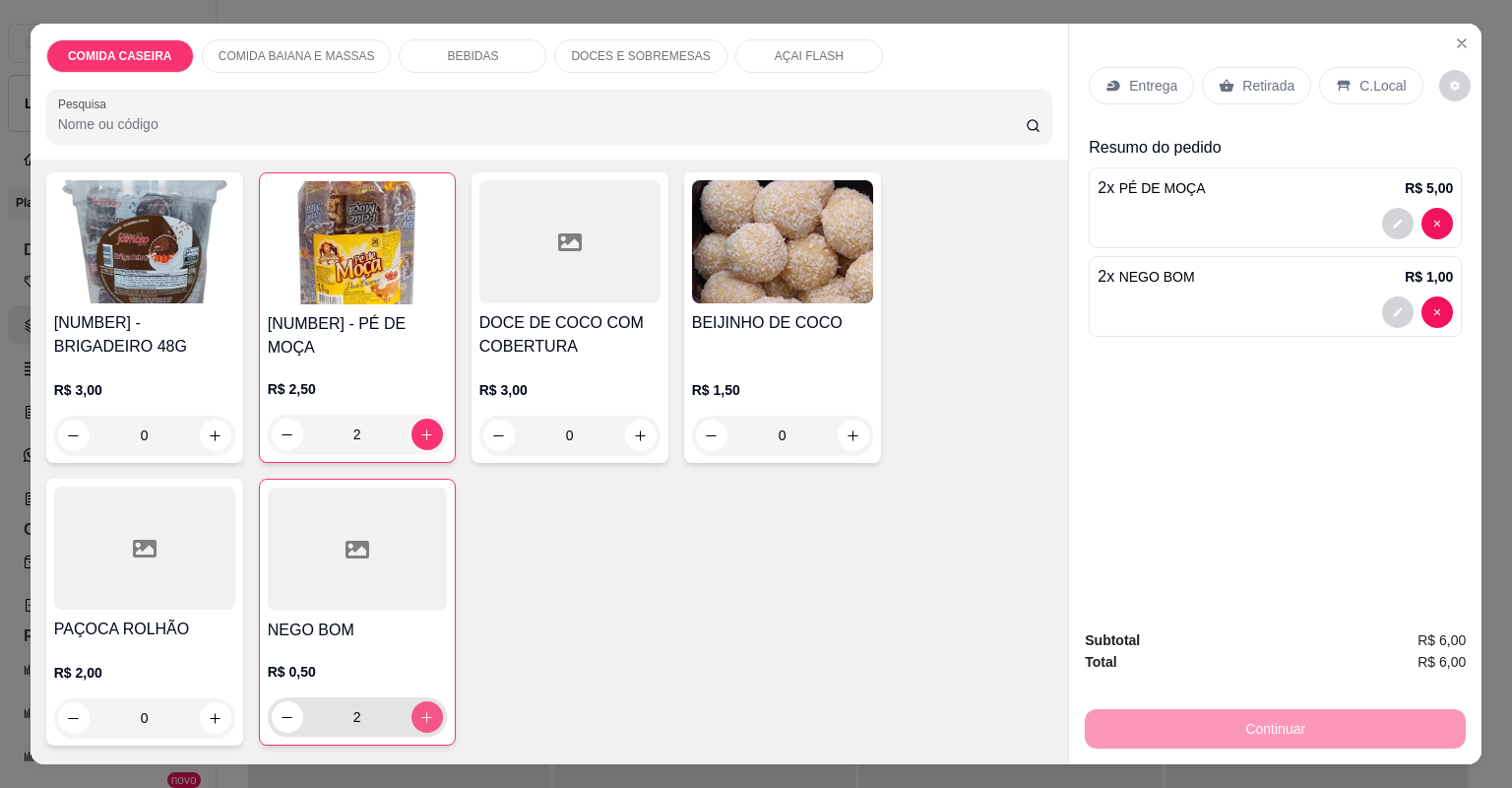 click 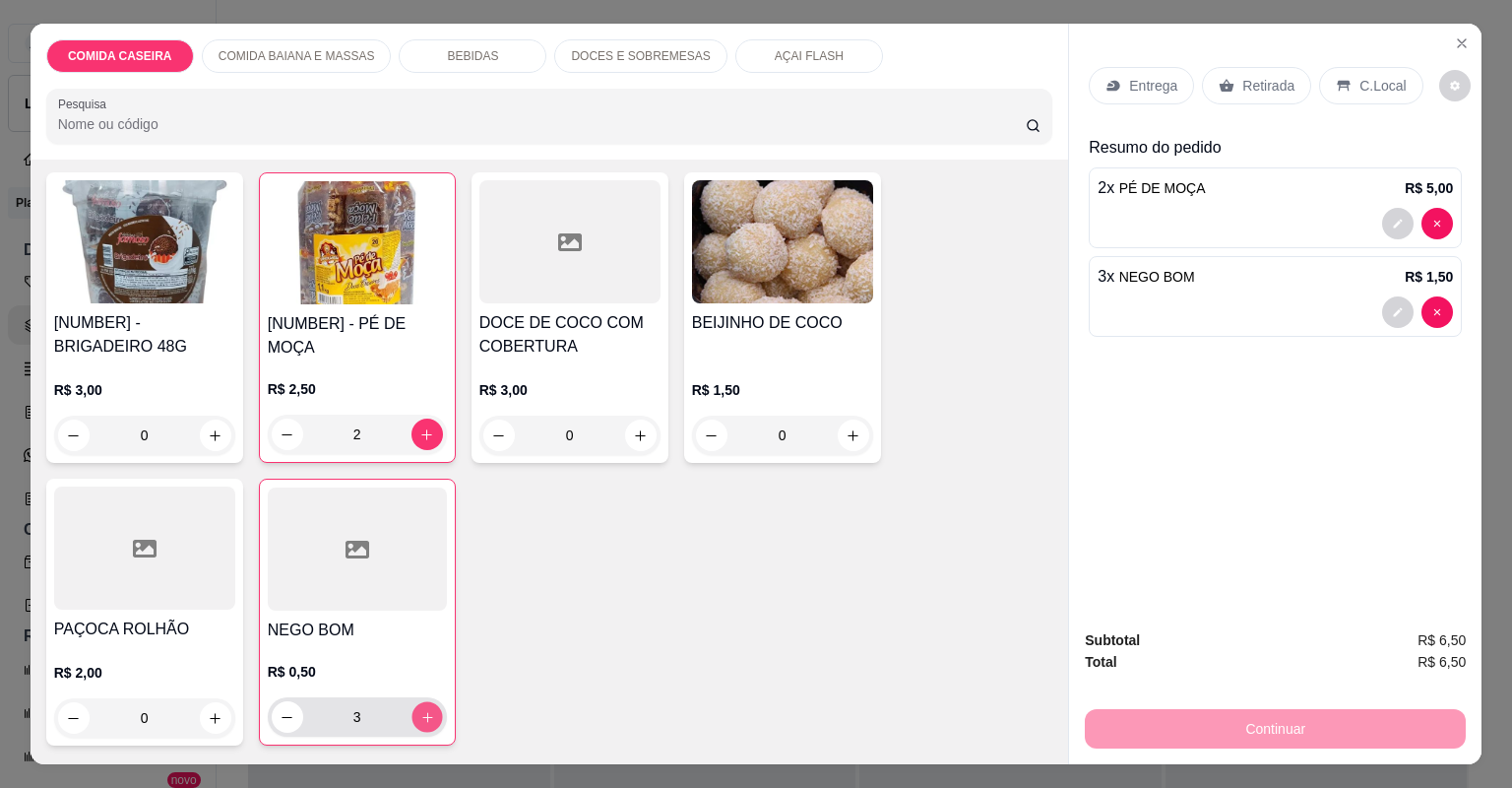 click 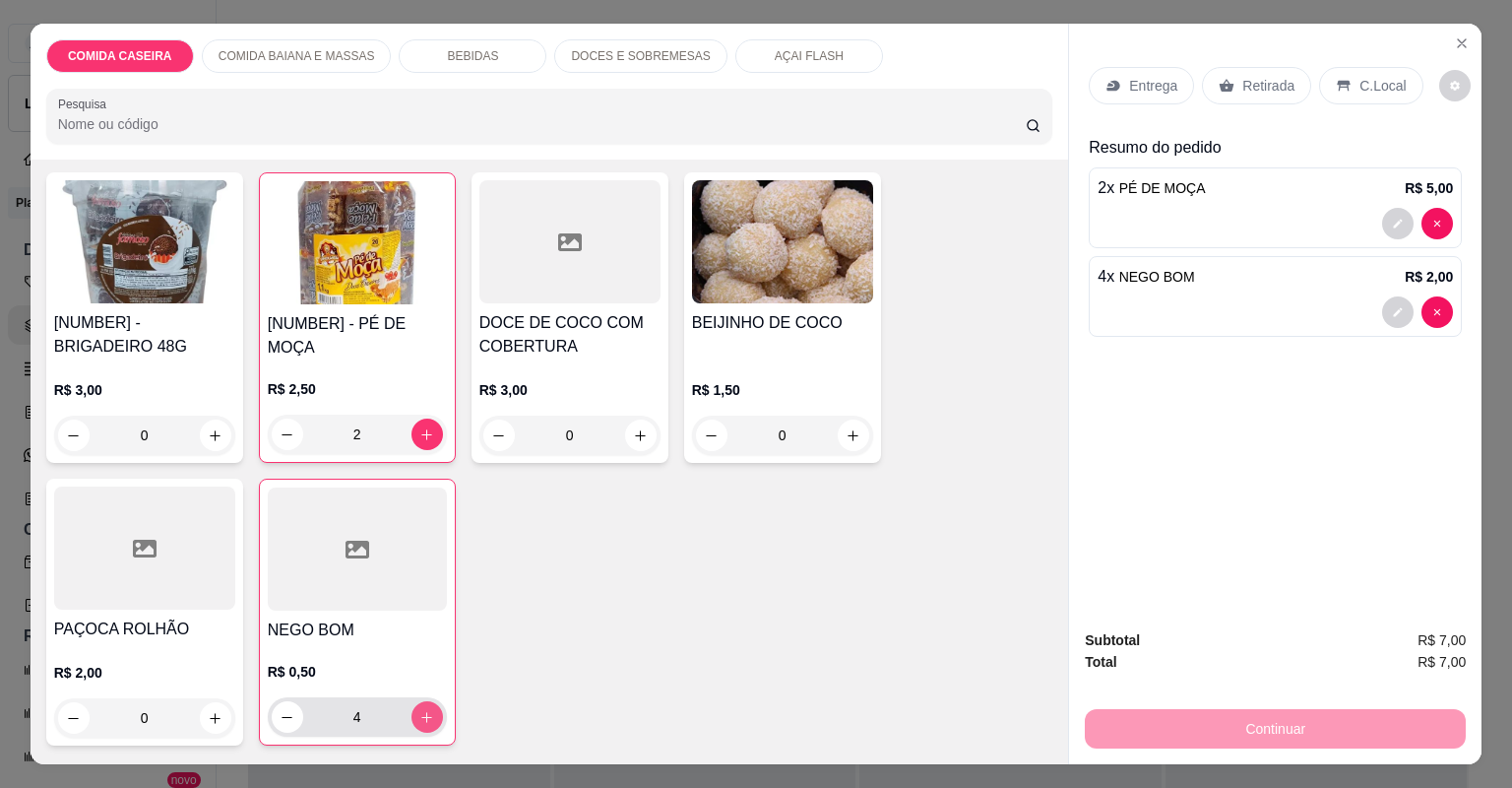 click at bounding box center [427, 717] 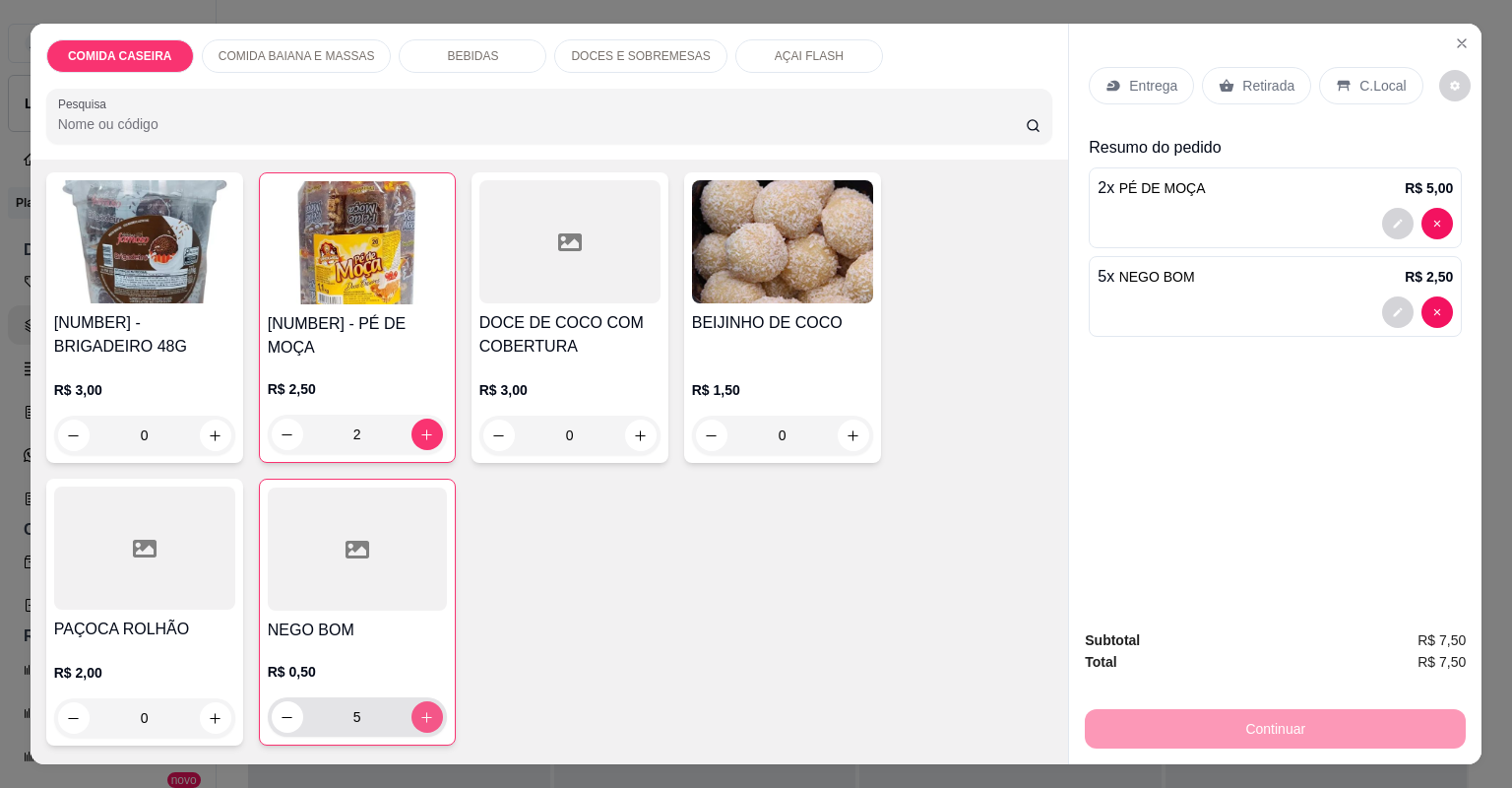 click 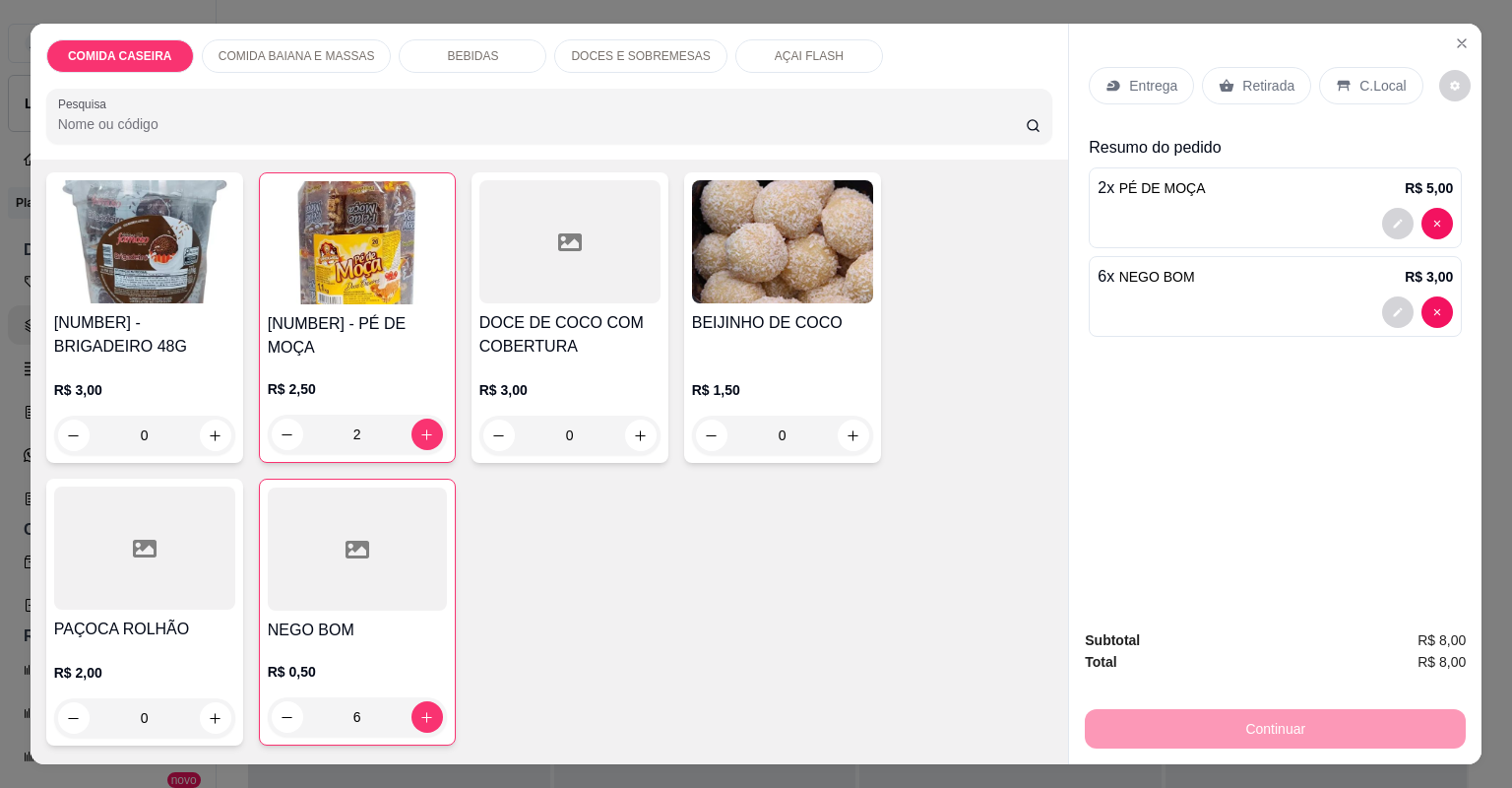 click on "Retirada" at bounding box center (1268, 86) 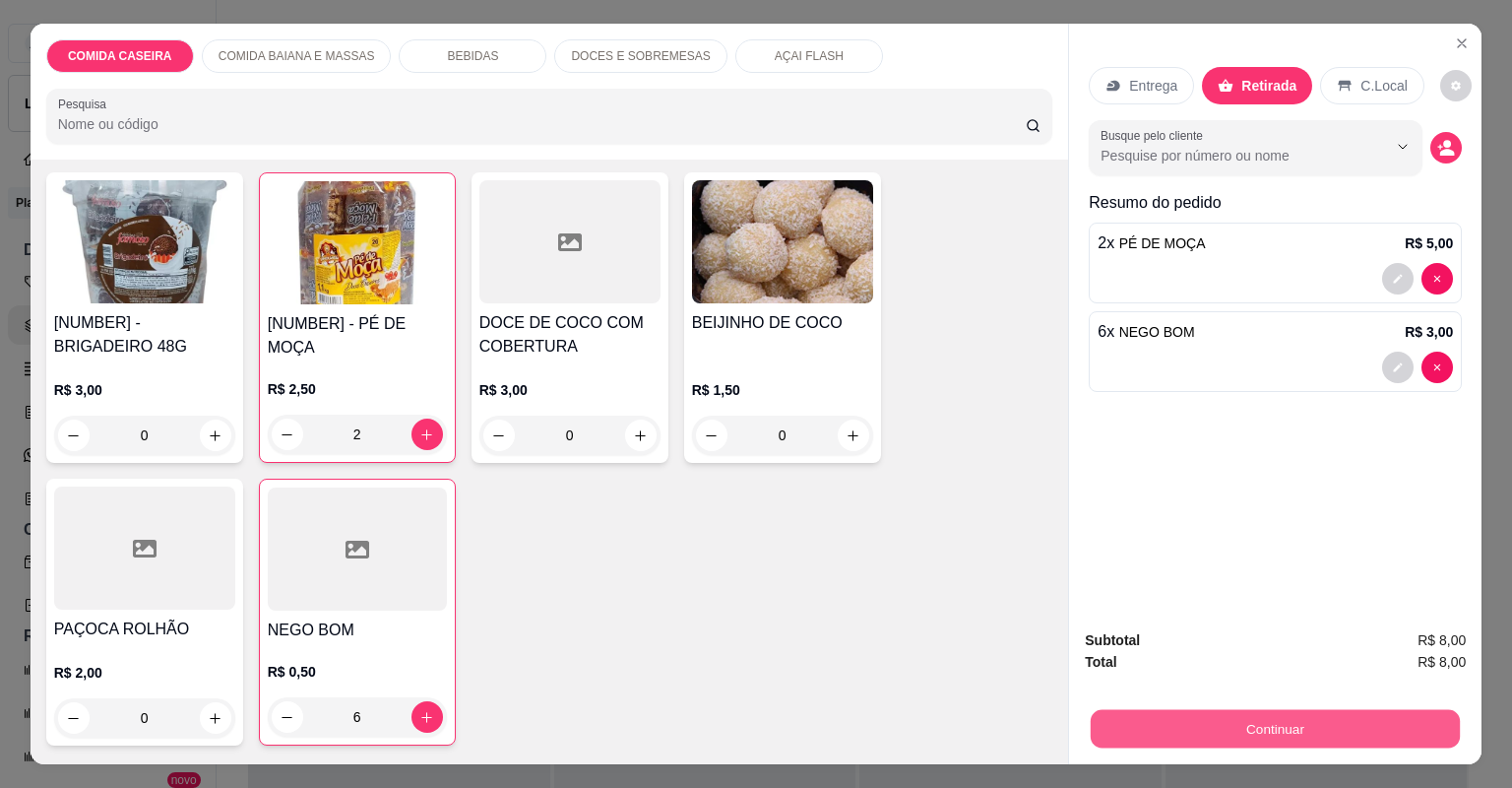click on "Continuar" at bounding box center (1275, 729) 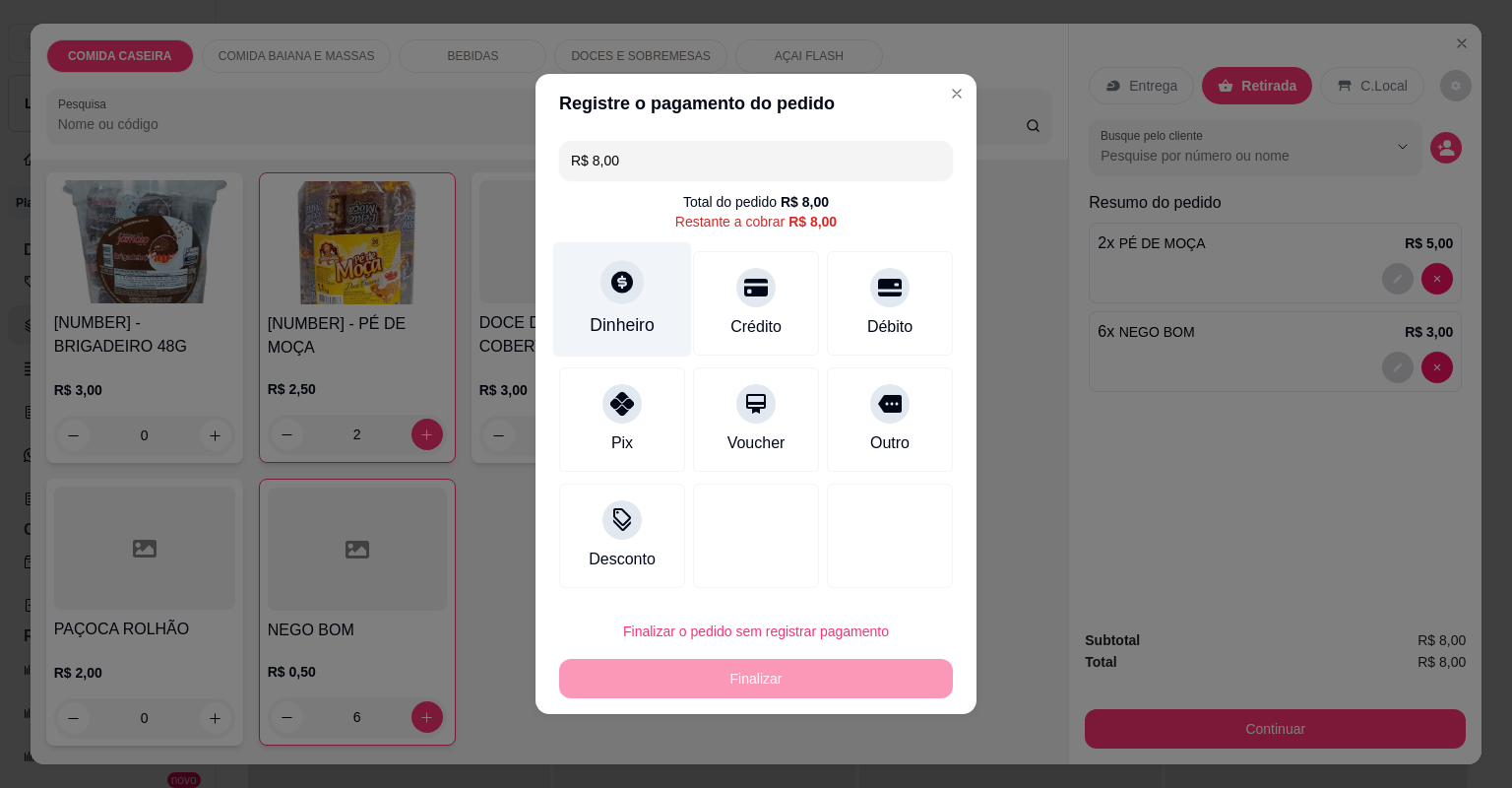 click on "Dinheiro" at bounding box center (622, 299) 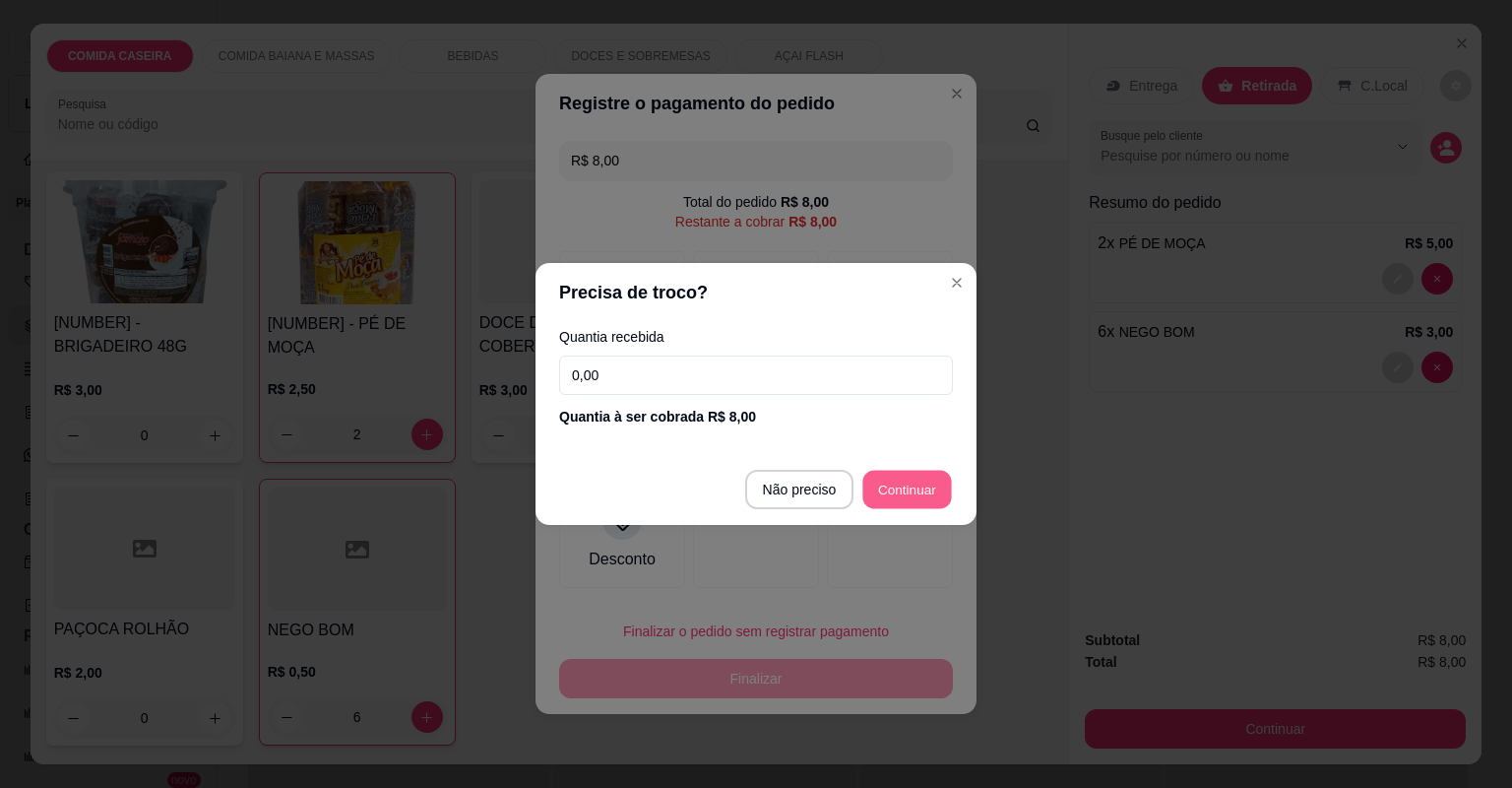 type on "R$ 0,00" 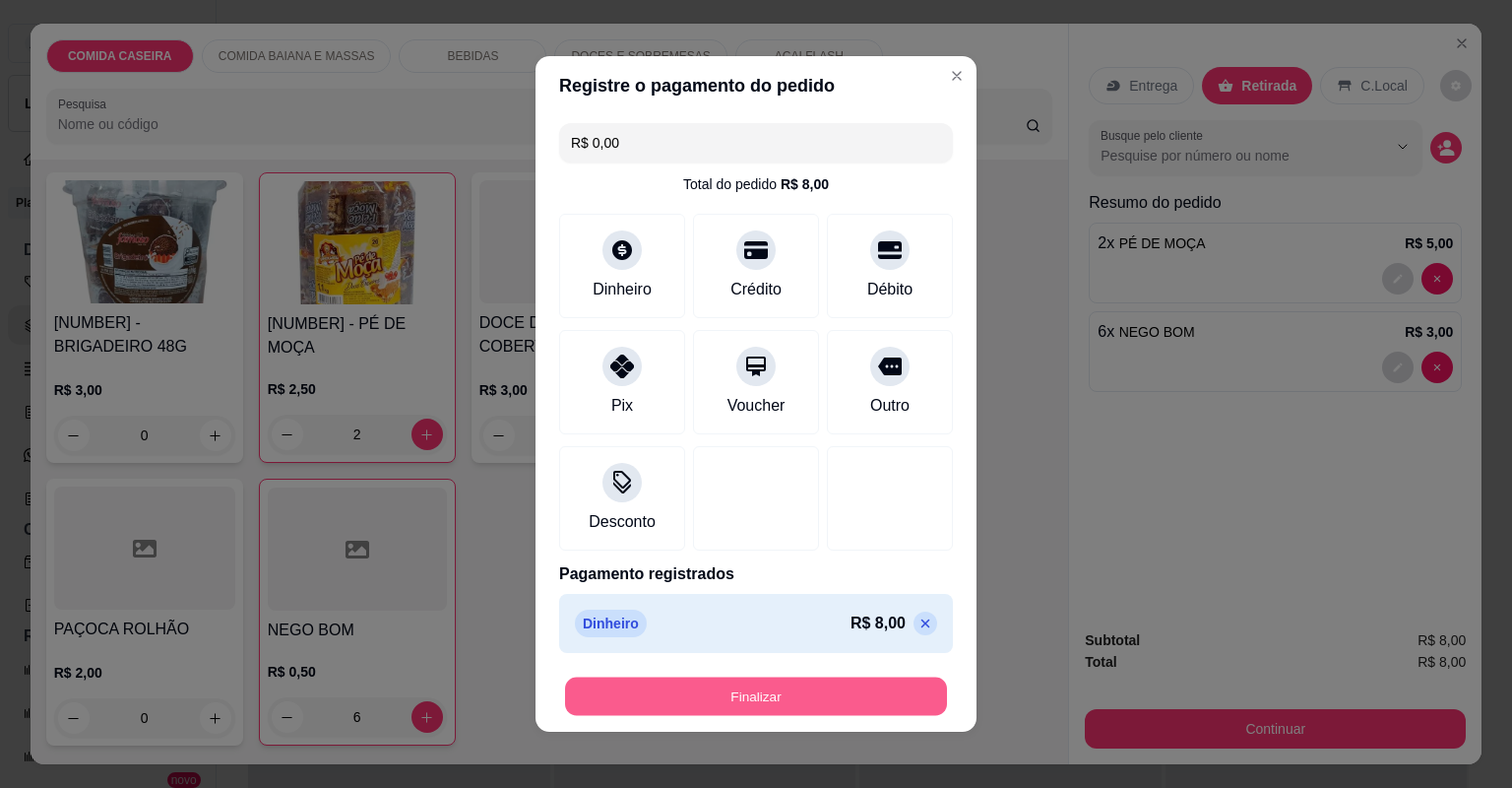 click on "Finalizar" at bounding box center [756, 696] 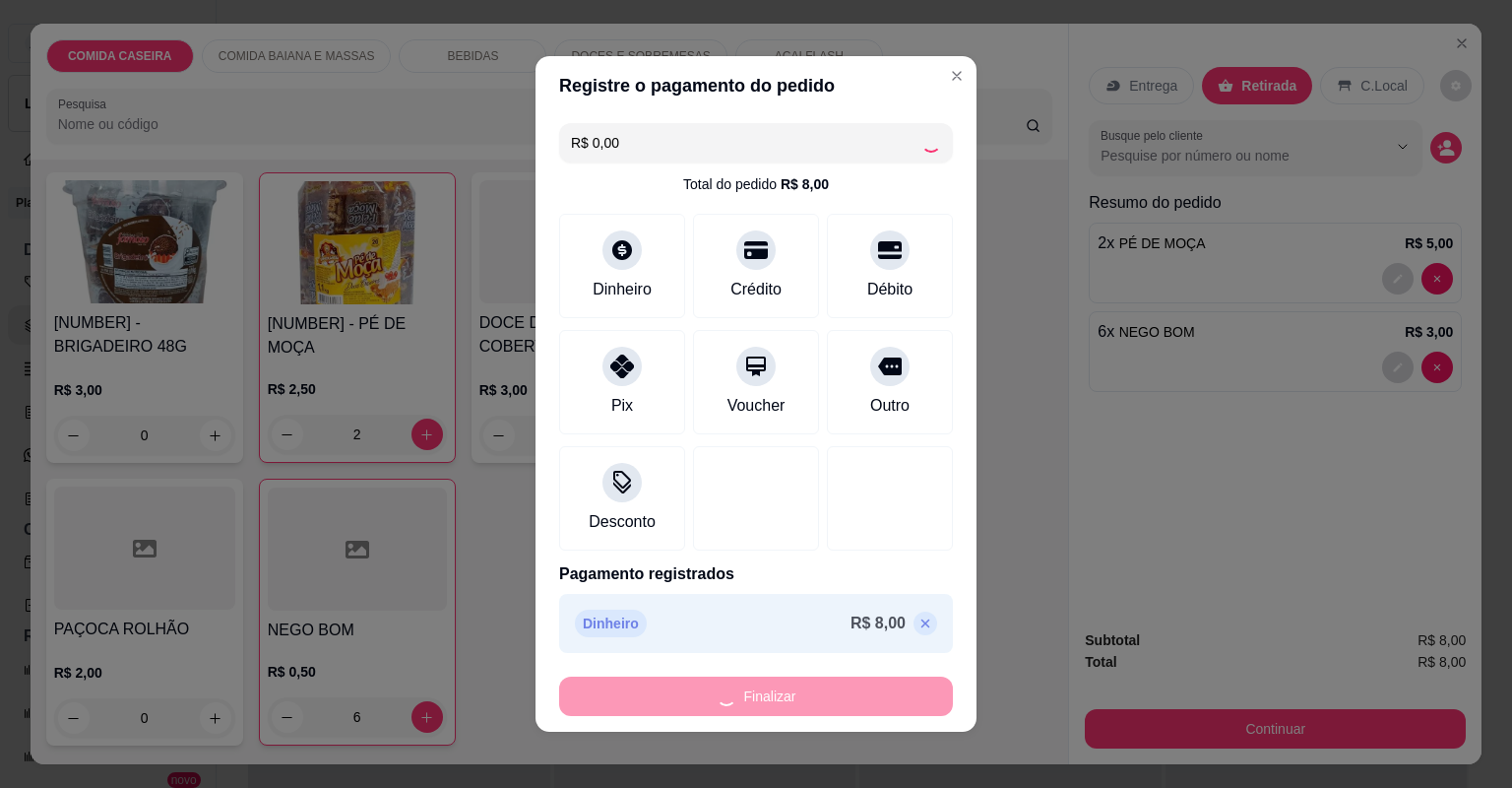 type on "0" 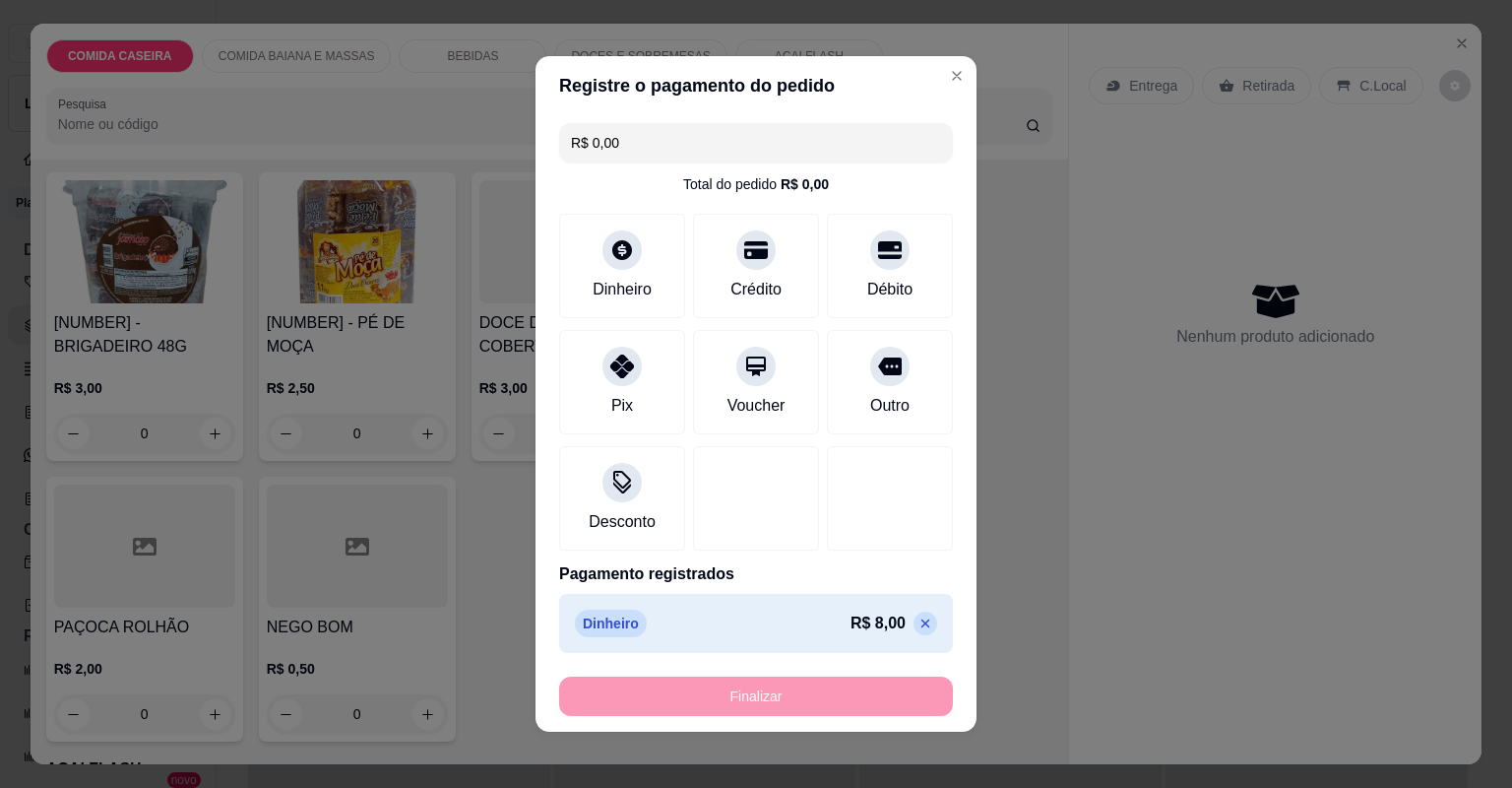 type on "-R$ 8,00" 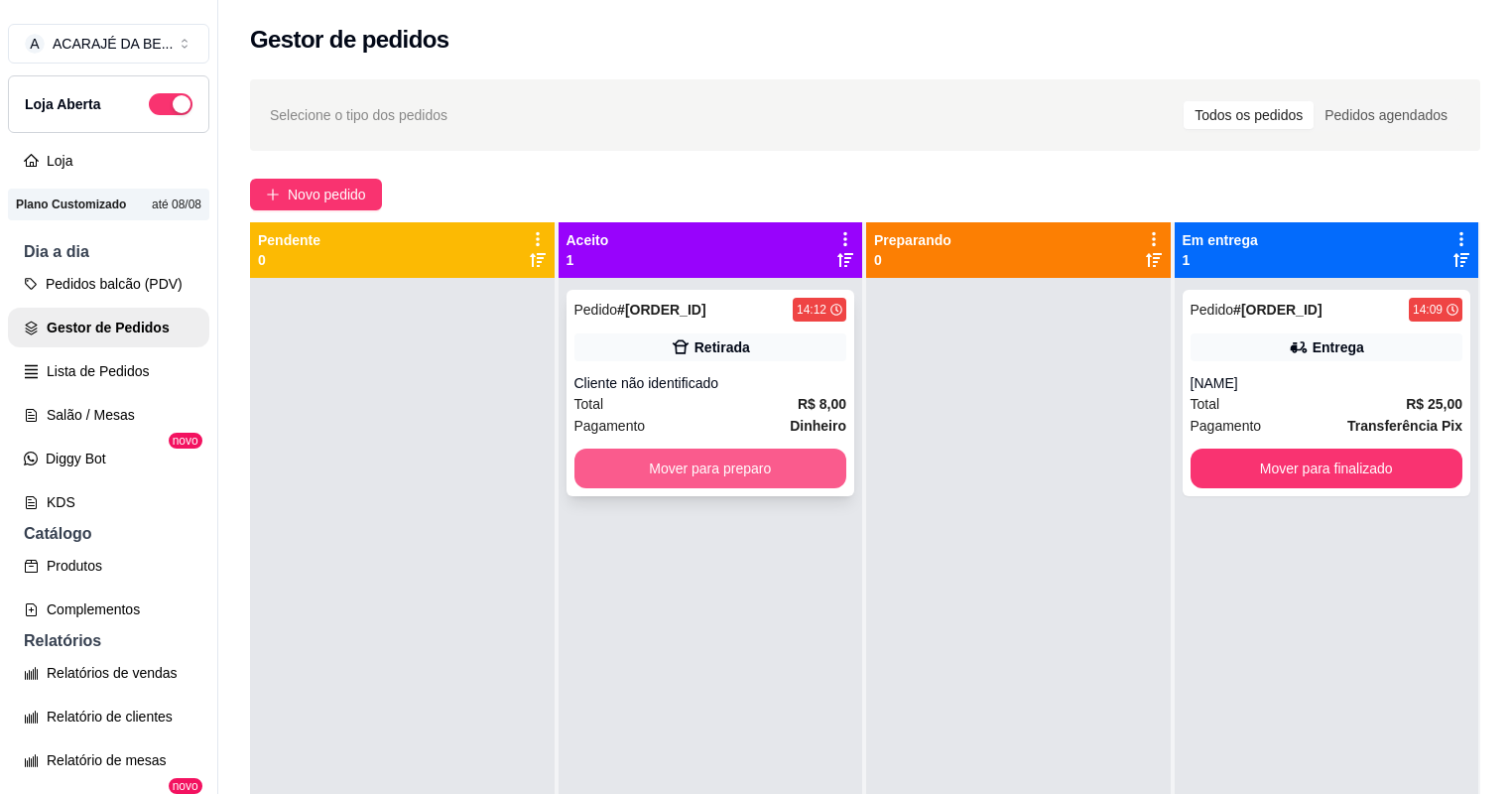 click on "Mover para preparo" at bounding box center (710, 468) 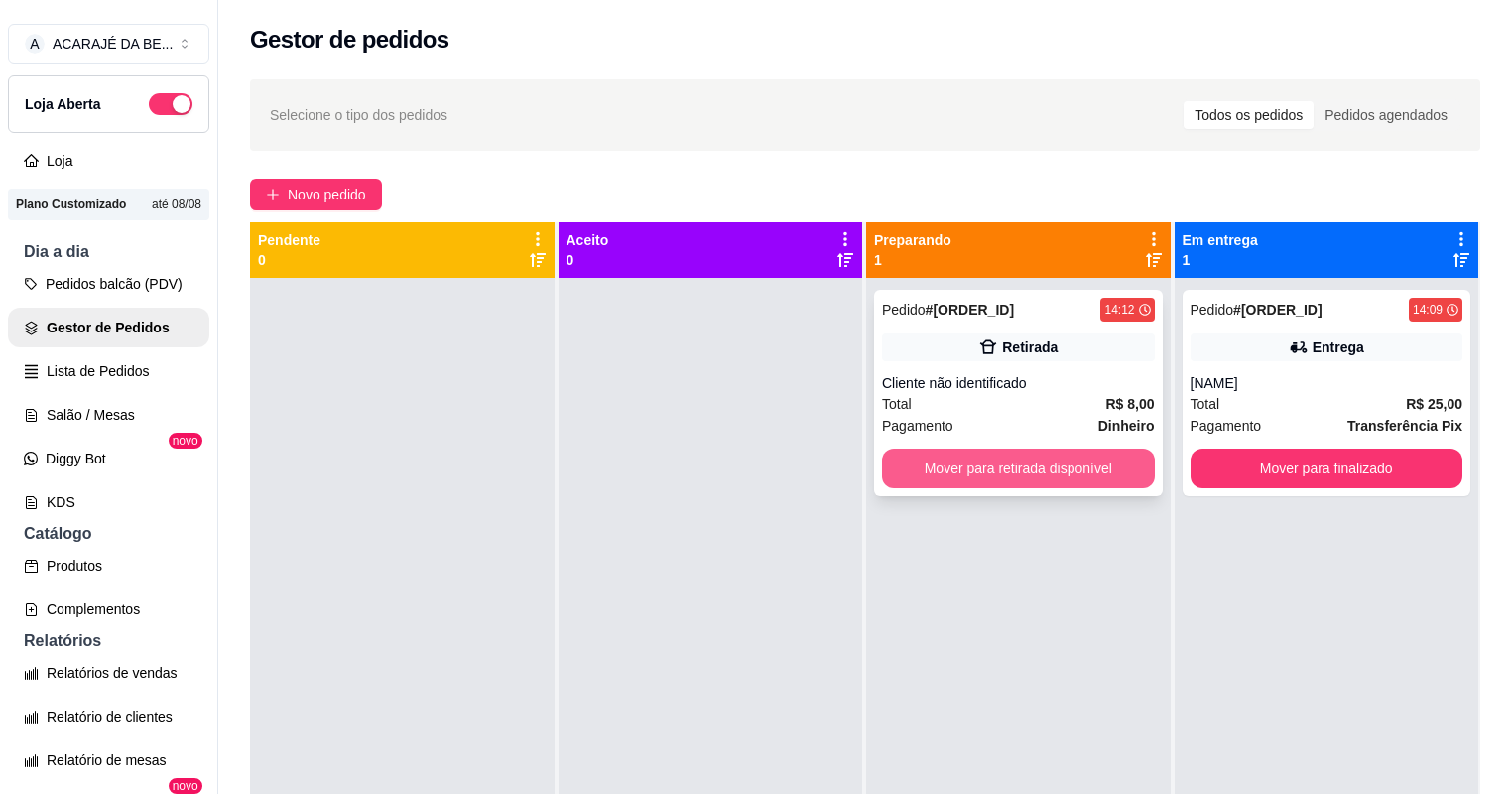click on "Mover para retirada disponível" at bounding box center [1018, 468] 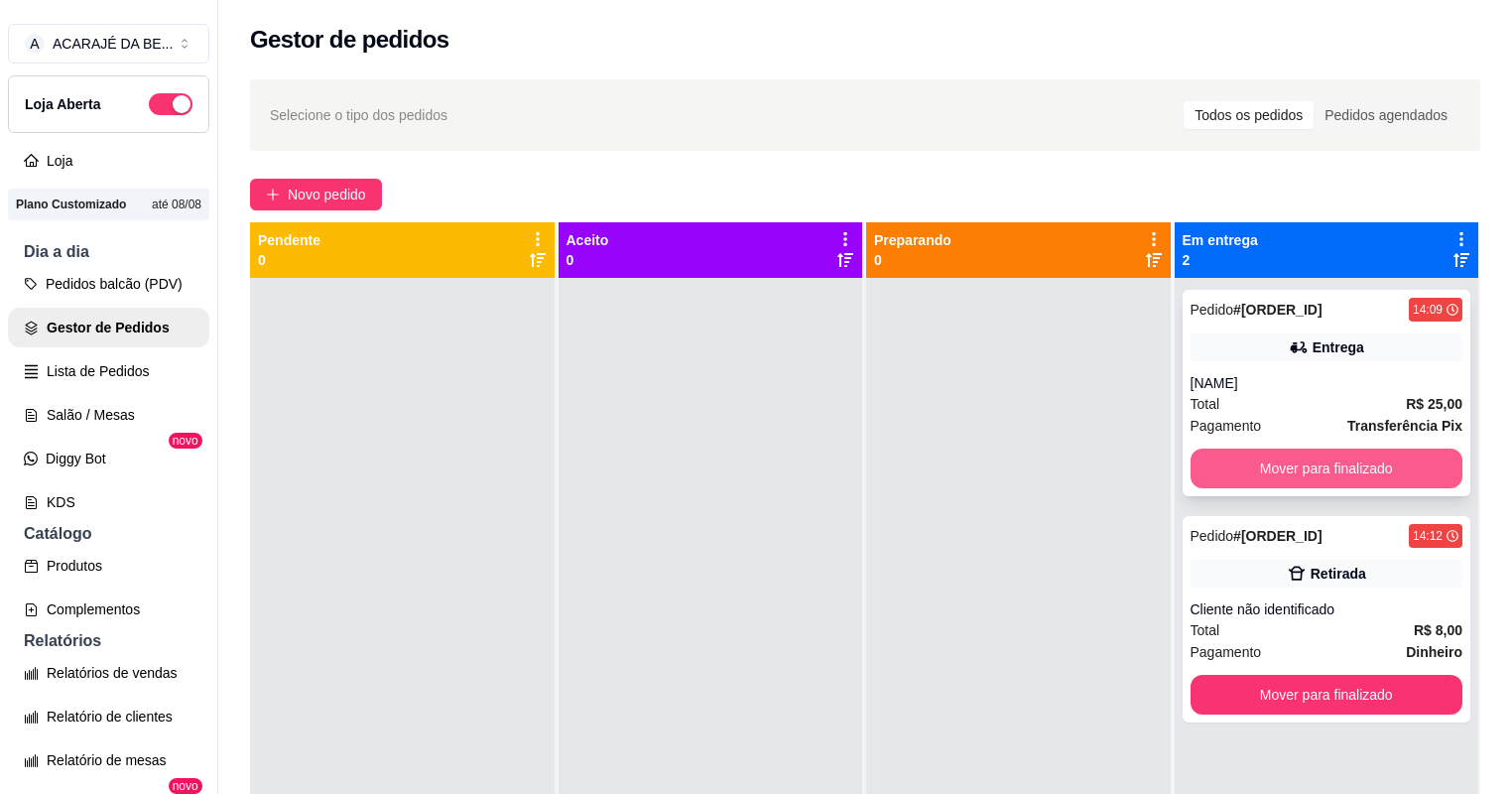click on "Mover para finalizado" at bounding box center (1326, 468) 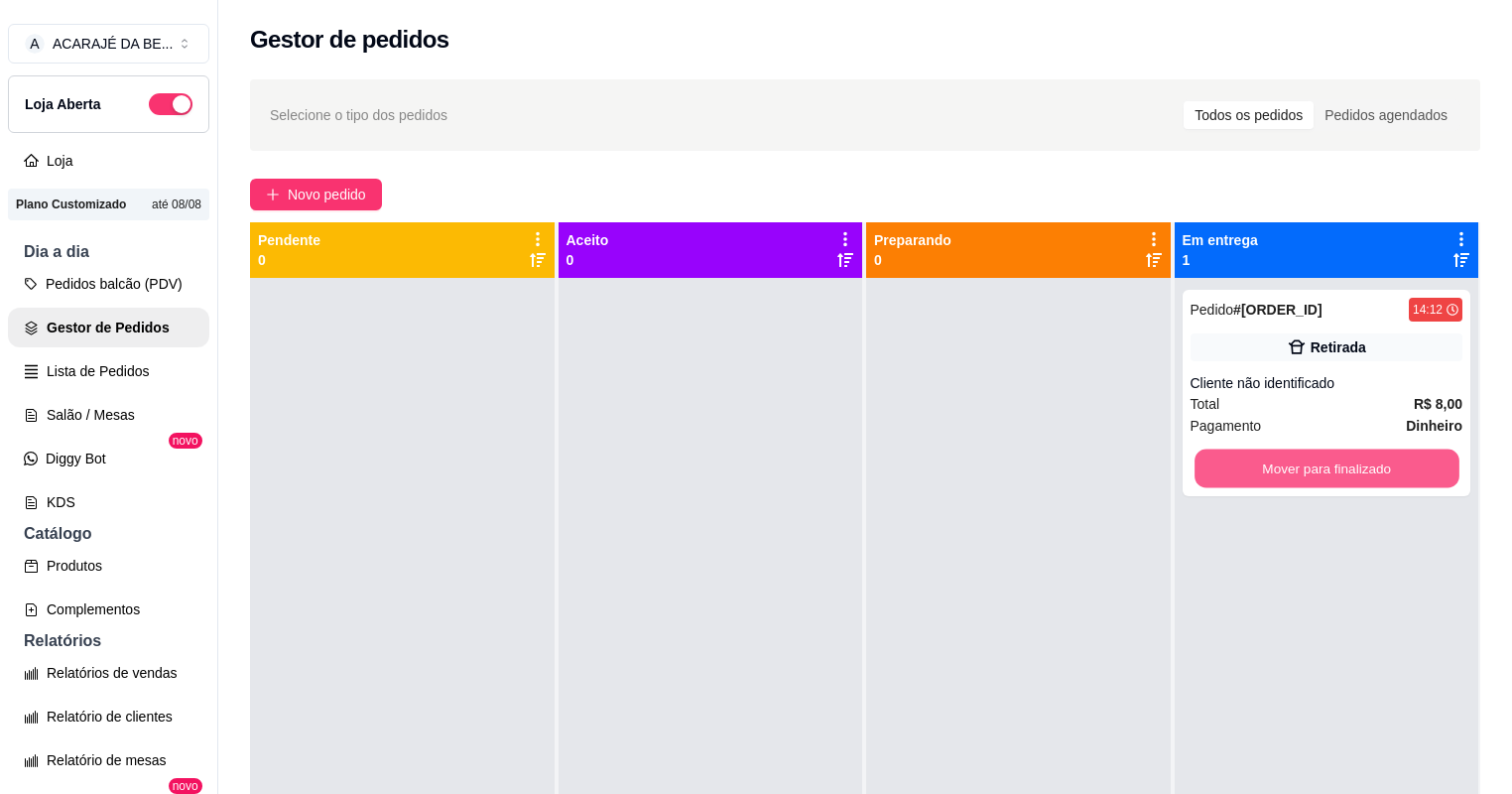 click on "Mover para finalizado" at bounding box center (1326, 468) 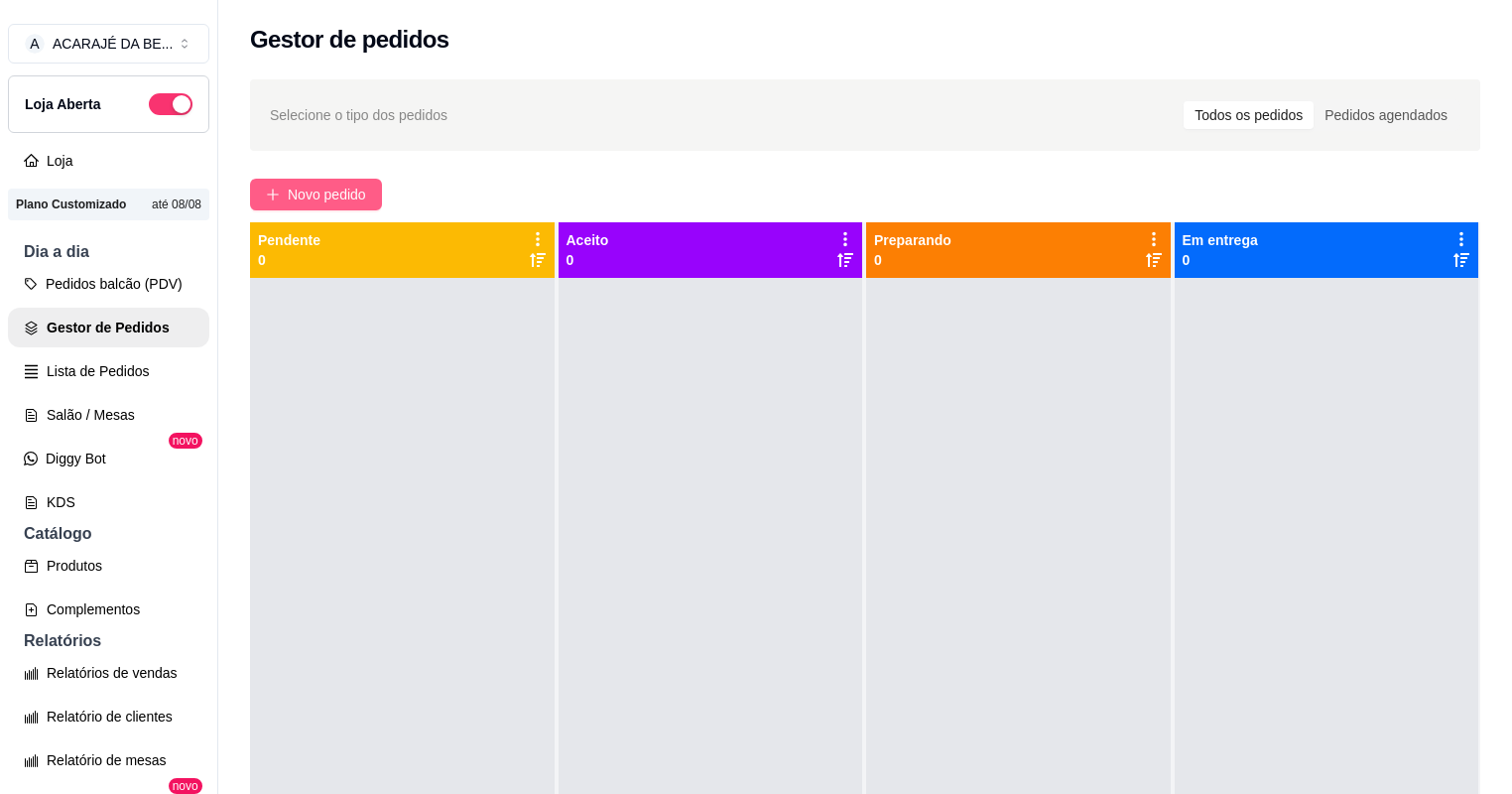 click on "Novo pedido" at bounding box center [326, 195] 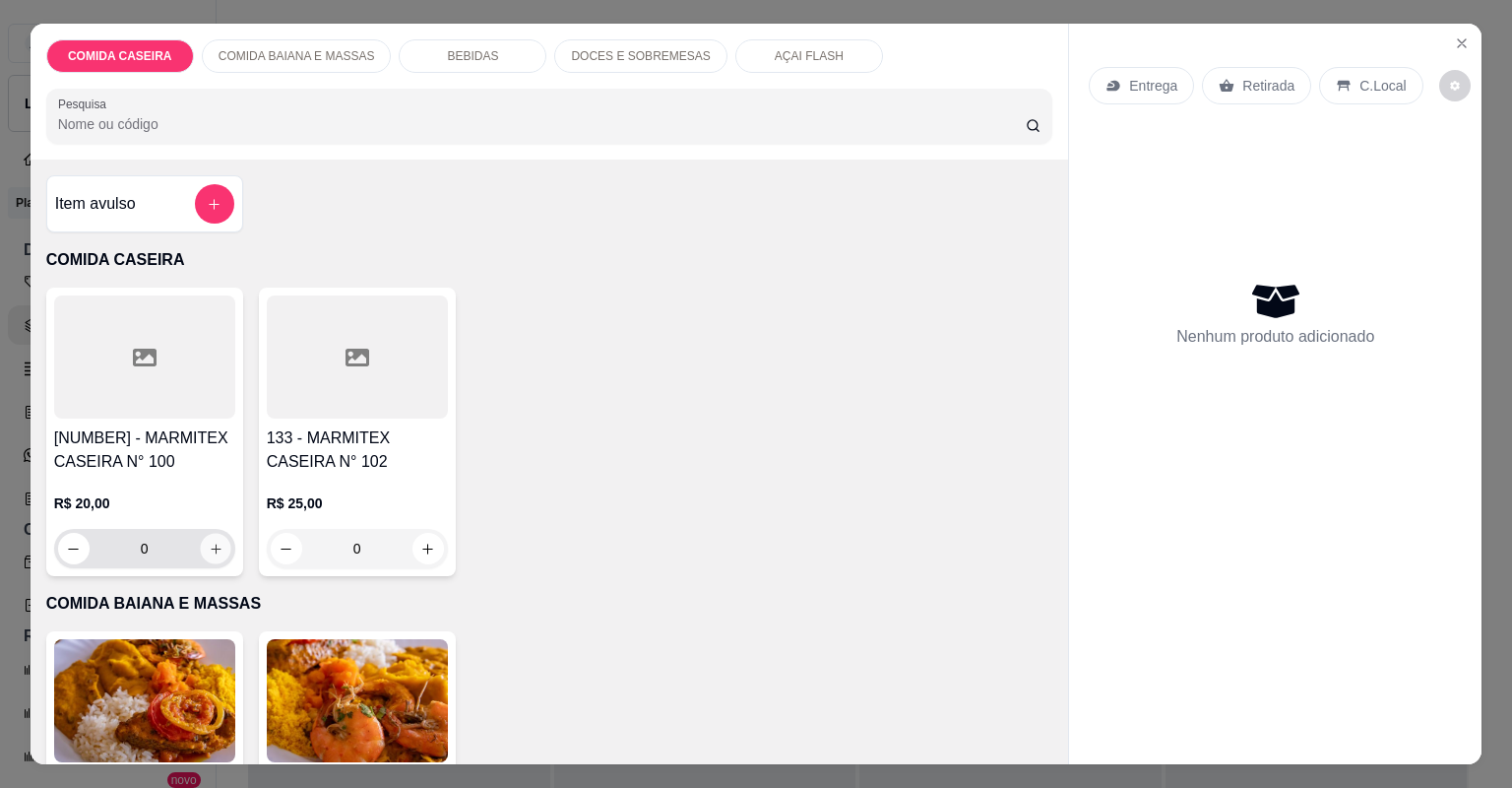 click at bounding box center (215, 548) 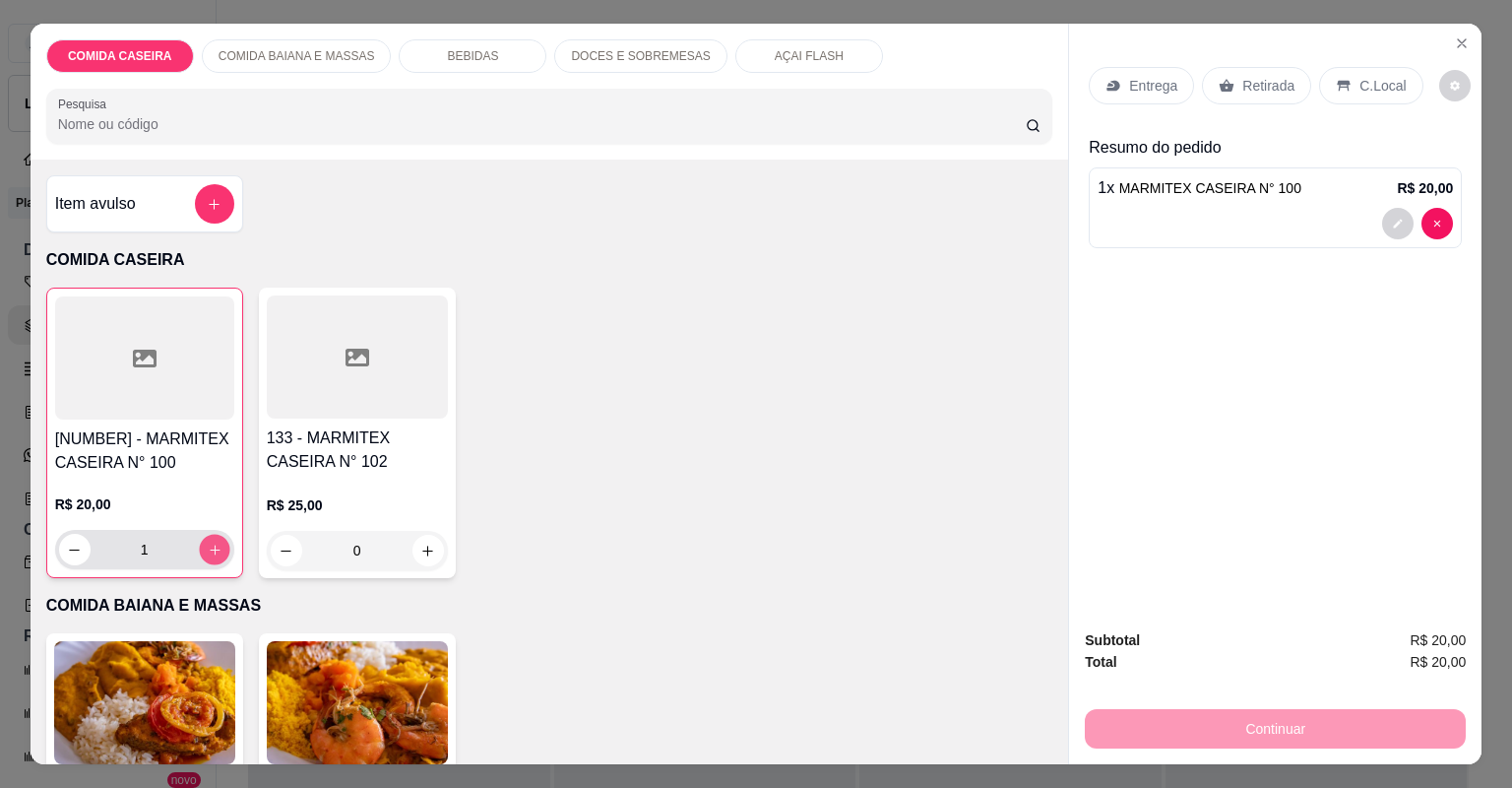 click at bounding box center (214, 549) 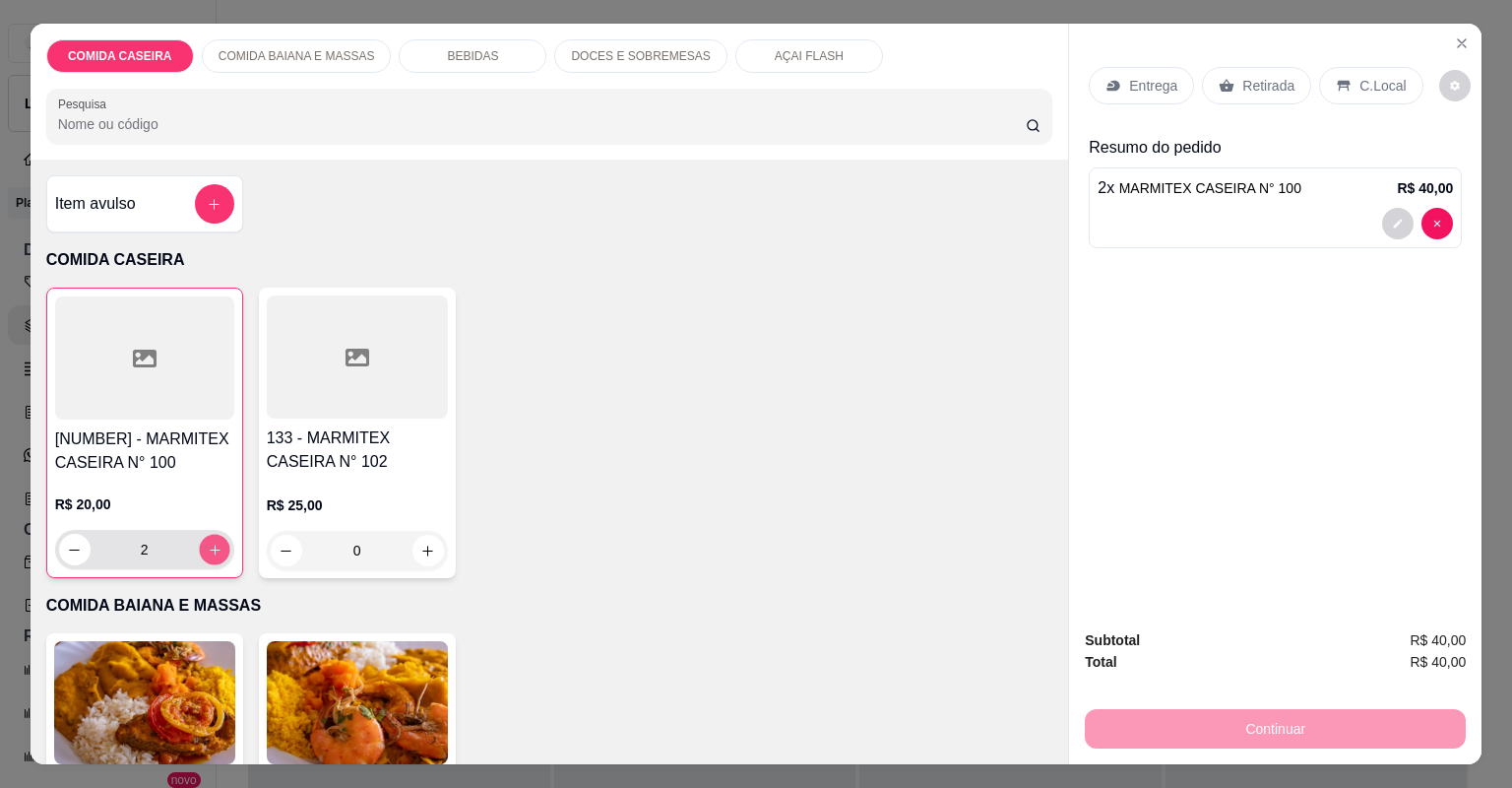 click at bounding box center (214, 549) 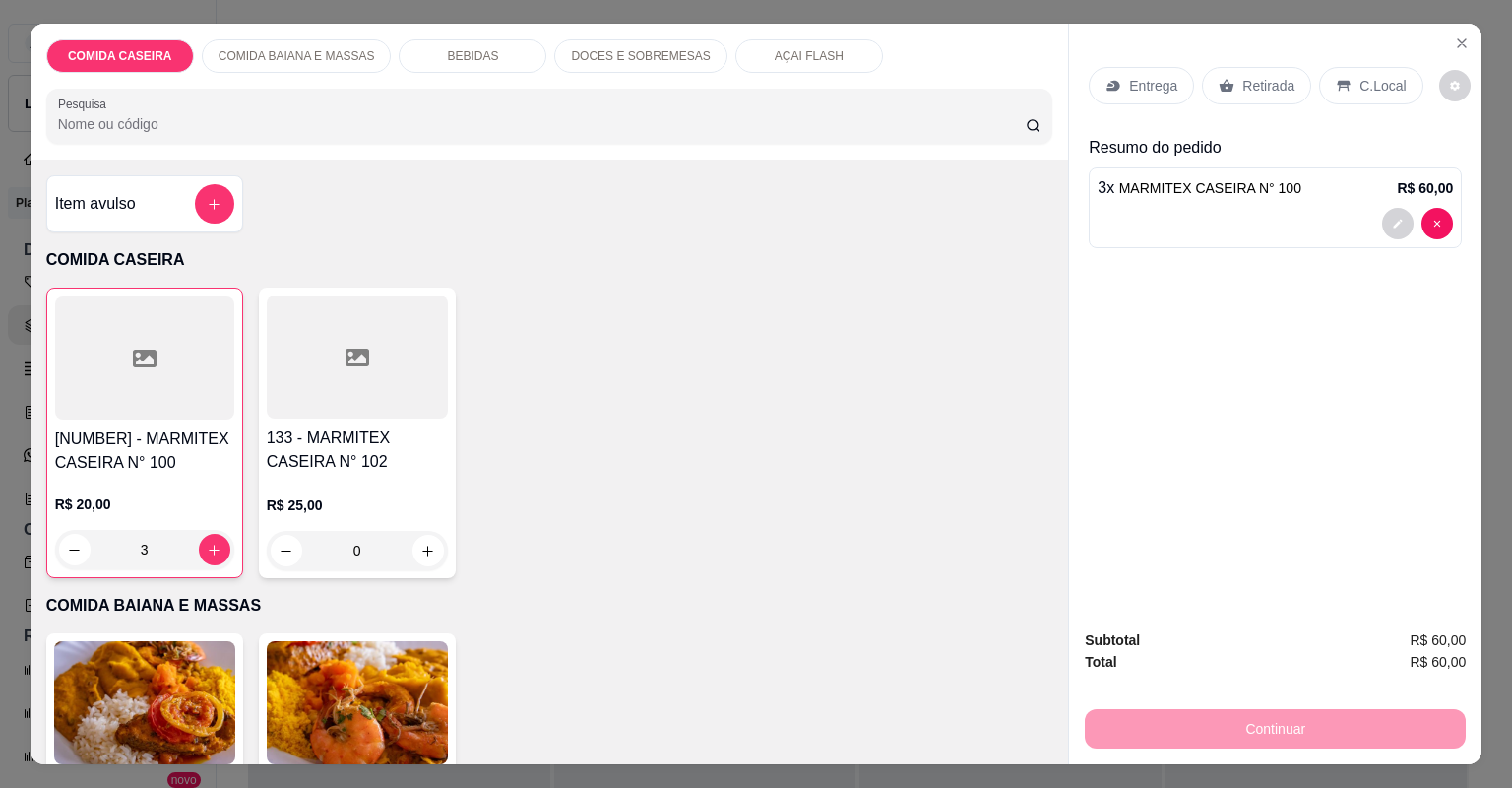 click on "Entrega" at bounding box center [1153, 86] 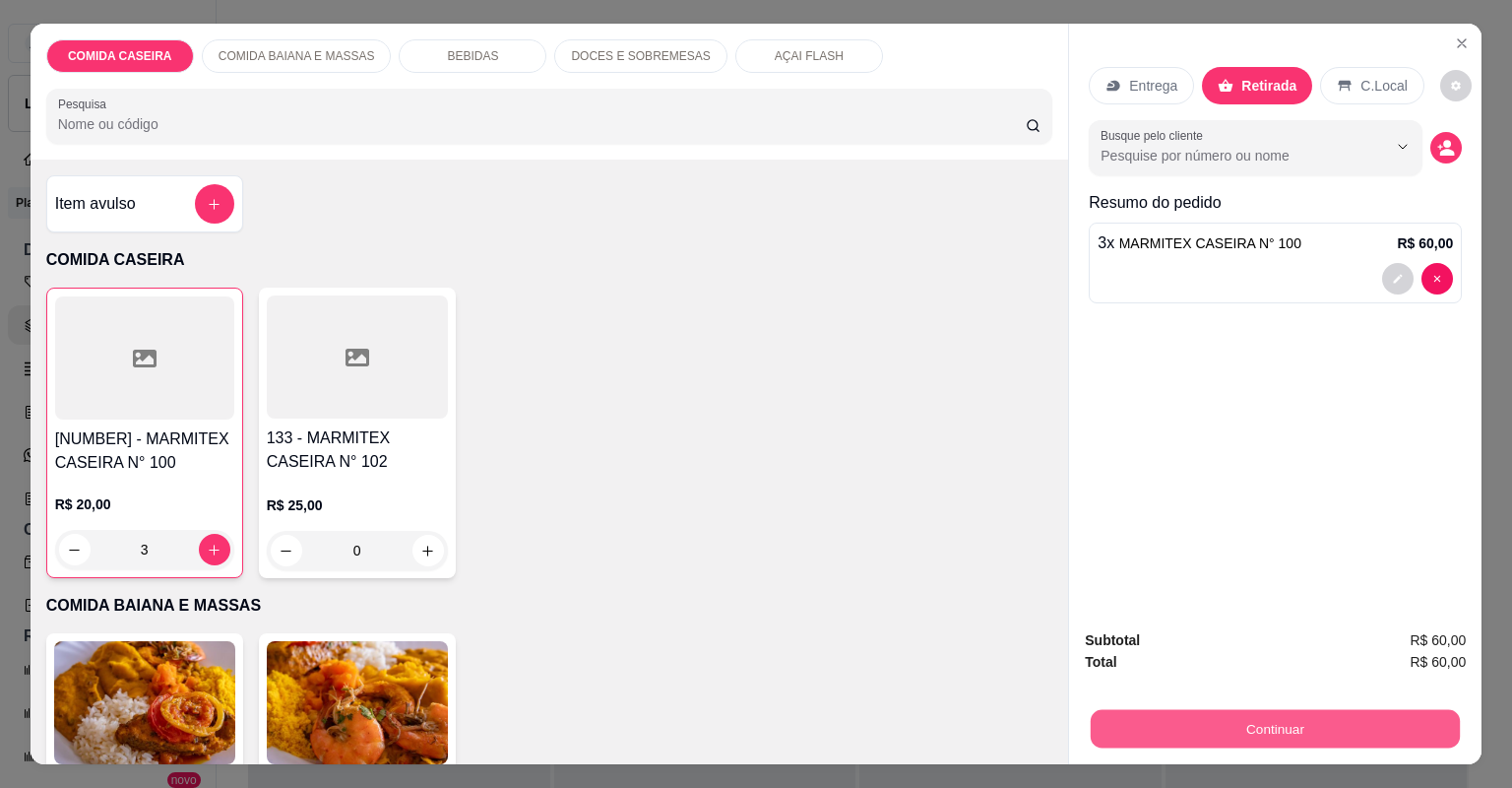 click on "Continuar" at bounding box center (1275, 729) 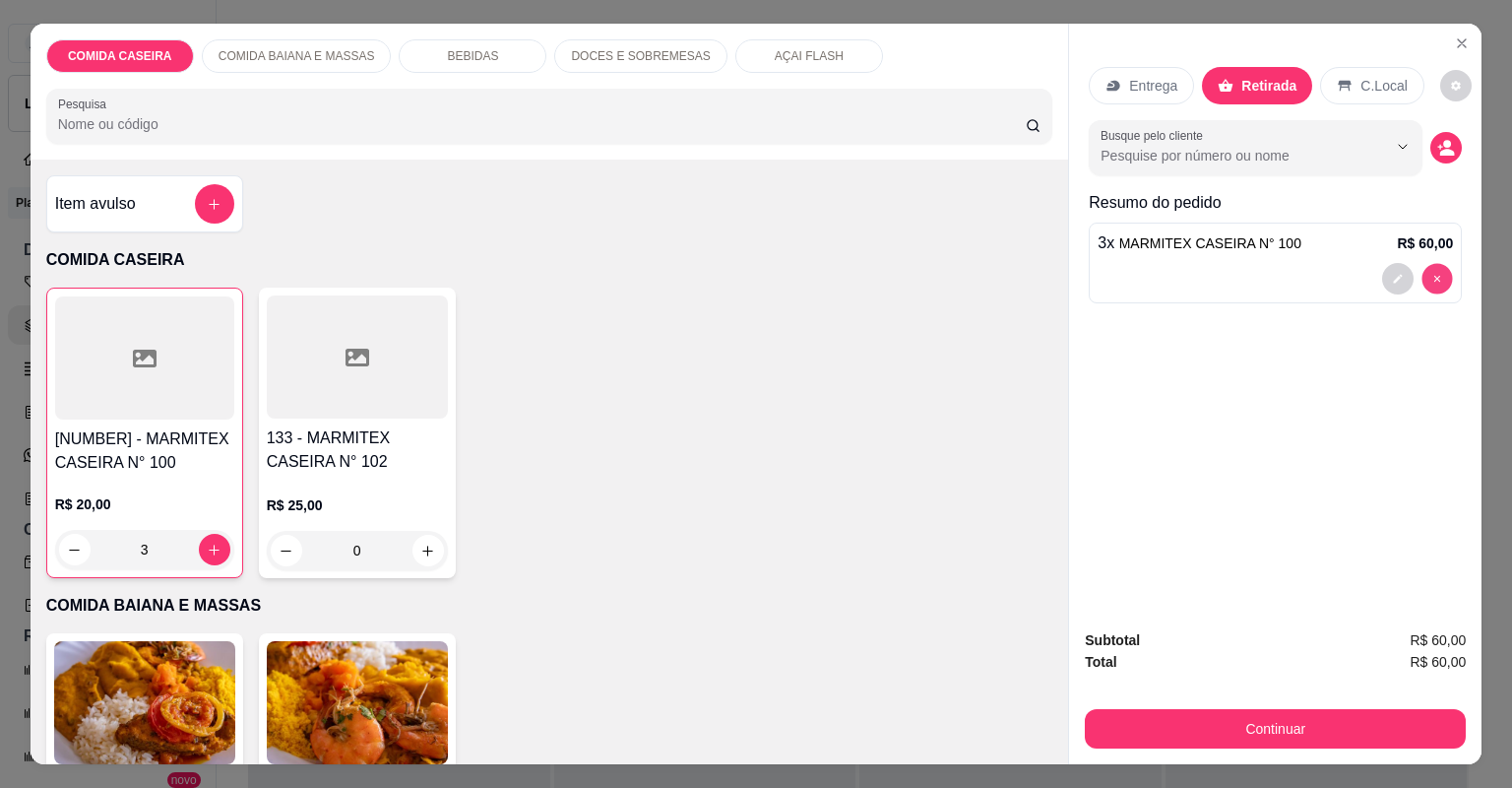 type on "0" 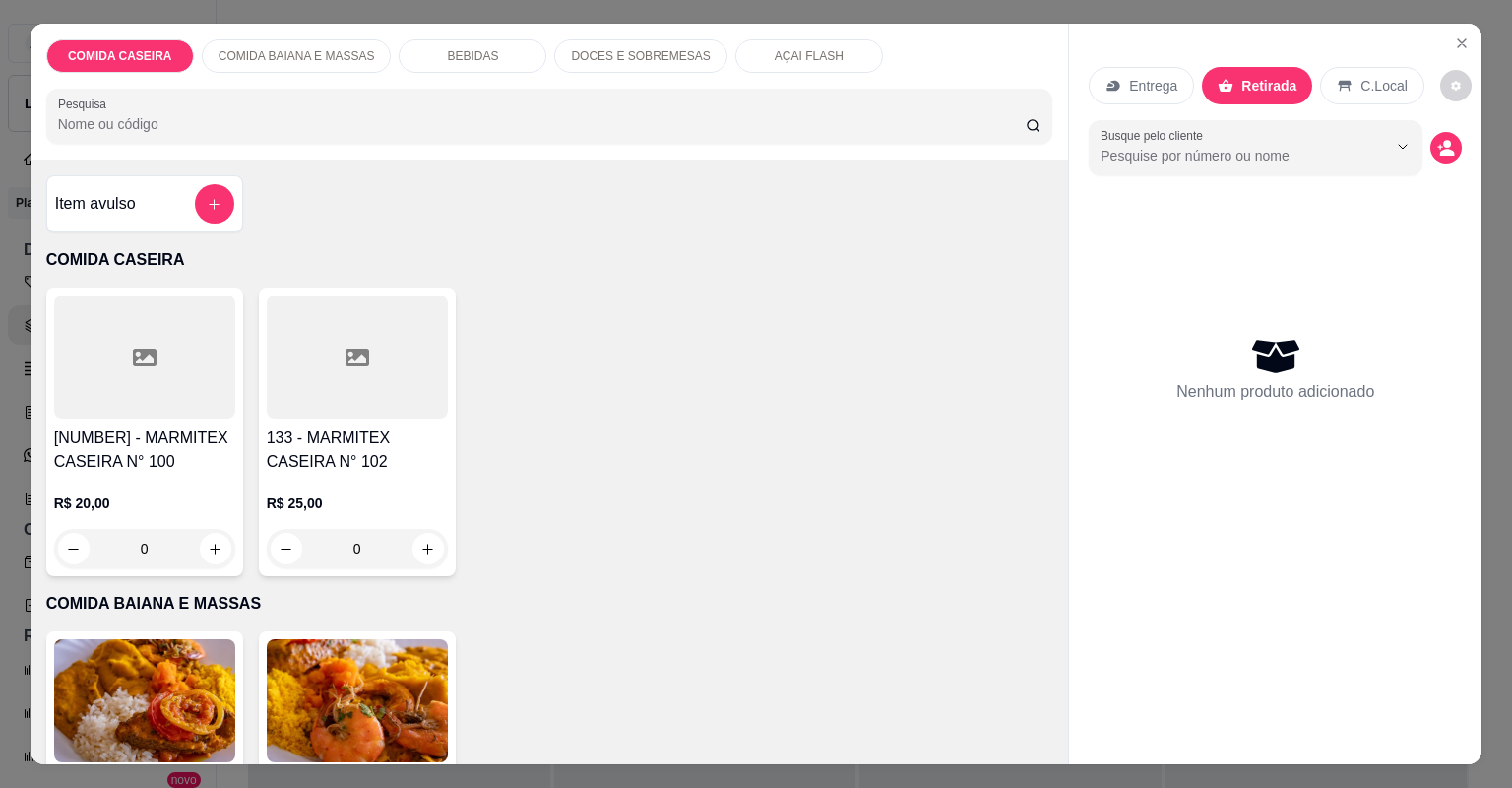 click on "Item avulso" at bounding box center (145, 204) 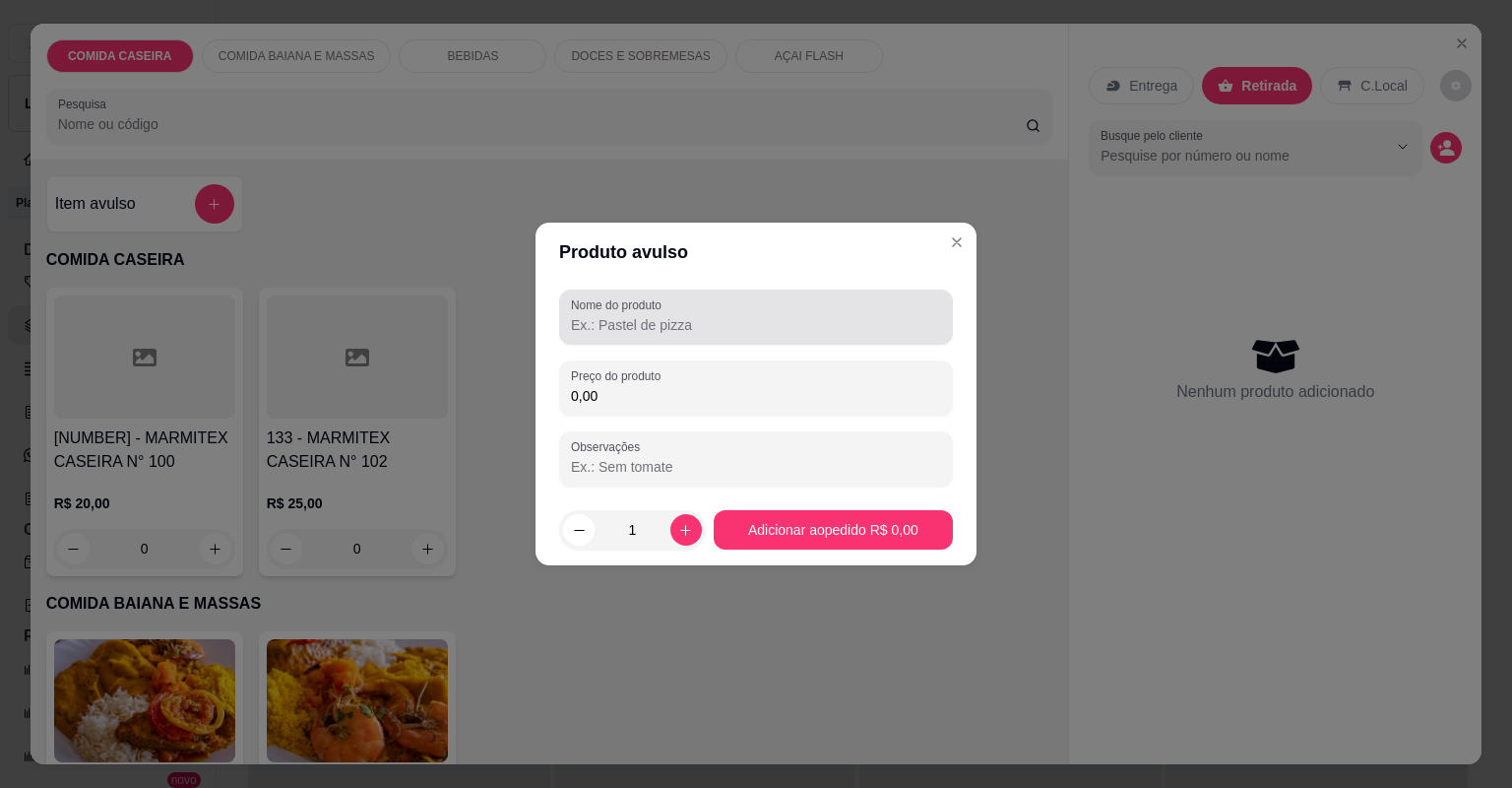 click on "Nome do produto" at bounding box center [756, 317] 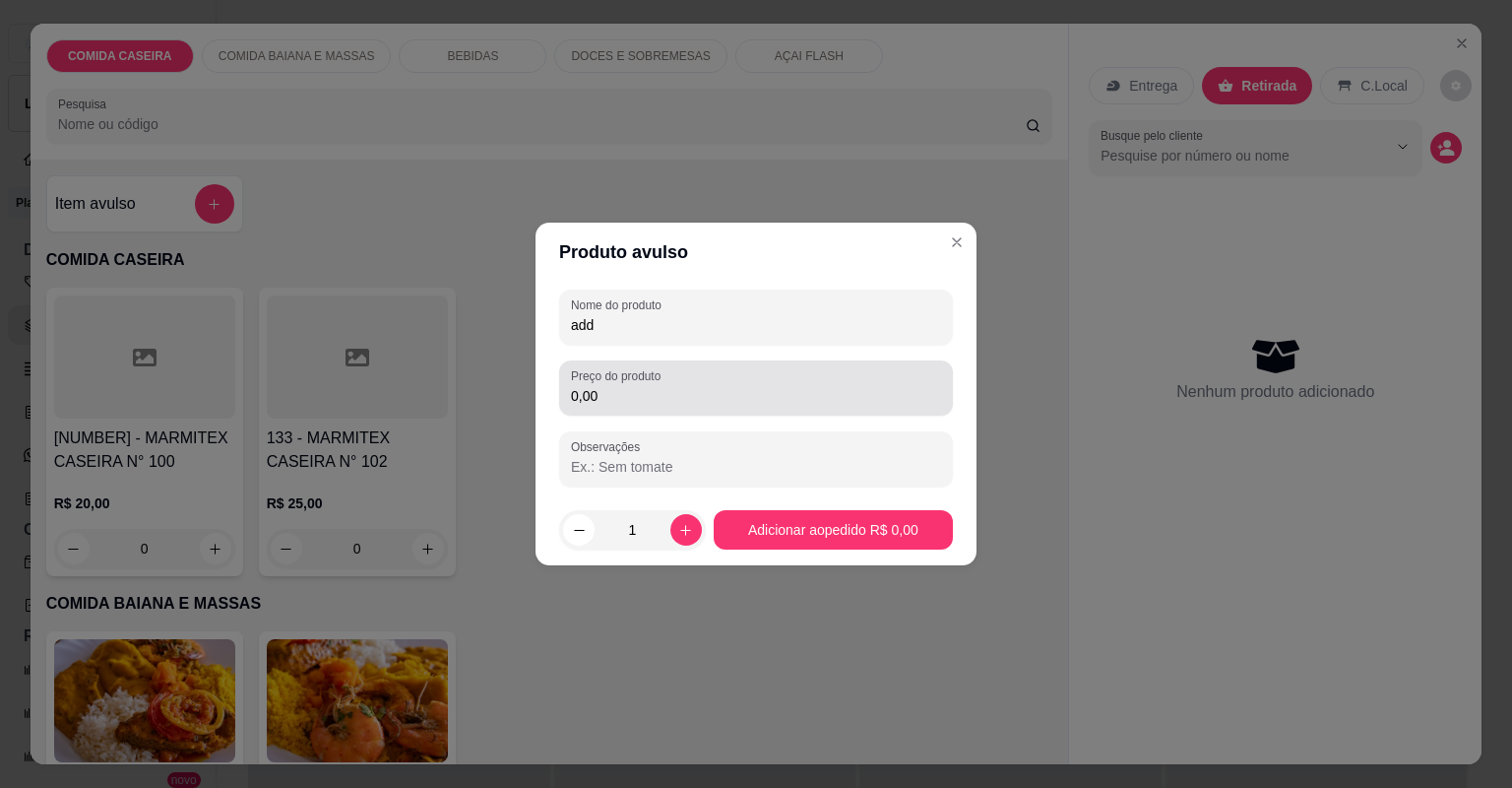 type on "add" 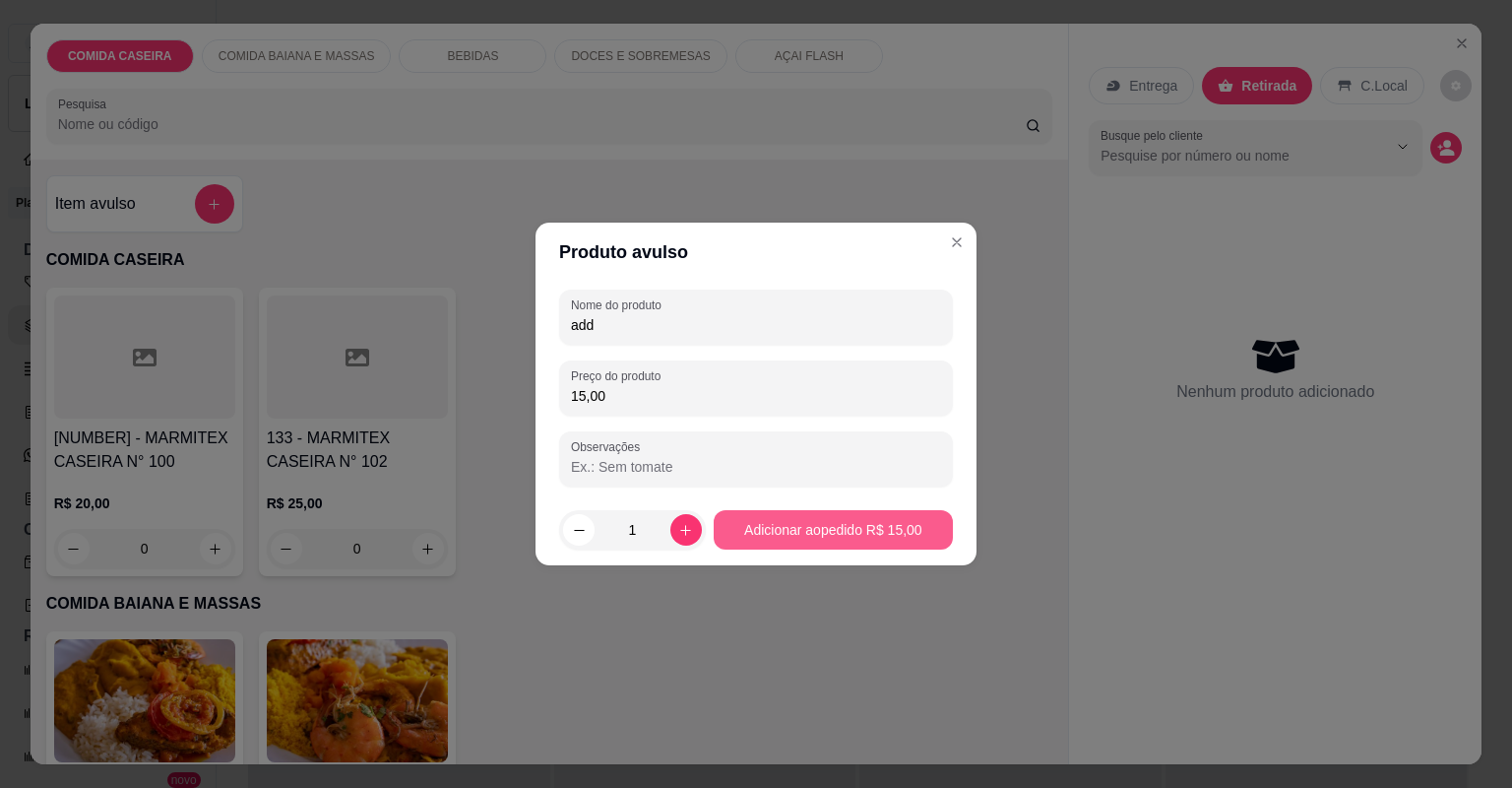 type on "15,00" 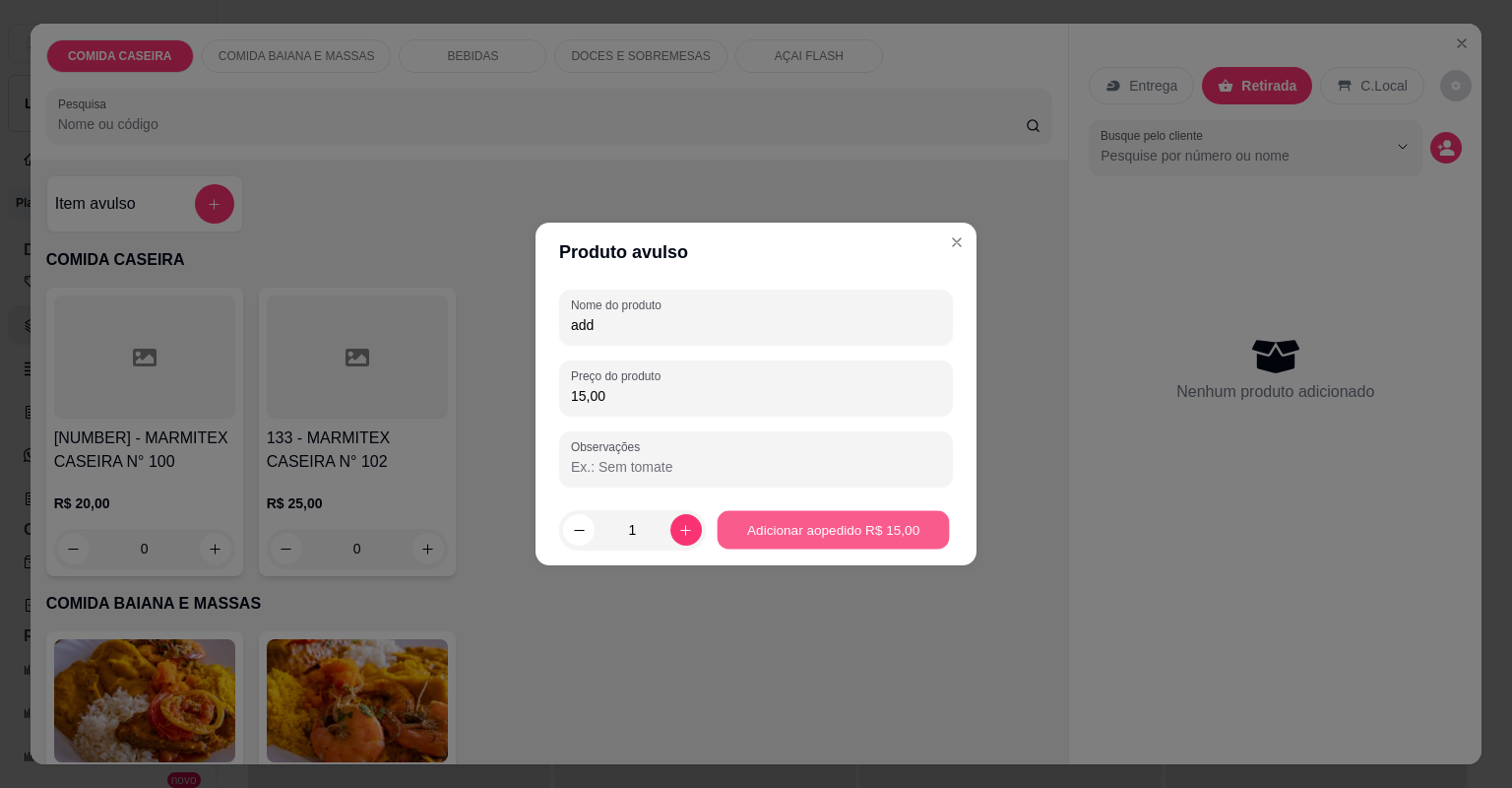 click on "[NUMBER] - MARMITEX CASEIRA N° 100 R$ 20,00 0 [NUMBER] - MARMITEX CASEIRA N° 102 R$ 25,00 0" at bounding box center (549, 431) 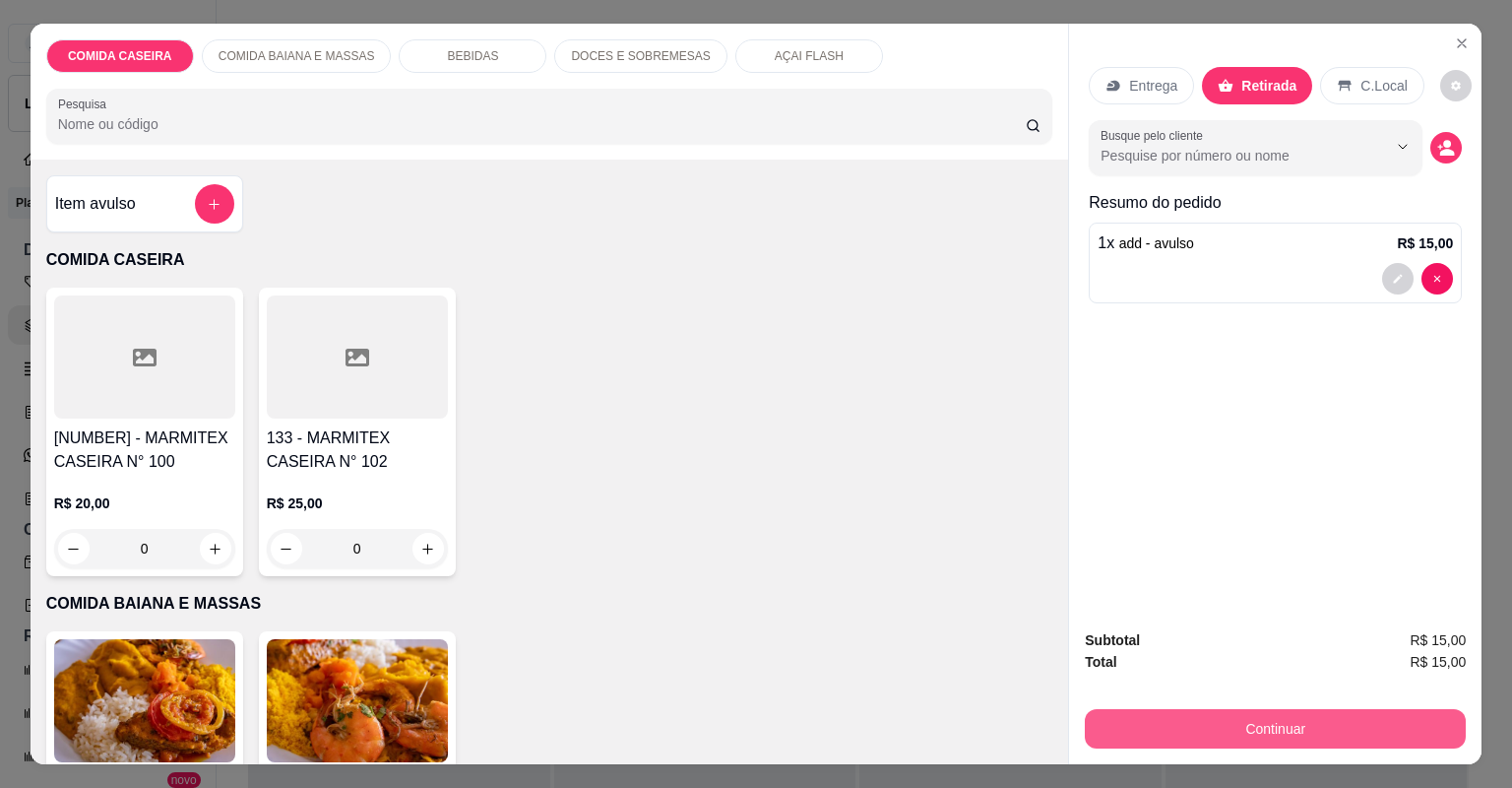 click on "Continuar" at bounding box center [1275, 729] 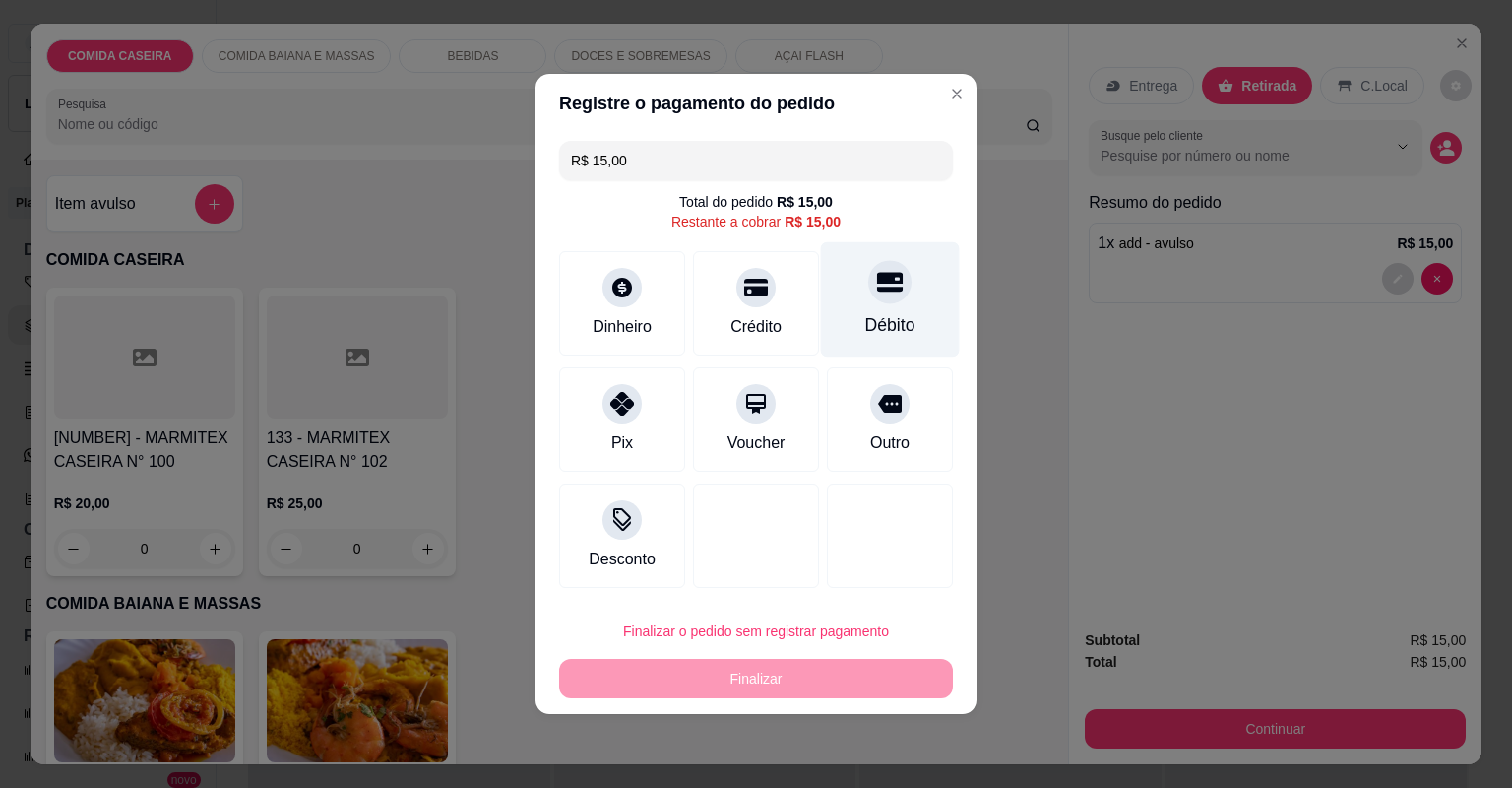 click on "Débito" at bounding box center (890, 325) 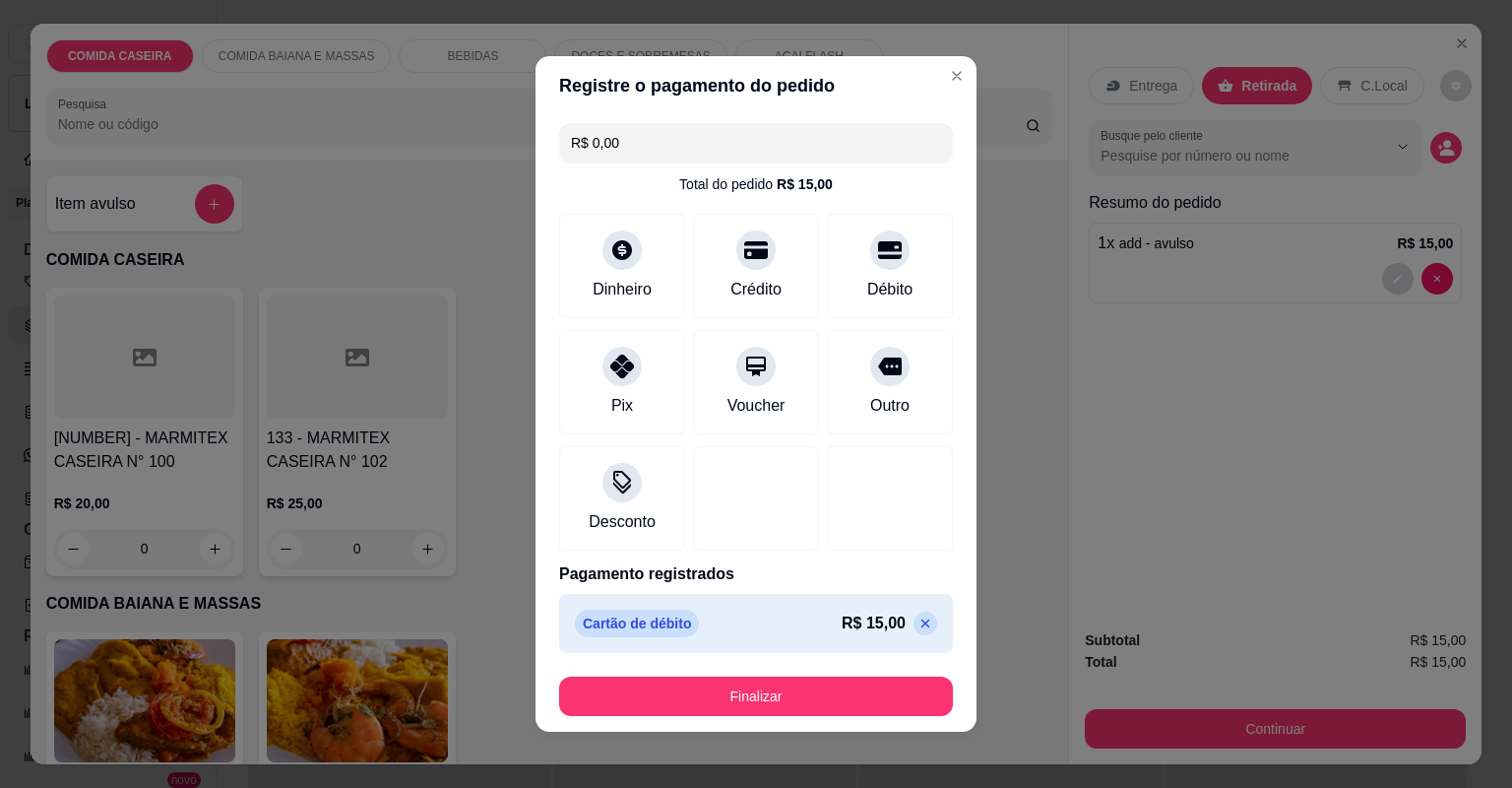click on "R$ 0,00 Total do pedido   R$ 15,00 Dinheiro Crédito Débito Pix Voucher Outro Desconto Pagamento registrados Cartão de débito R$ 15,00" at bounding box center (756, 388) 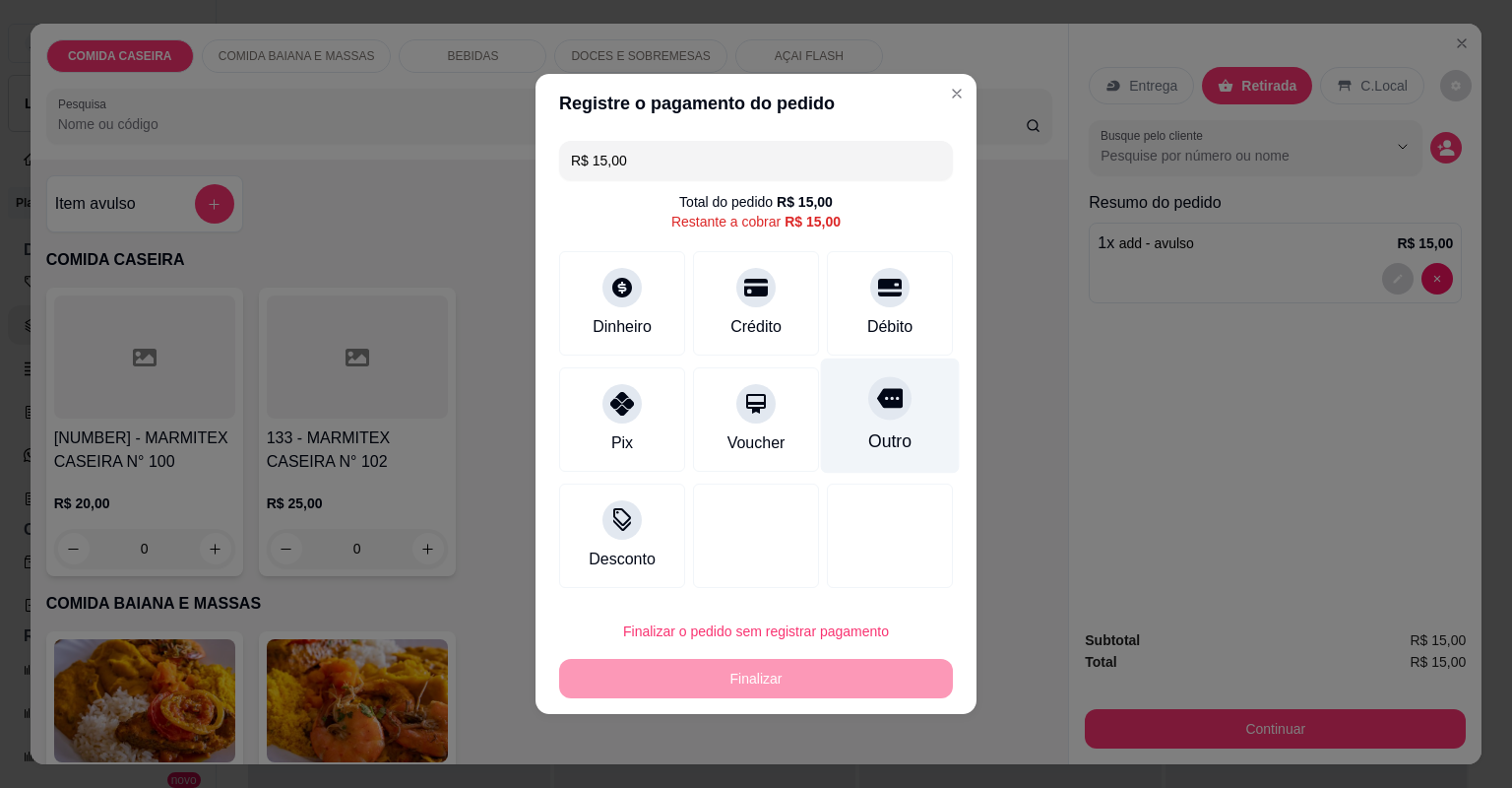 click at bounding box center [890, 398] 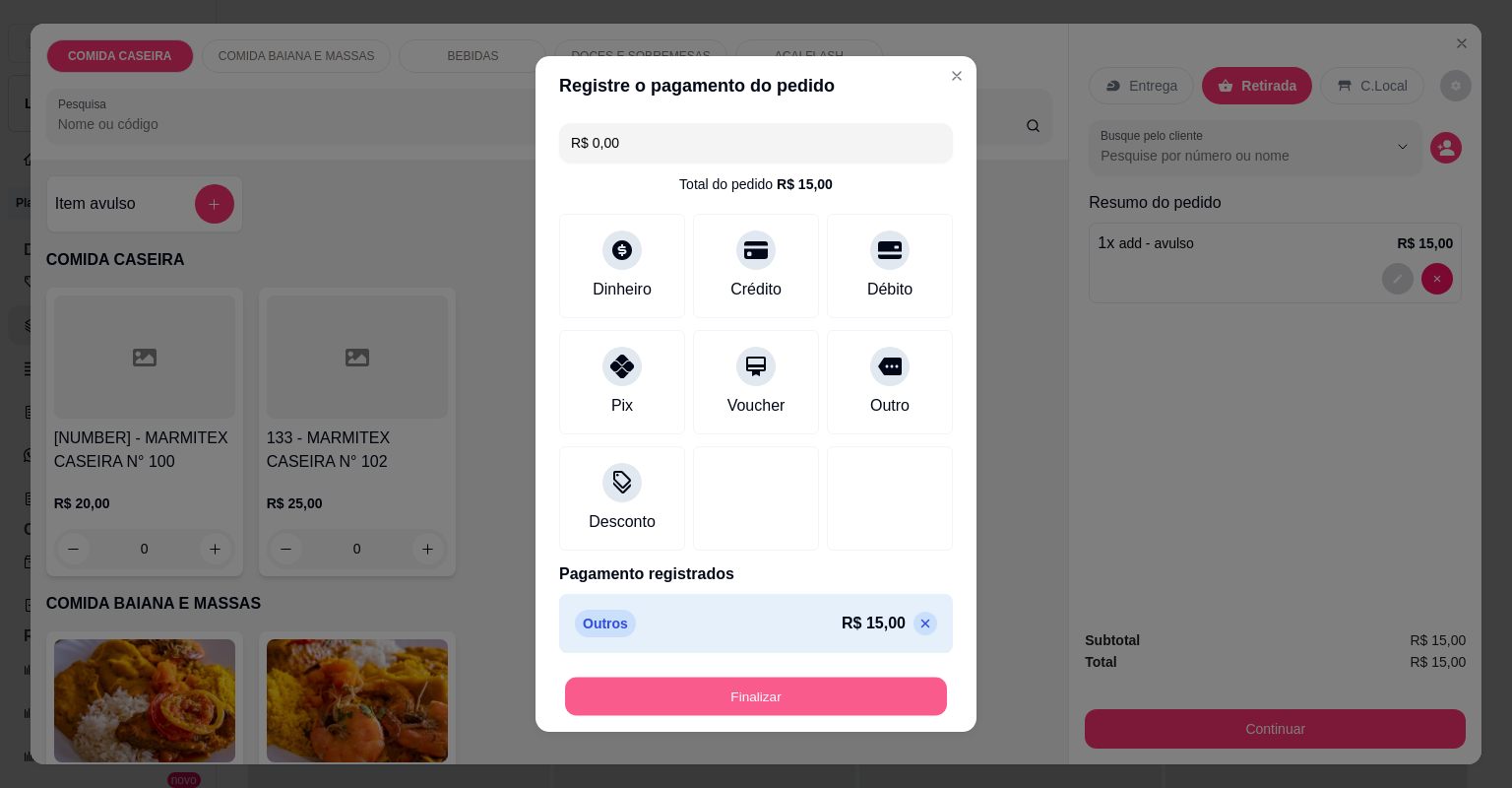 click on "Finalizar" at bounding box center (756, 696) 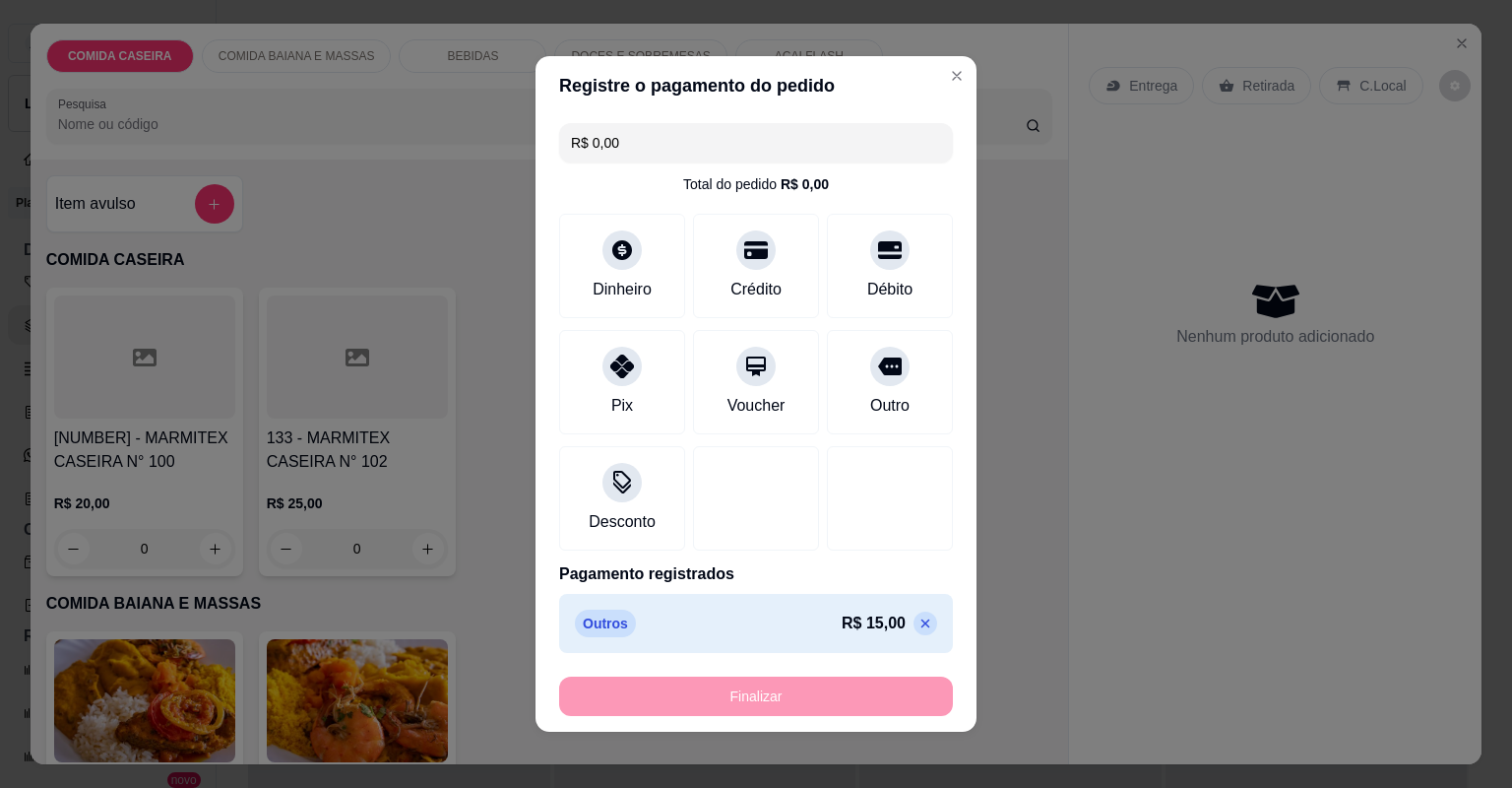type on "-R$ 15,00" 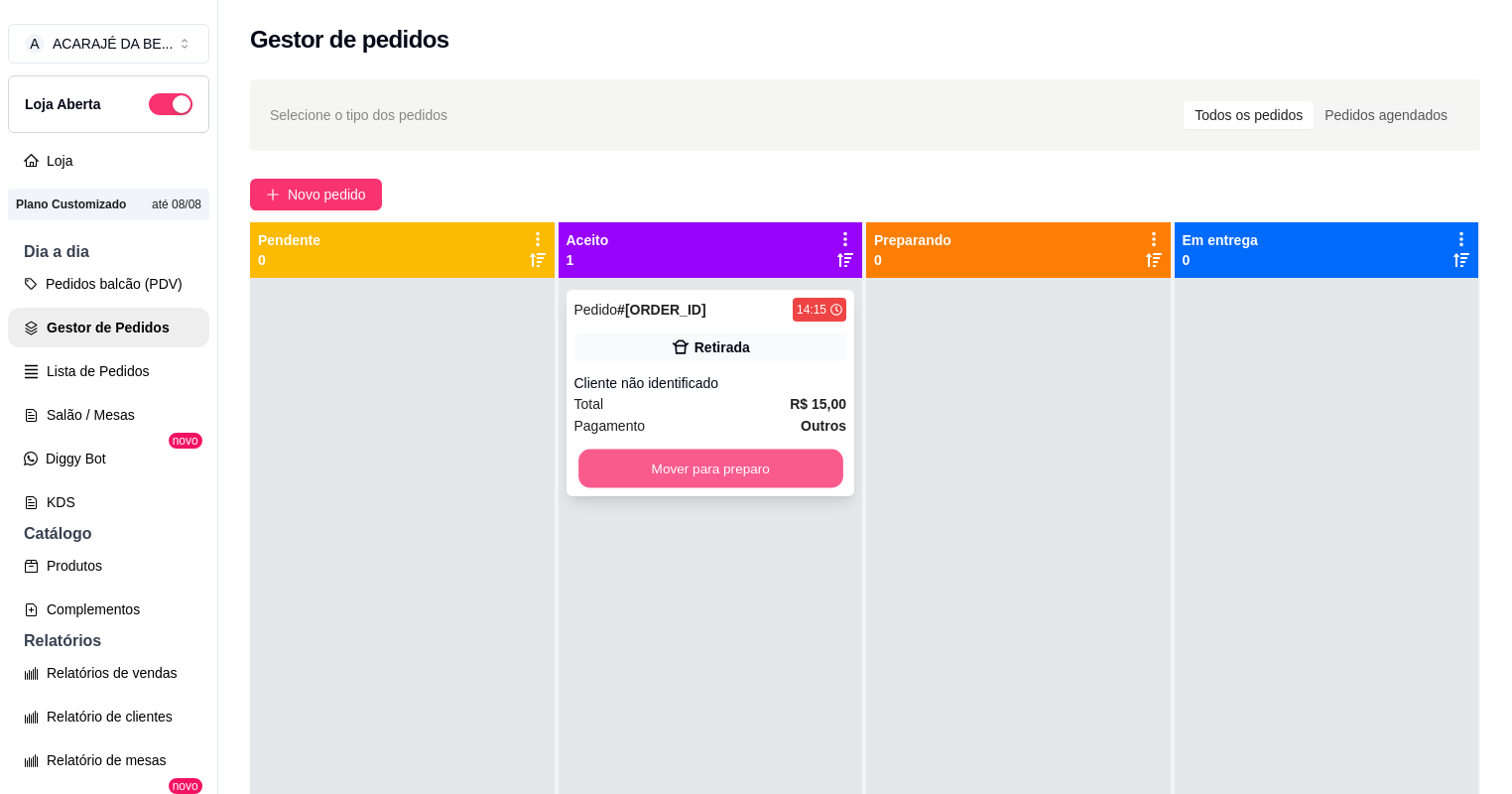 click on "Mover para preparo" at bounding box center [710, 468] 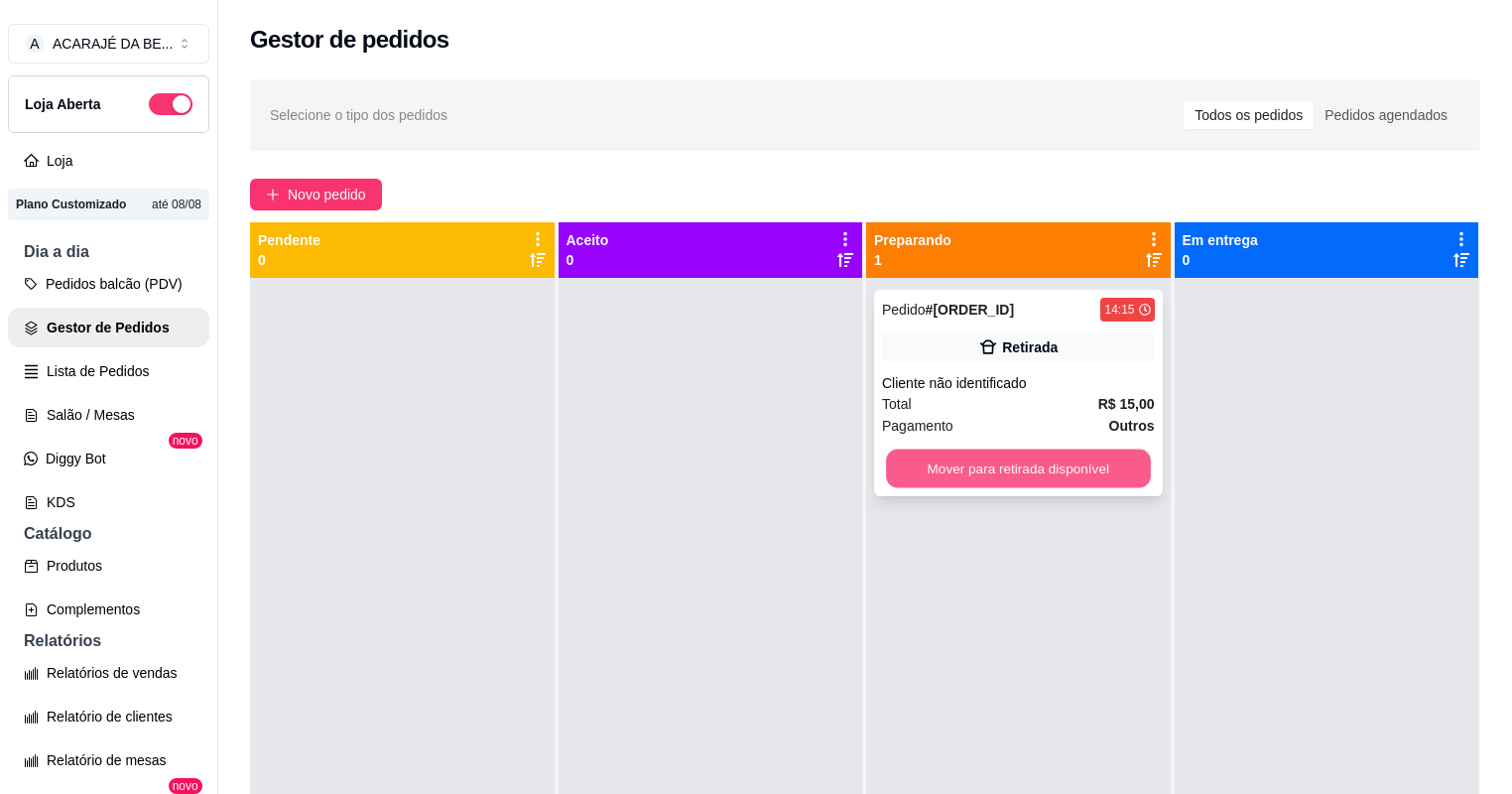 click on "Mover para retirada disponível" at bounding box center [1018, 468] 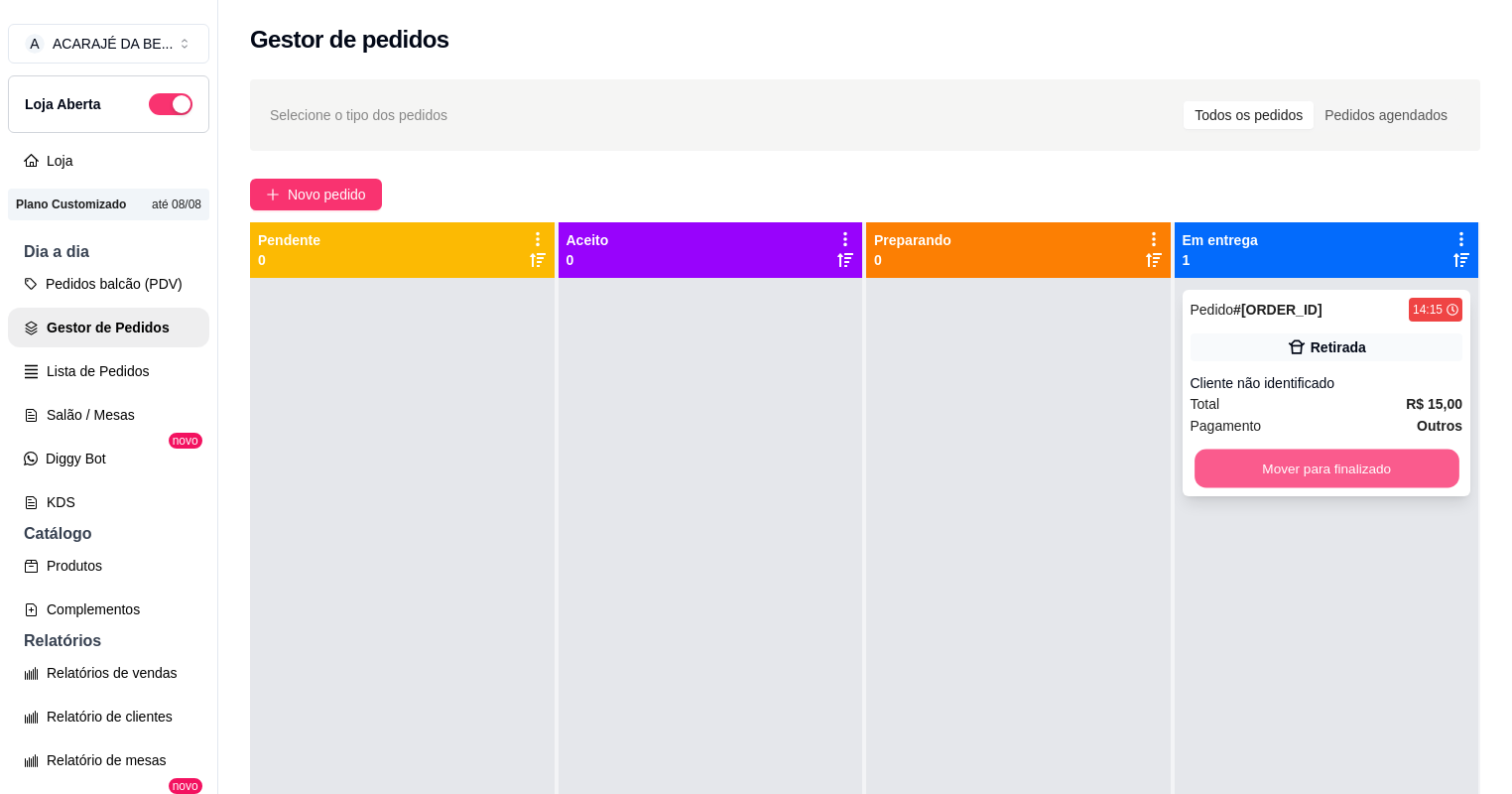 click on "Mover para finalizado" at bounding box center [1326, 468] 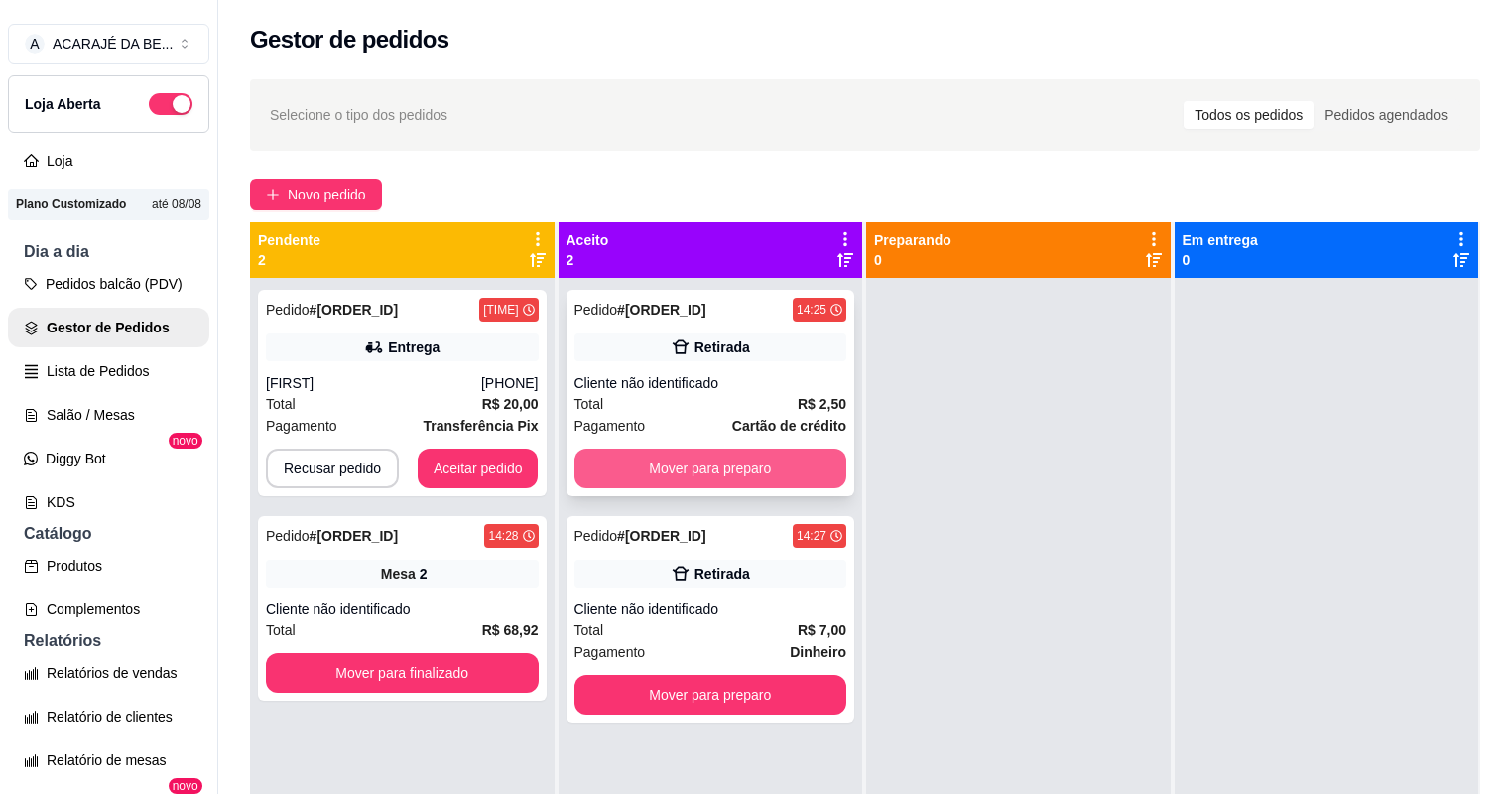 click on "Mover para preparo" at bounding box center [710, 468] 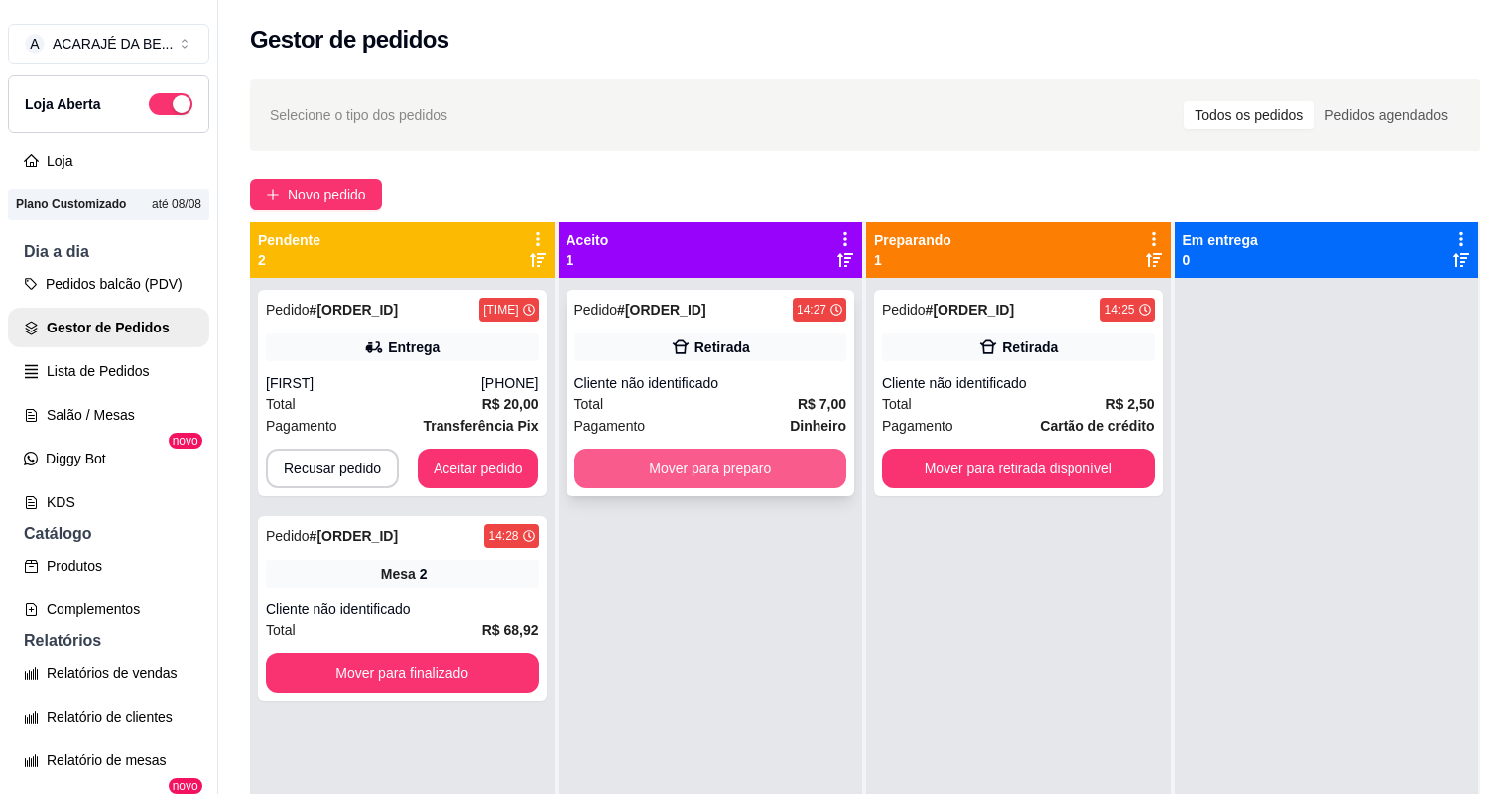 click on "Mover para preparo" at bounding box center [710, 468] 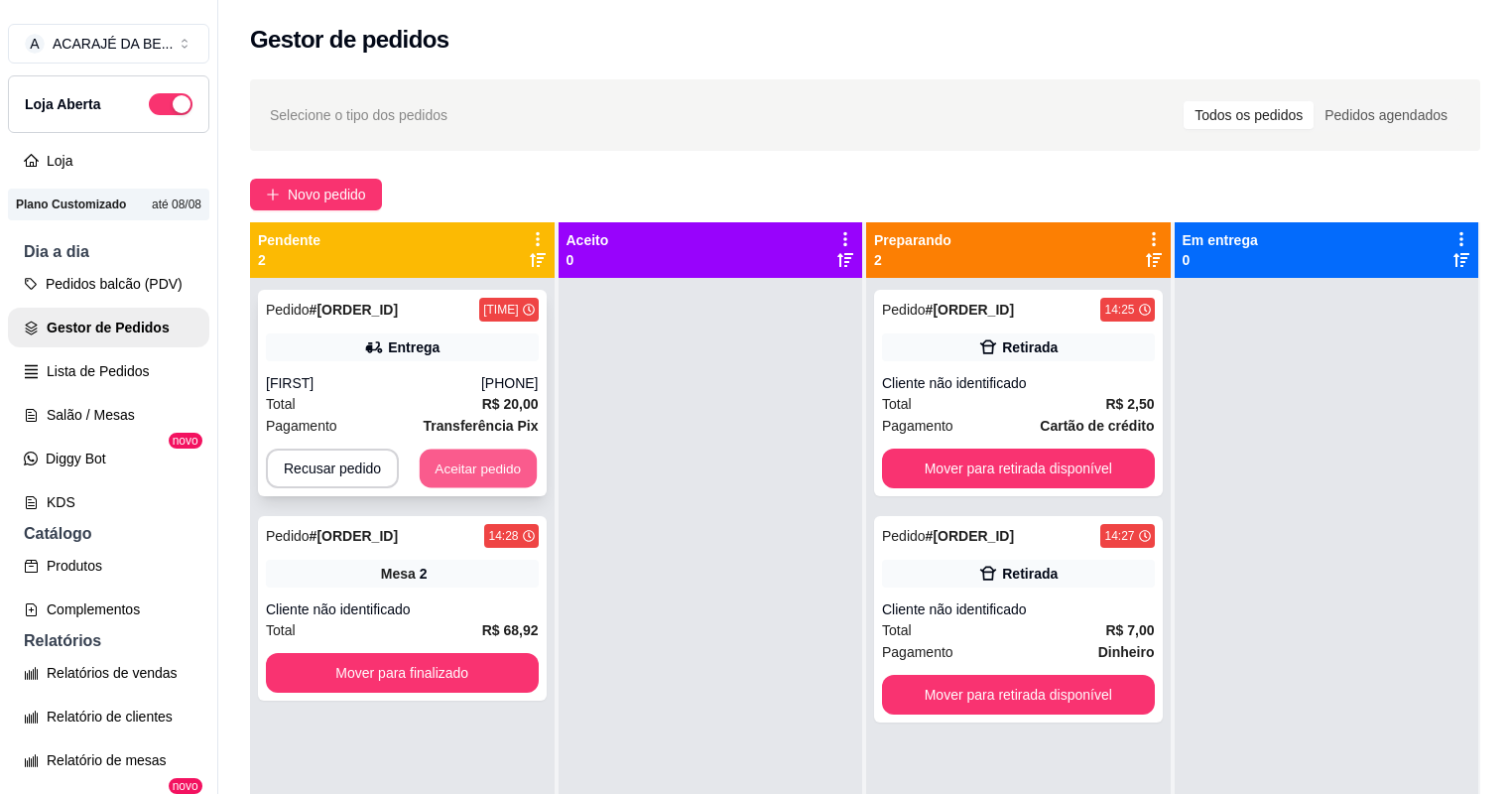 click on "Aceitar pedido" at bounding box center [478, 468] 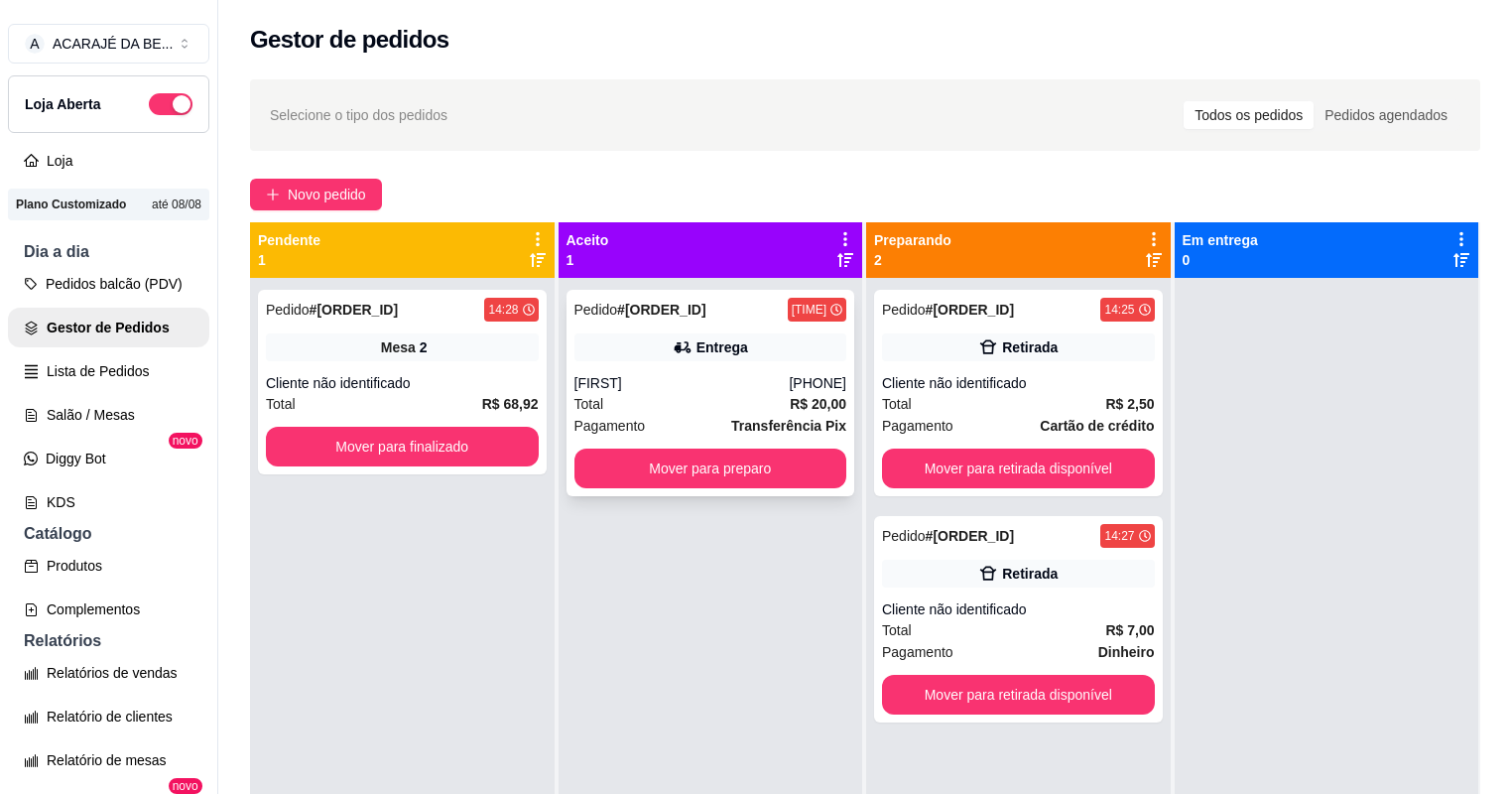 click on "[FIRST]" at bounding box center (682, 383) 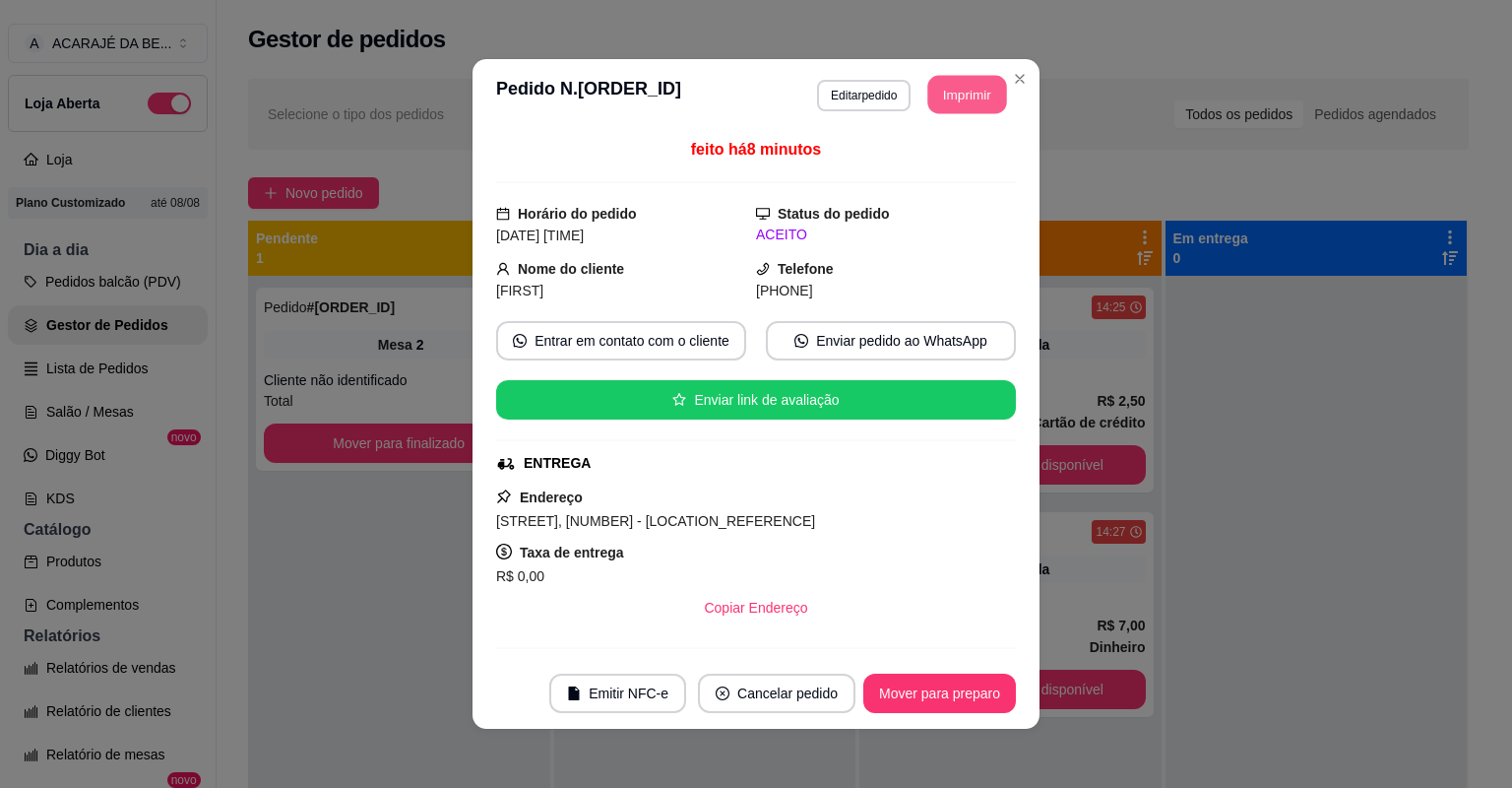 click on "Imprimir" at bounding box center (968, 95) 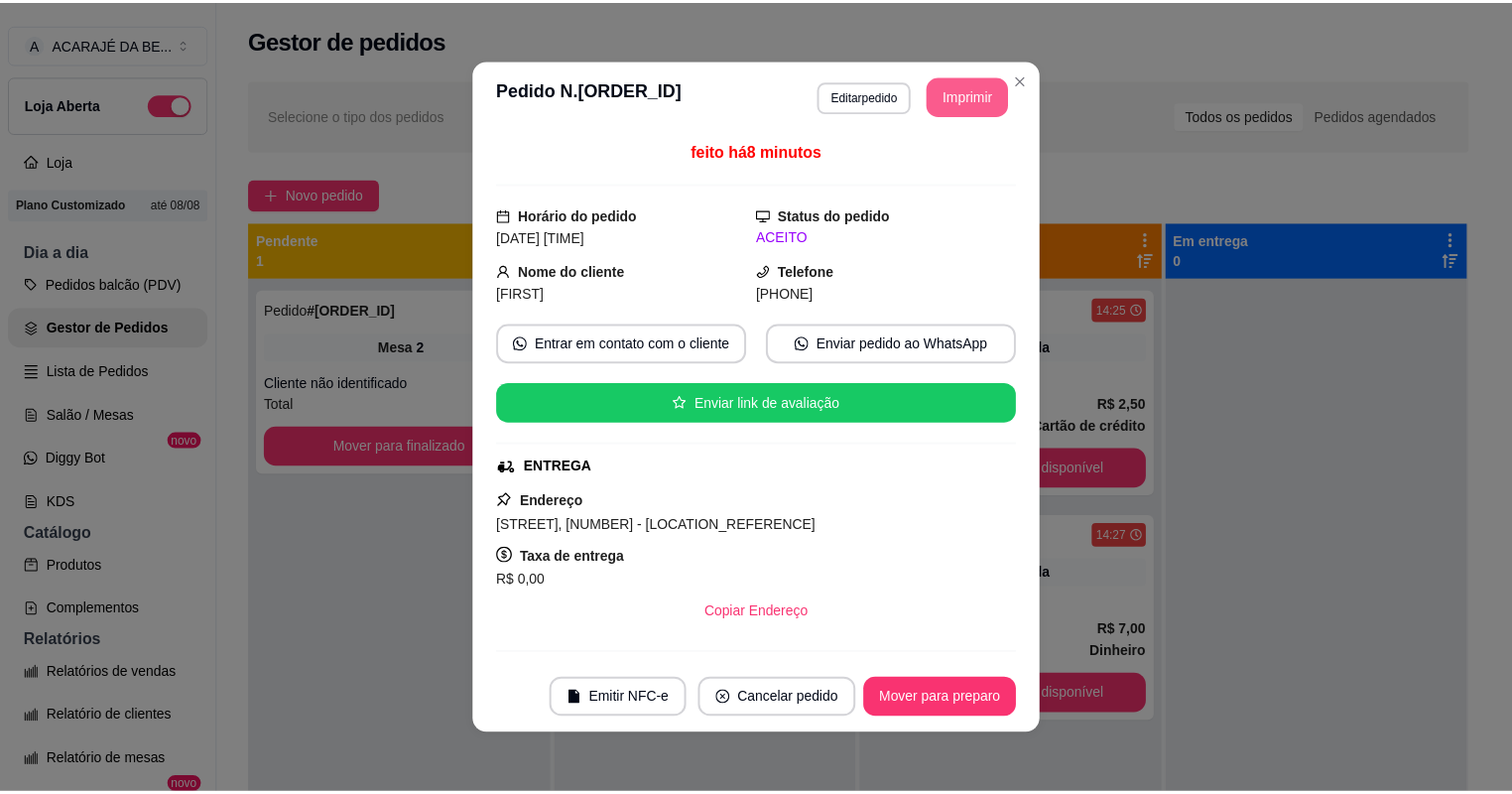 scroll, scrollTop: 0, scrollLeft: 0, axis: both 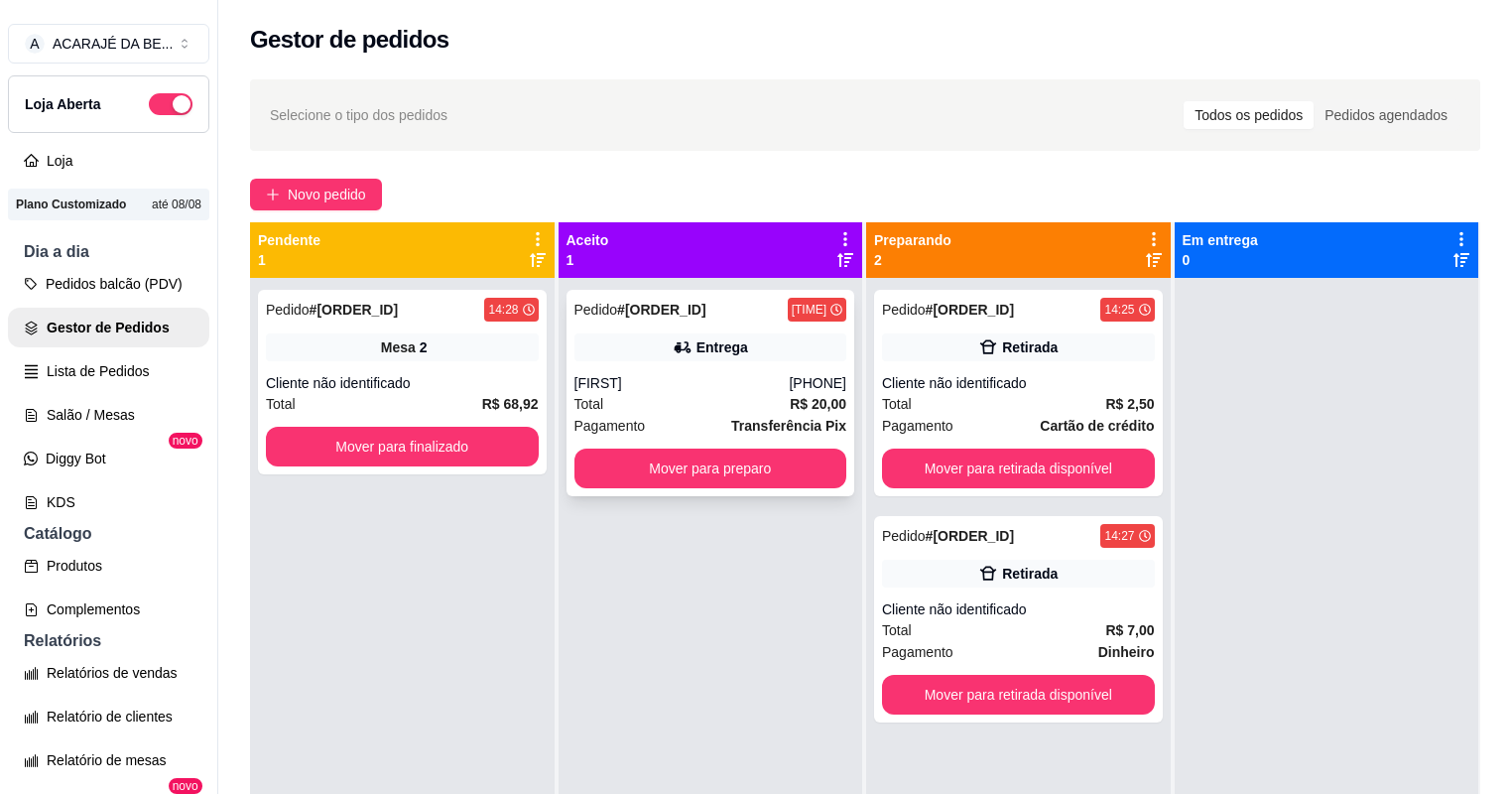 click on "Pedido # [ORDER_ID] [TIME] Entrega [FIRST] [PHONE] Total R$ 20,00 Pagamento Transferência Pix Mover para preparo" at bounding box center [710, 393] 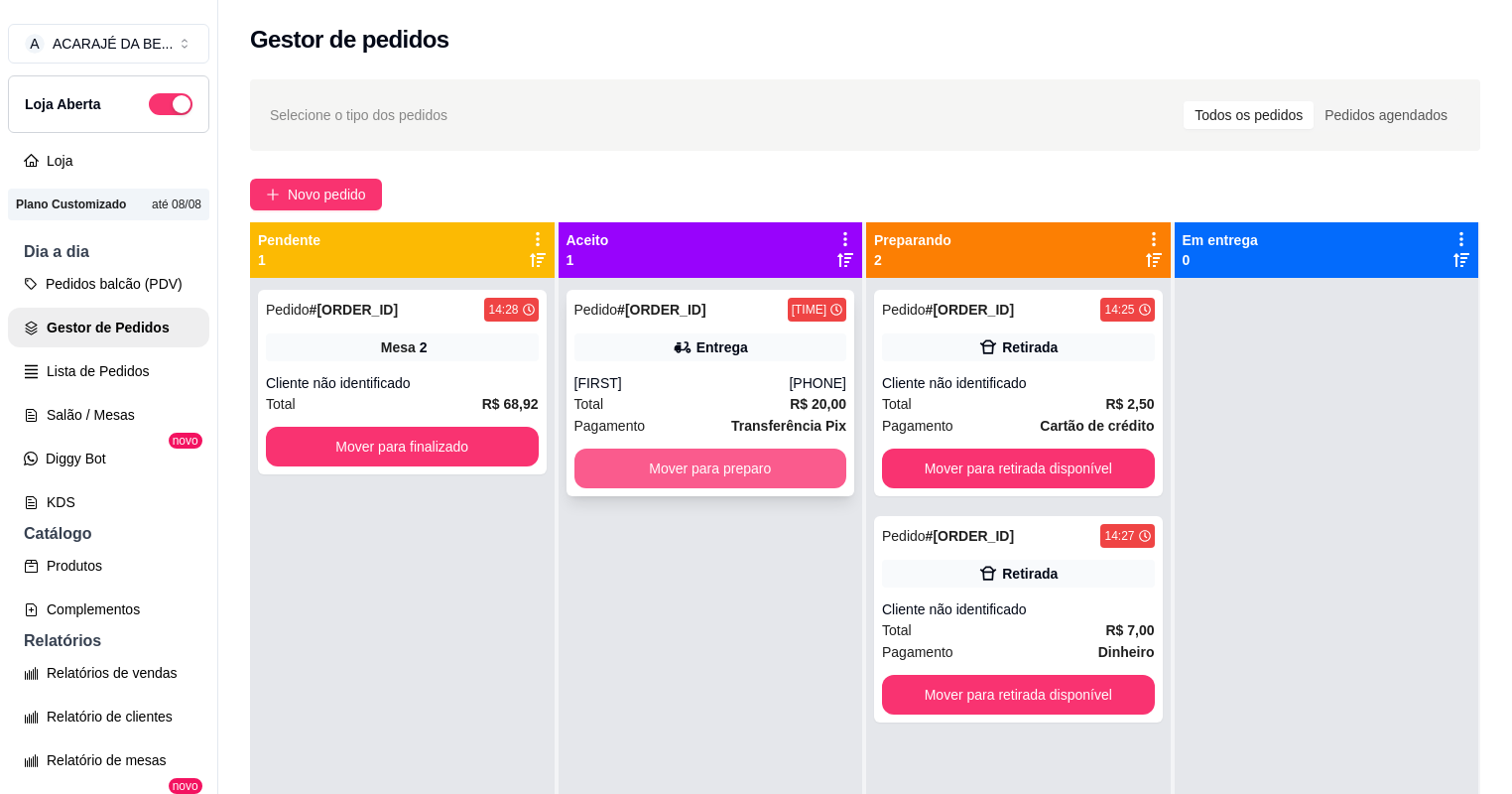 click on "Mover para preparo" at bounding box center [710, 468] 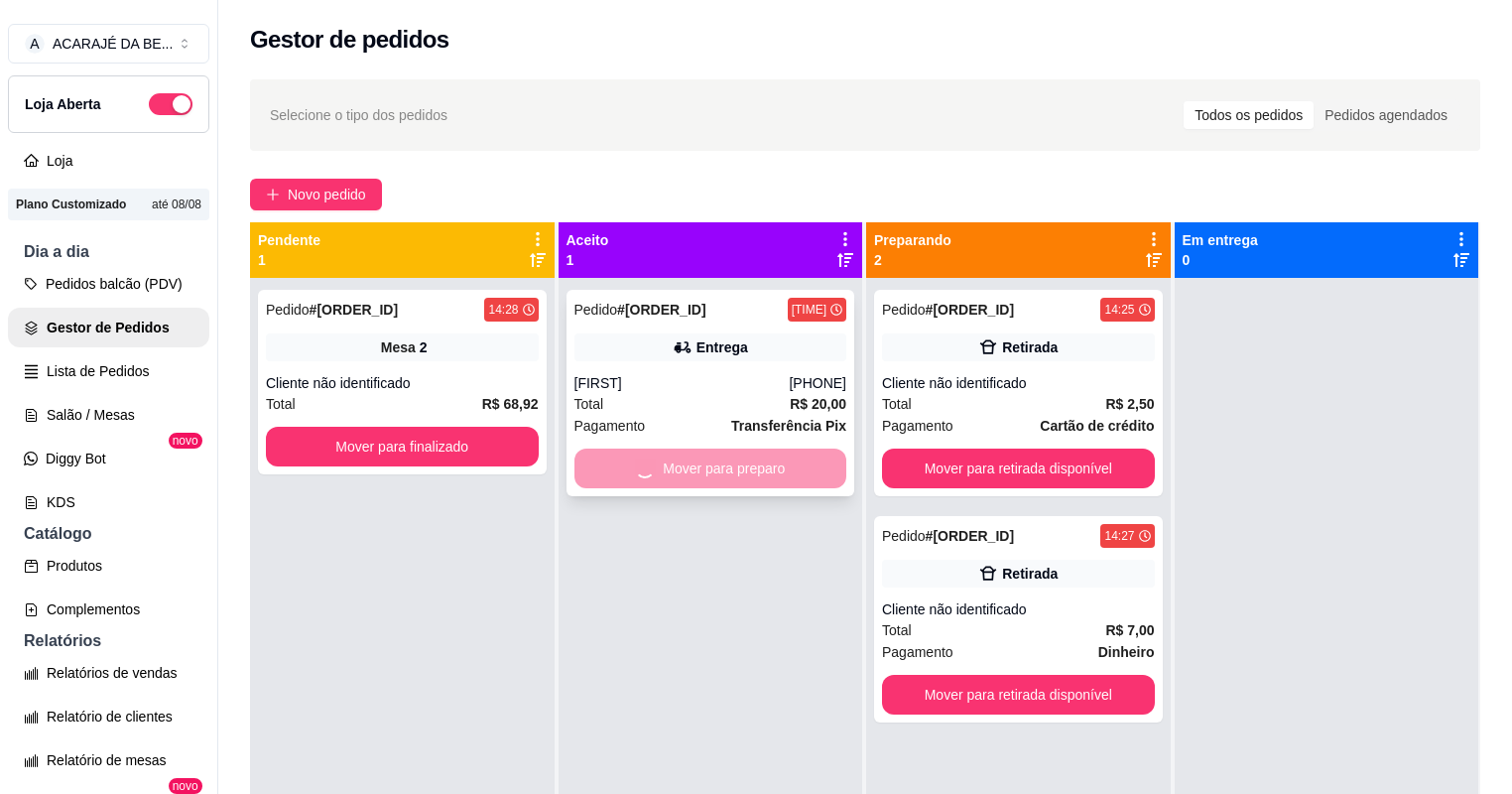 click on "Mover para preparo" at bounding box center (710, 468) 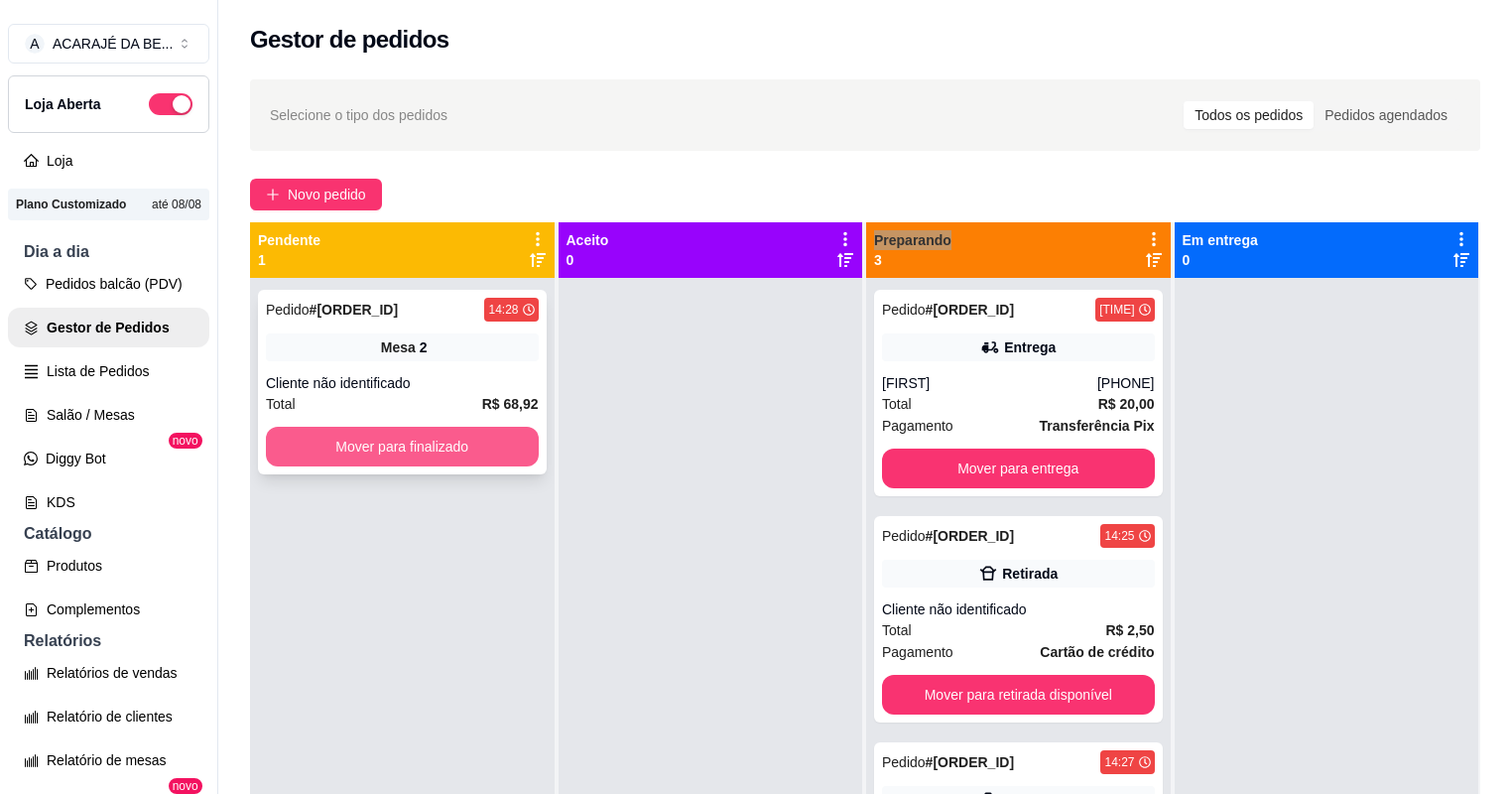 click on "Mover para finalizado" at bounding box center [402, 447] 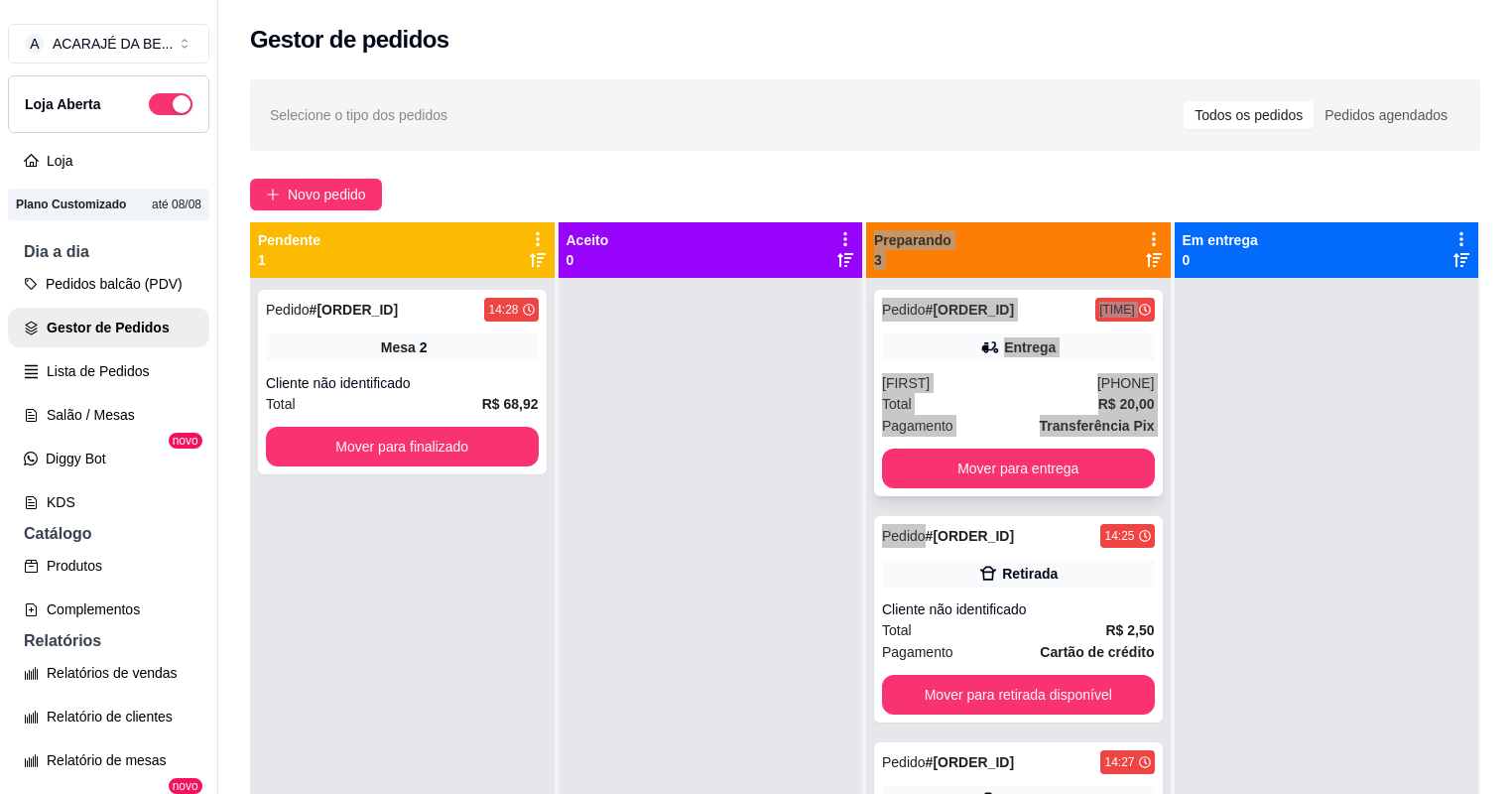 drag, startPoint x: 1155, startPoint y: 473, endPoint x: 1107, endPoint y: 469, distance: 48.166378 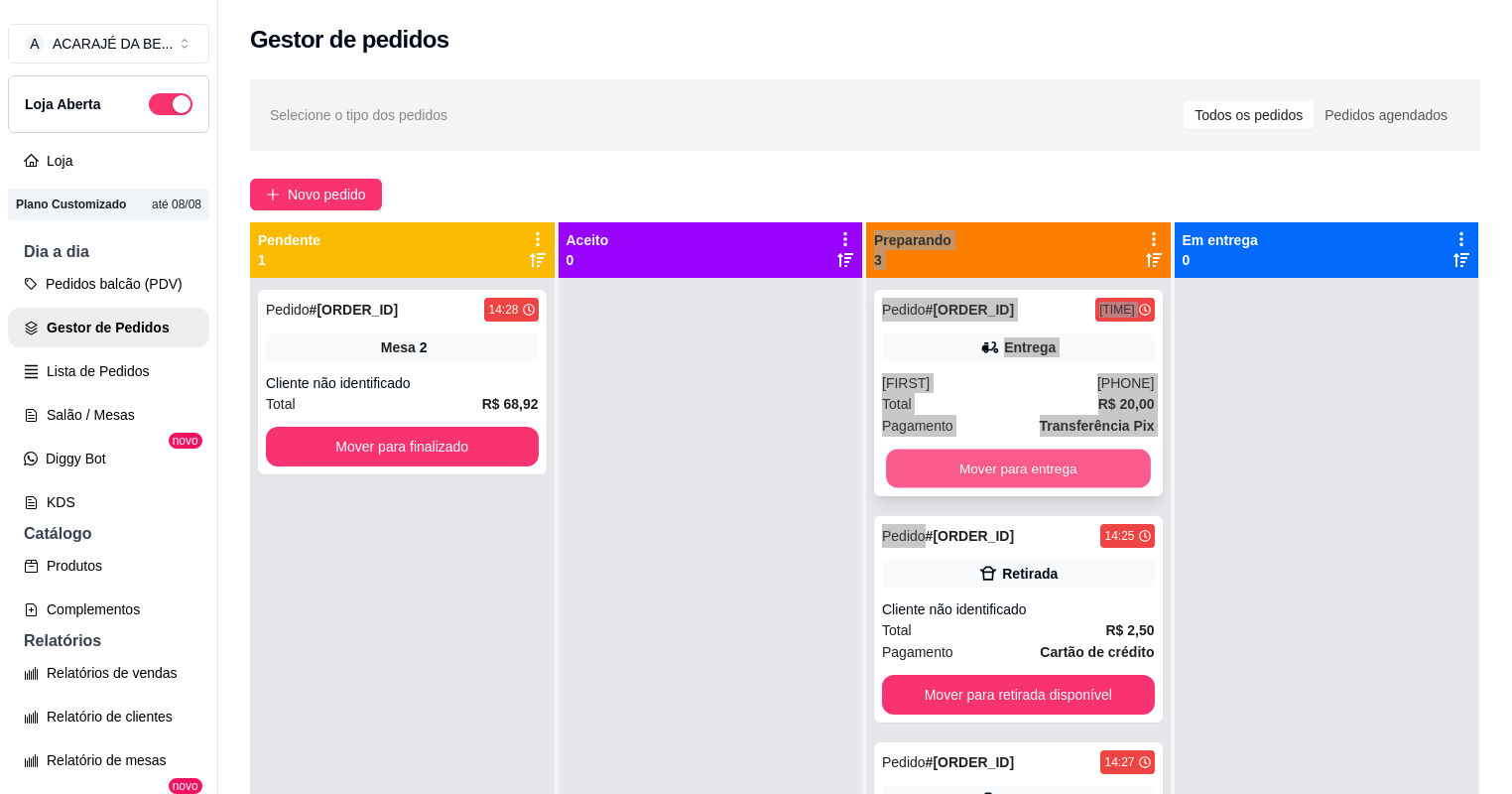 click on "Mover para entrega" at bounding box center (1018, 468) 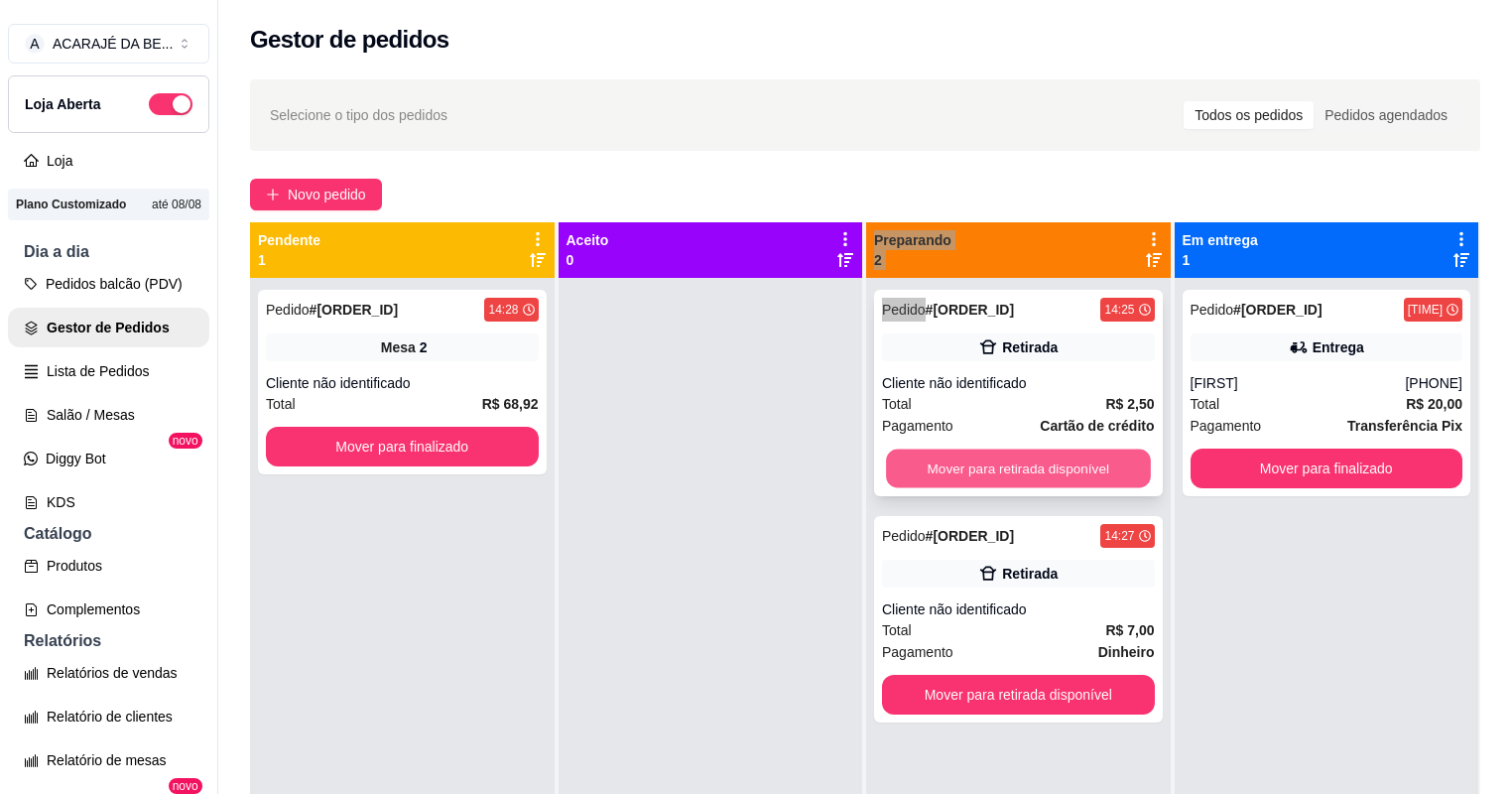 click on "Mover para retirada disponível" at bounding box center [1018, 468] 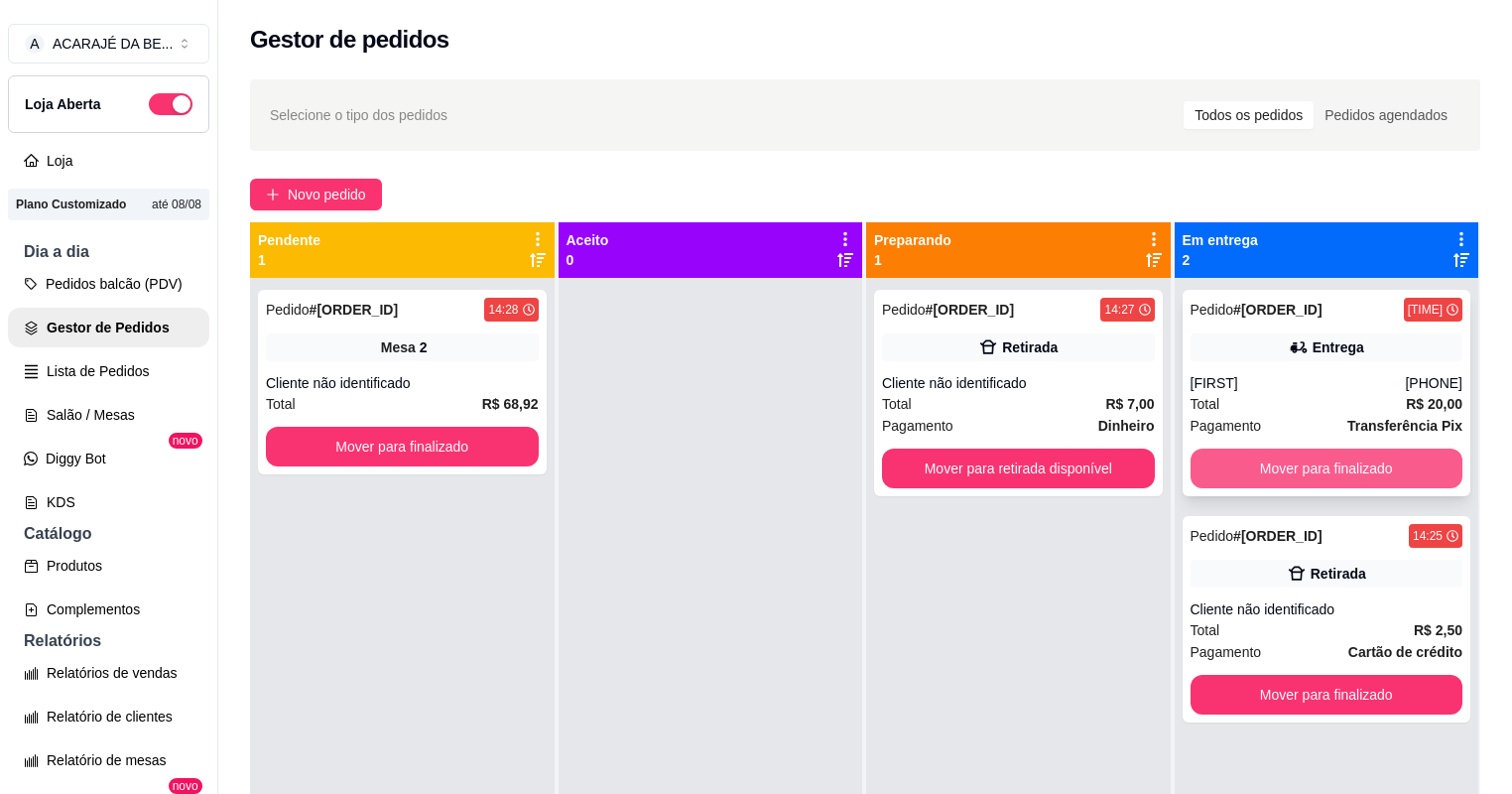 click on "Mover para finalizado" at bounding box center [1326, 468] 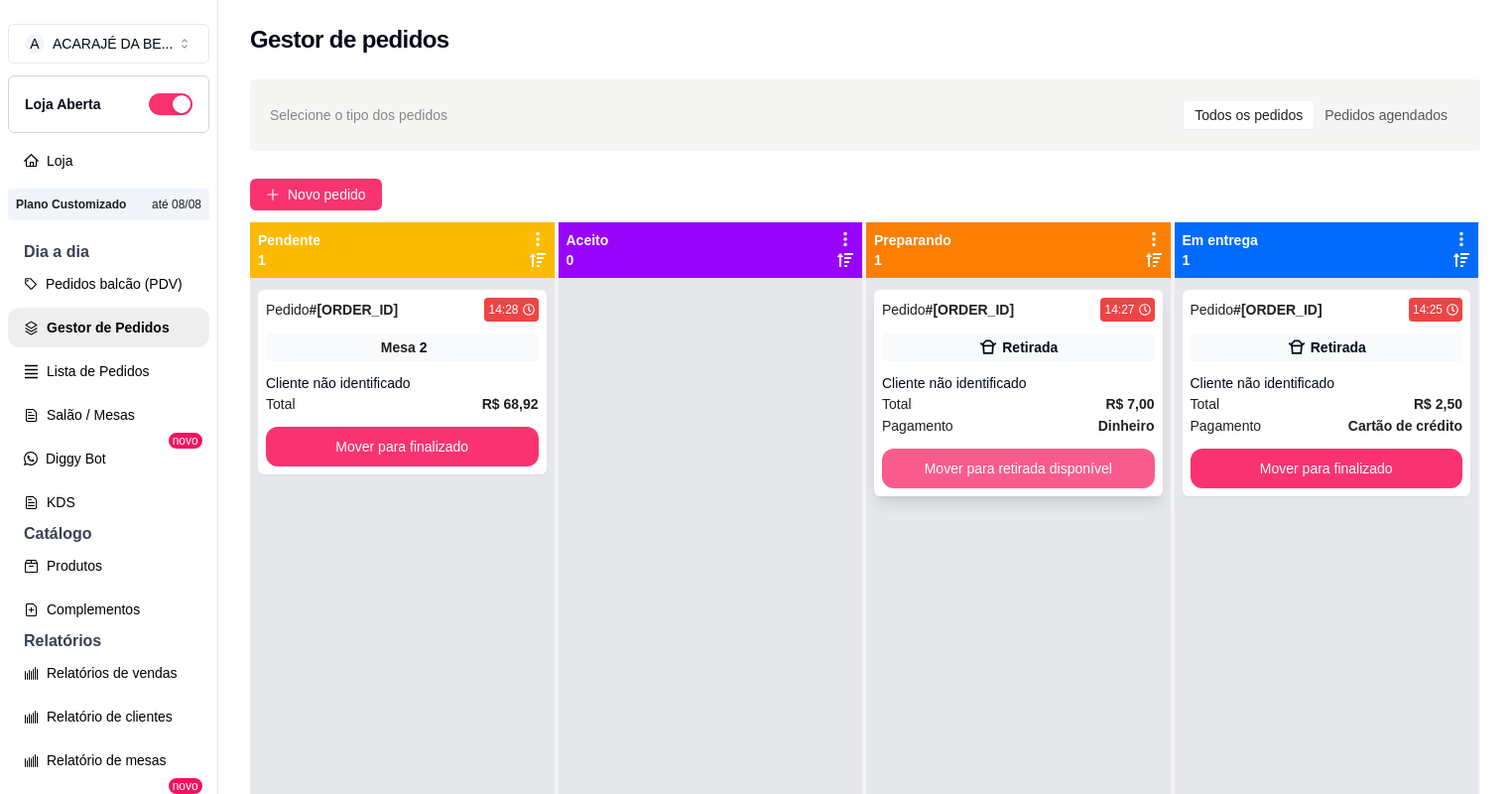 click on "Mover para retirada disponível" at bounding box center (1018, 468) 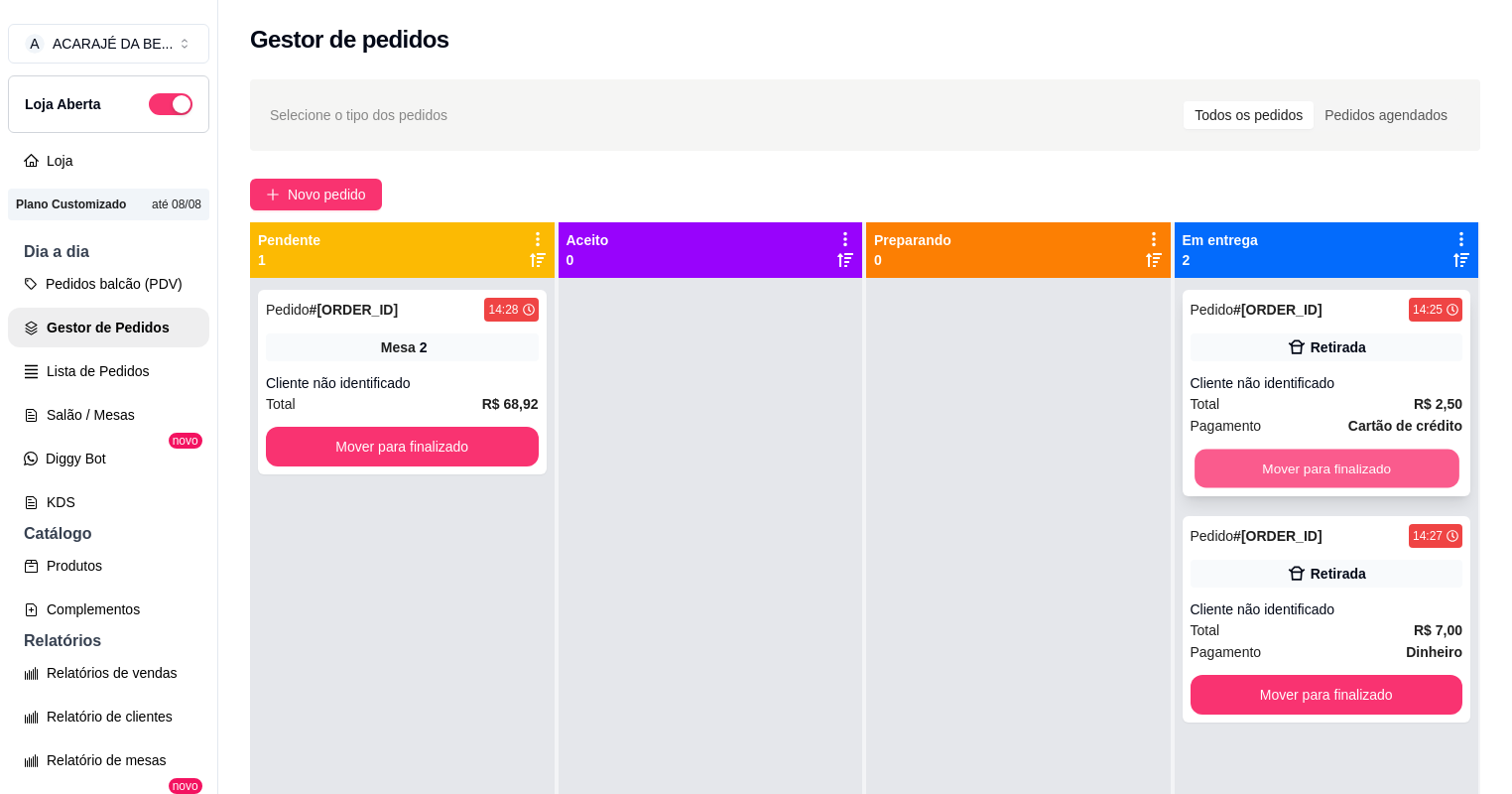 click on "Mover para finalizado" at bounding box center (1326, 468) 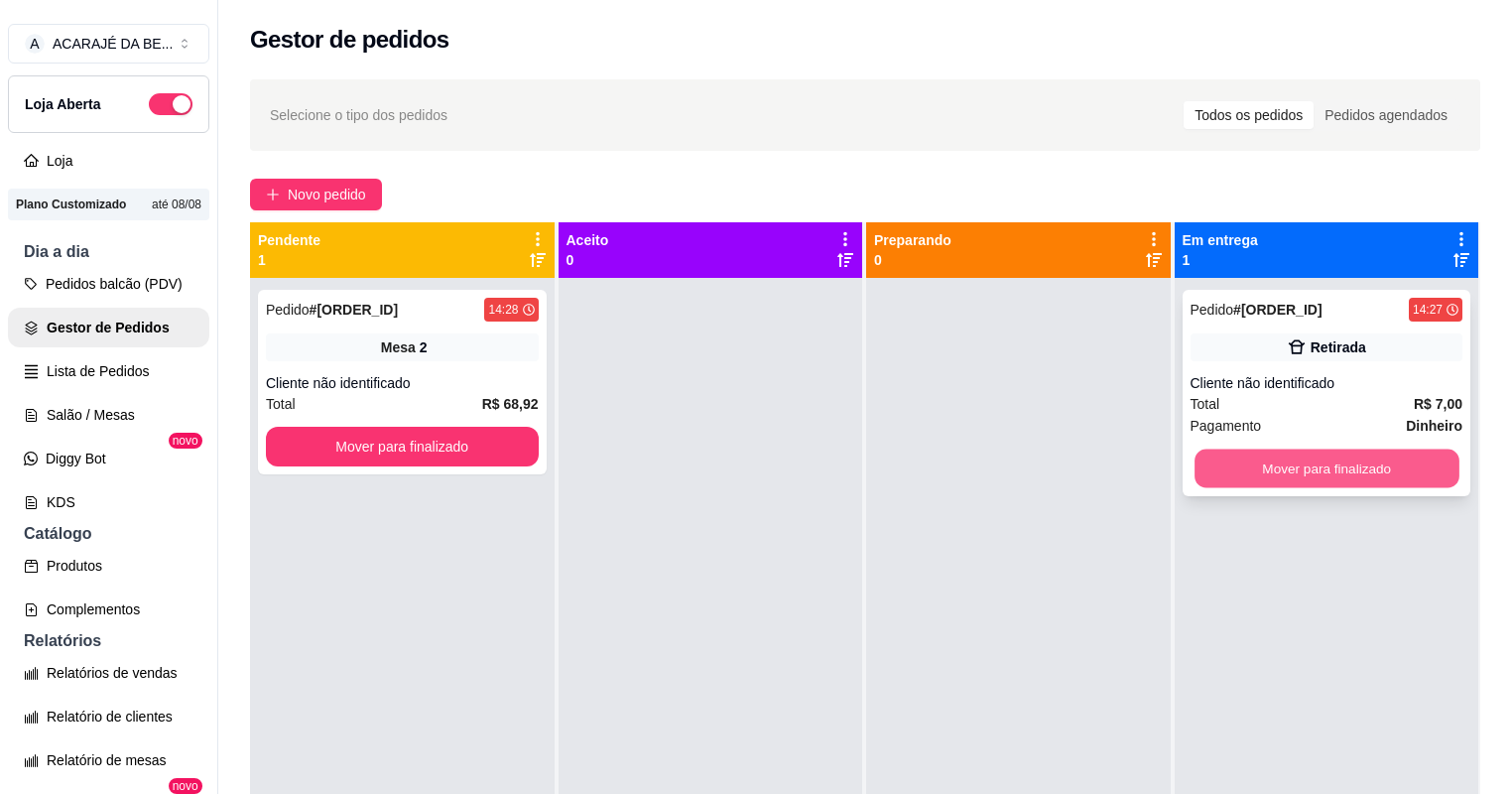 click on "Mover para finalizado" at bounding box center (1326, 468) 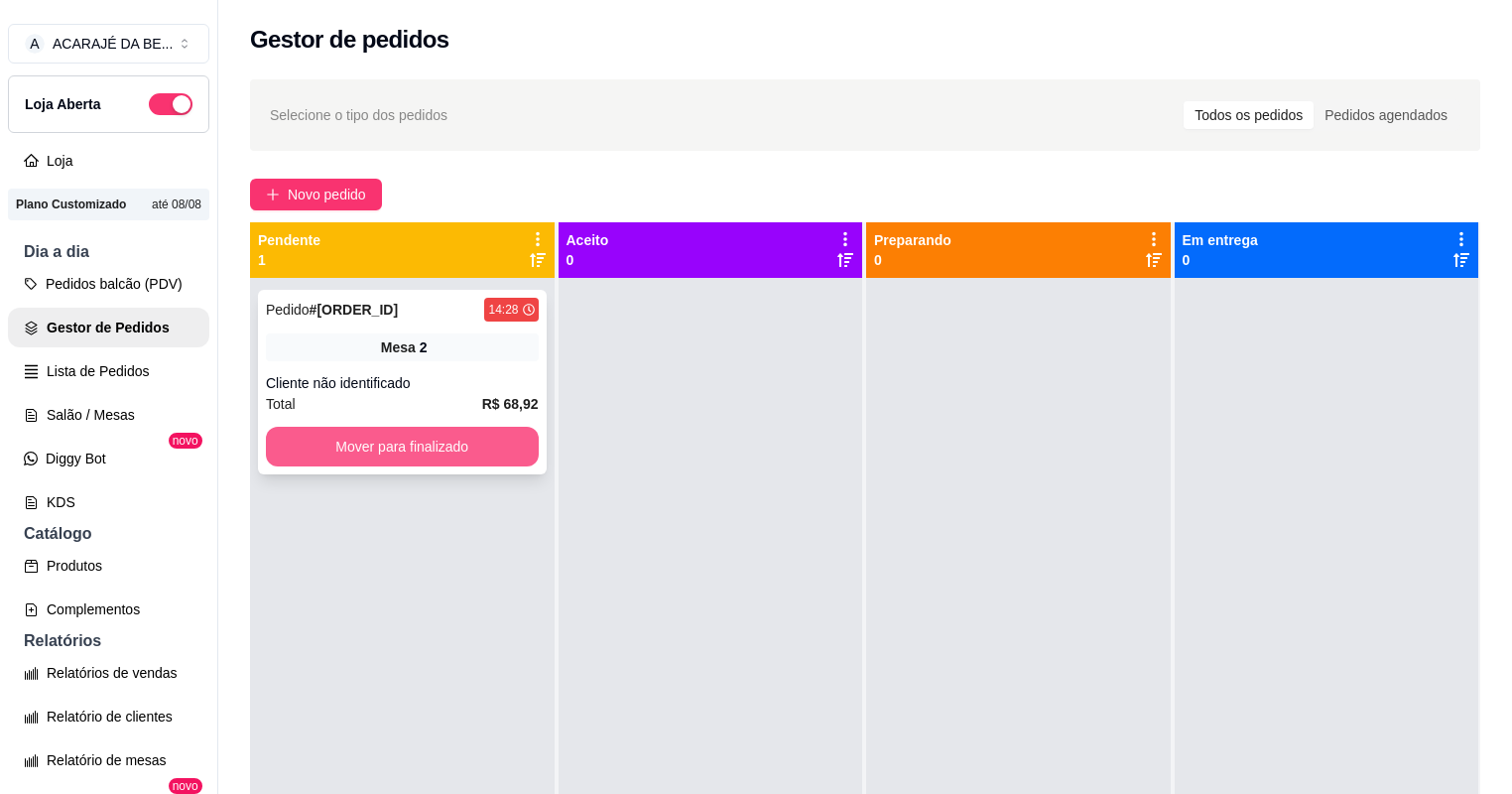 click on "Mover para finalizado" at bounding box center [402, 447] 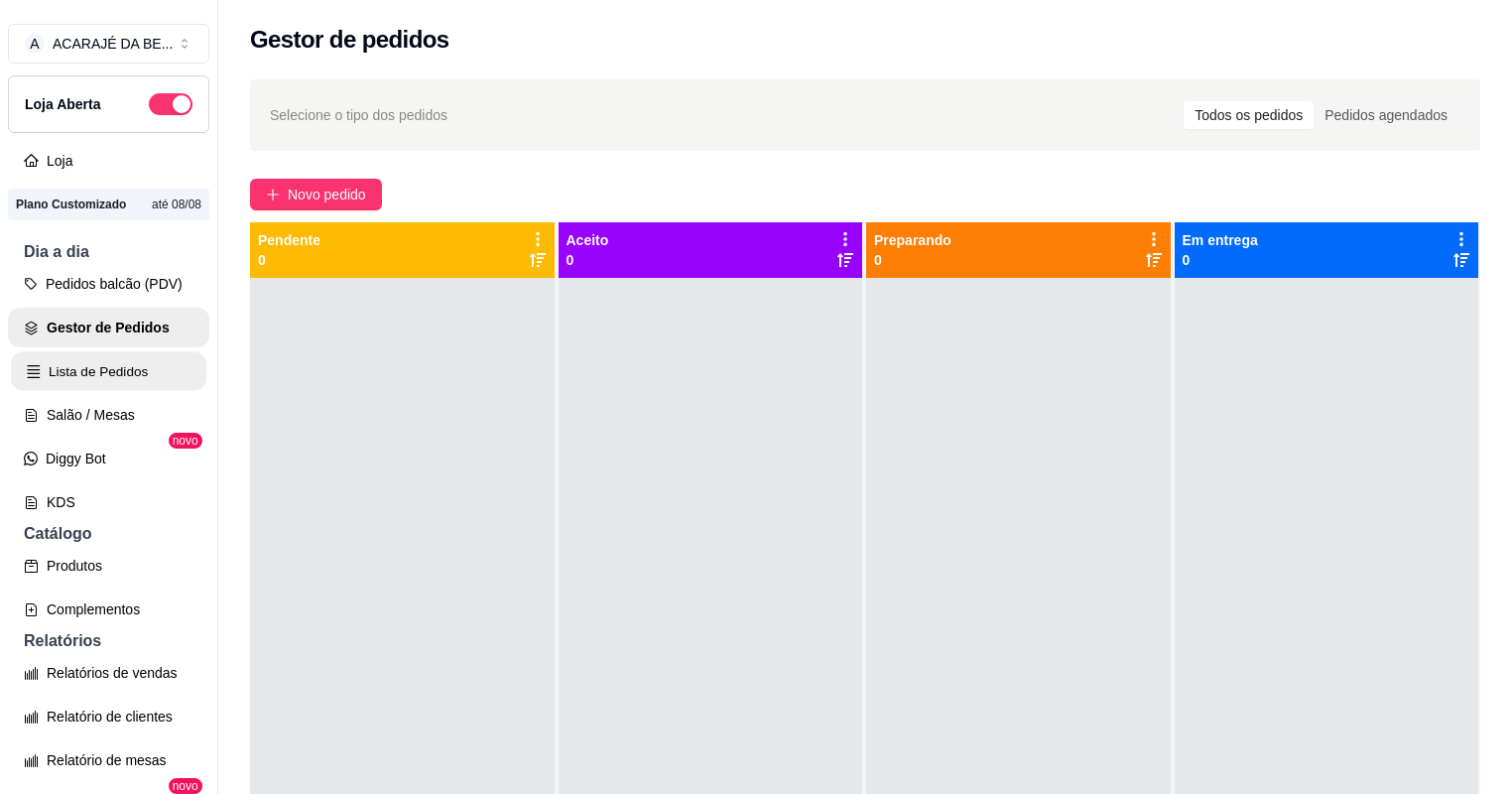 click on "Lista de Pedidos" at bounding box center (108, 371) 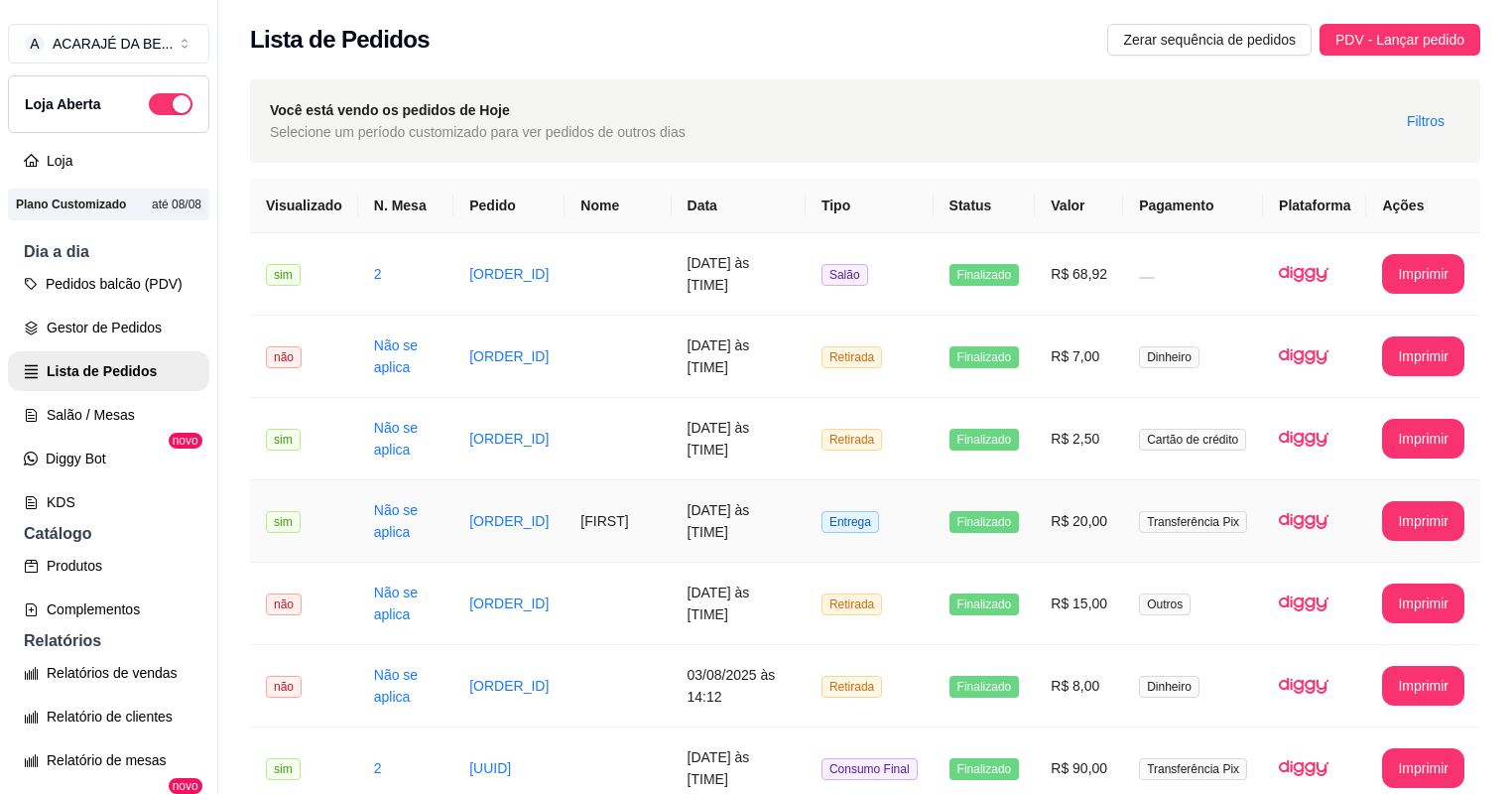 click on "[FIRST]" at bounding box center [617, 521] 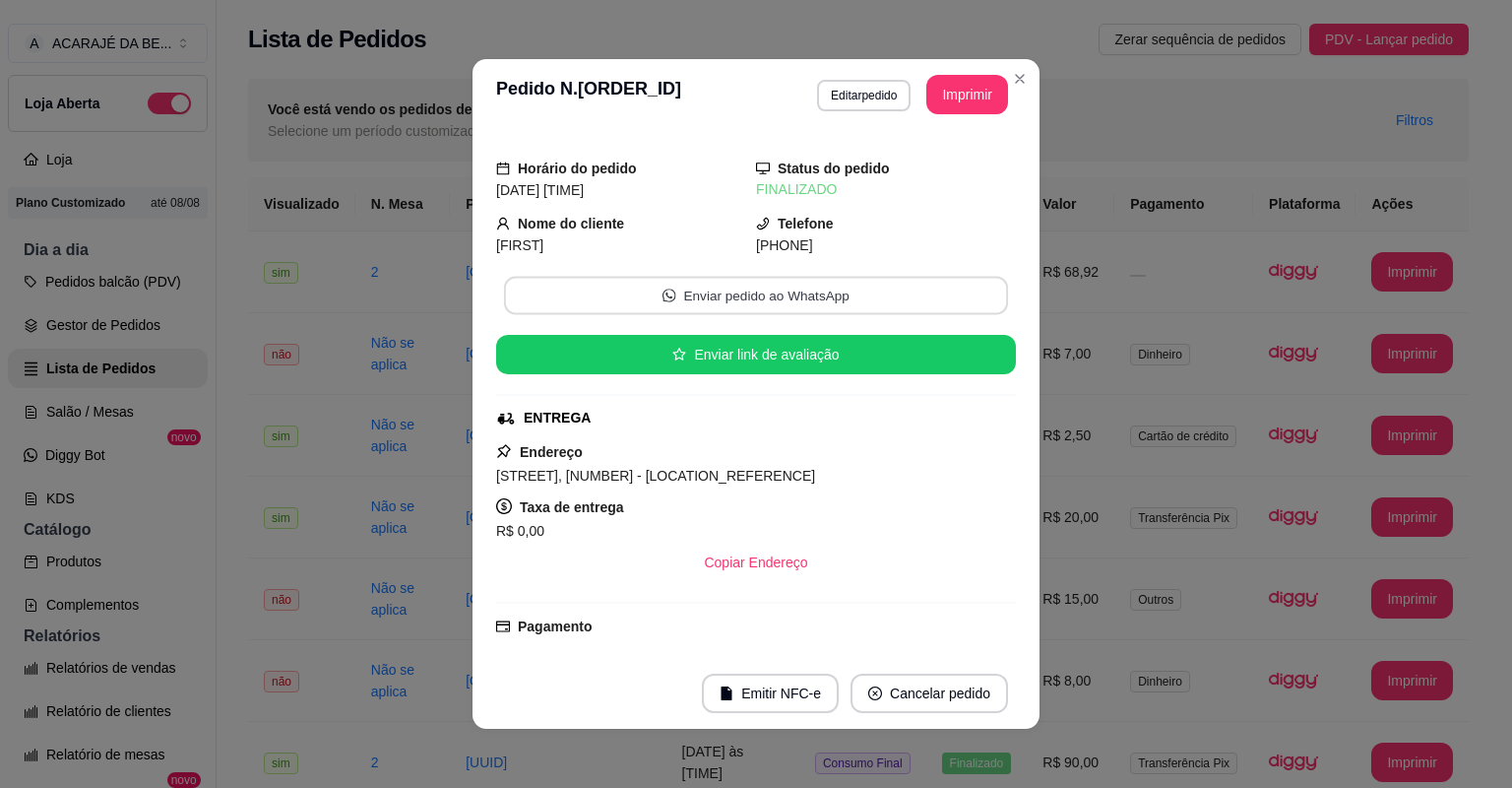 click 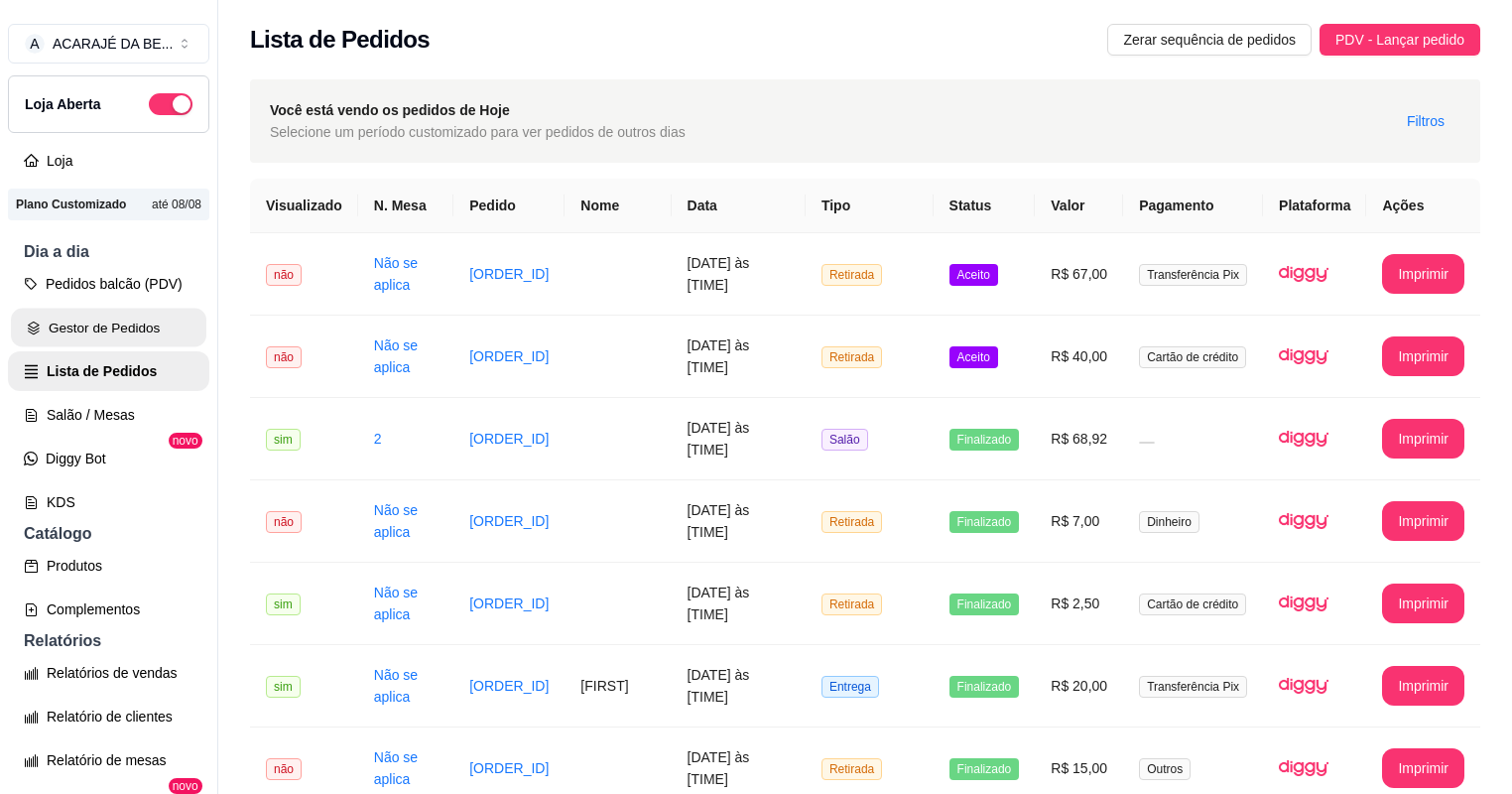 click on "Gestor de Pedidos" at bounding box center (108, 328) 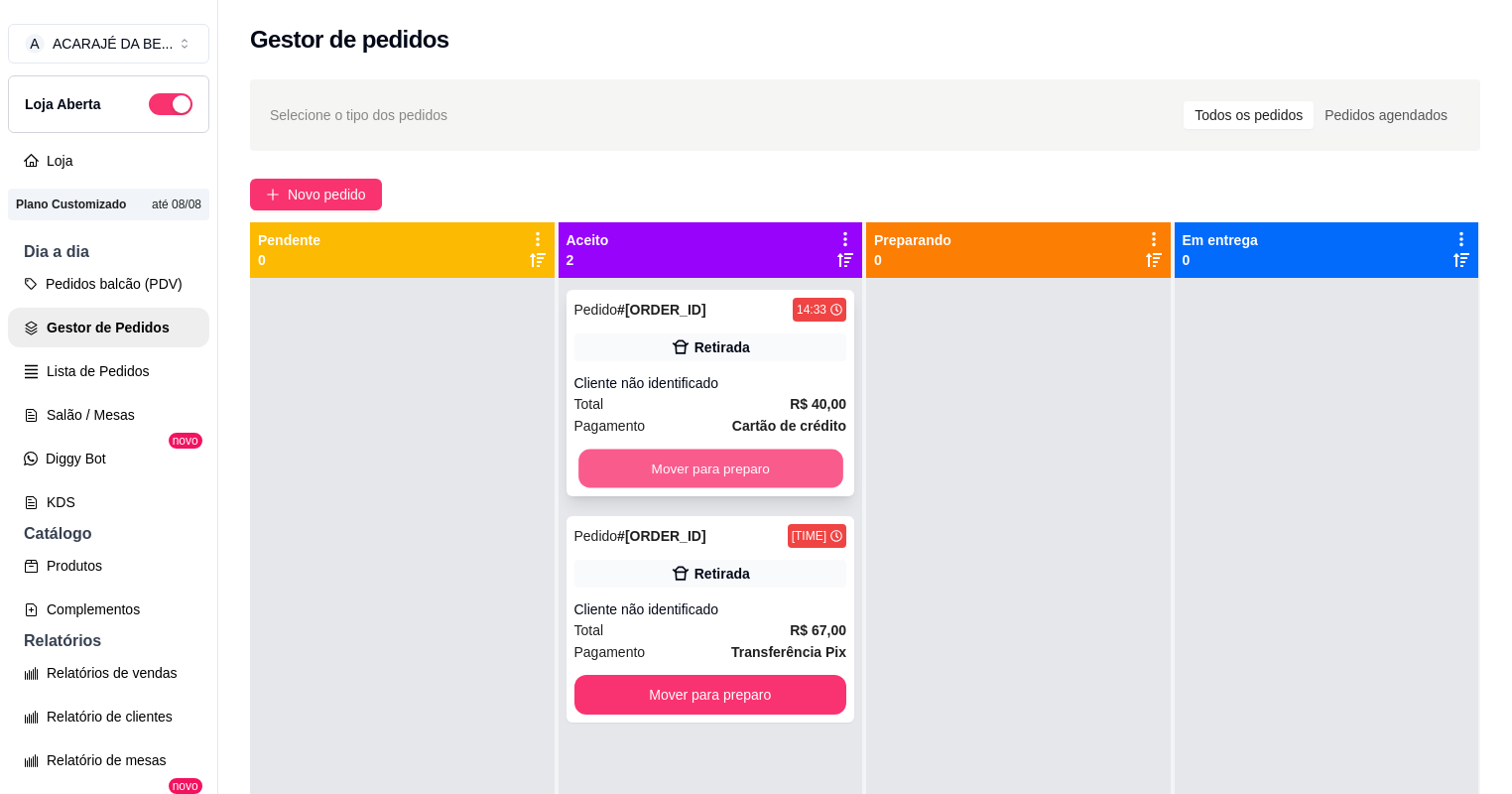 click on "Mover para preparo" at bounding box center [710, 468] 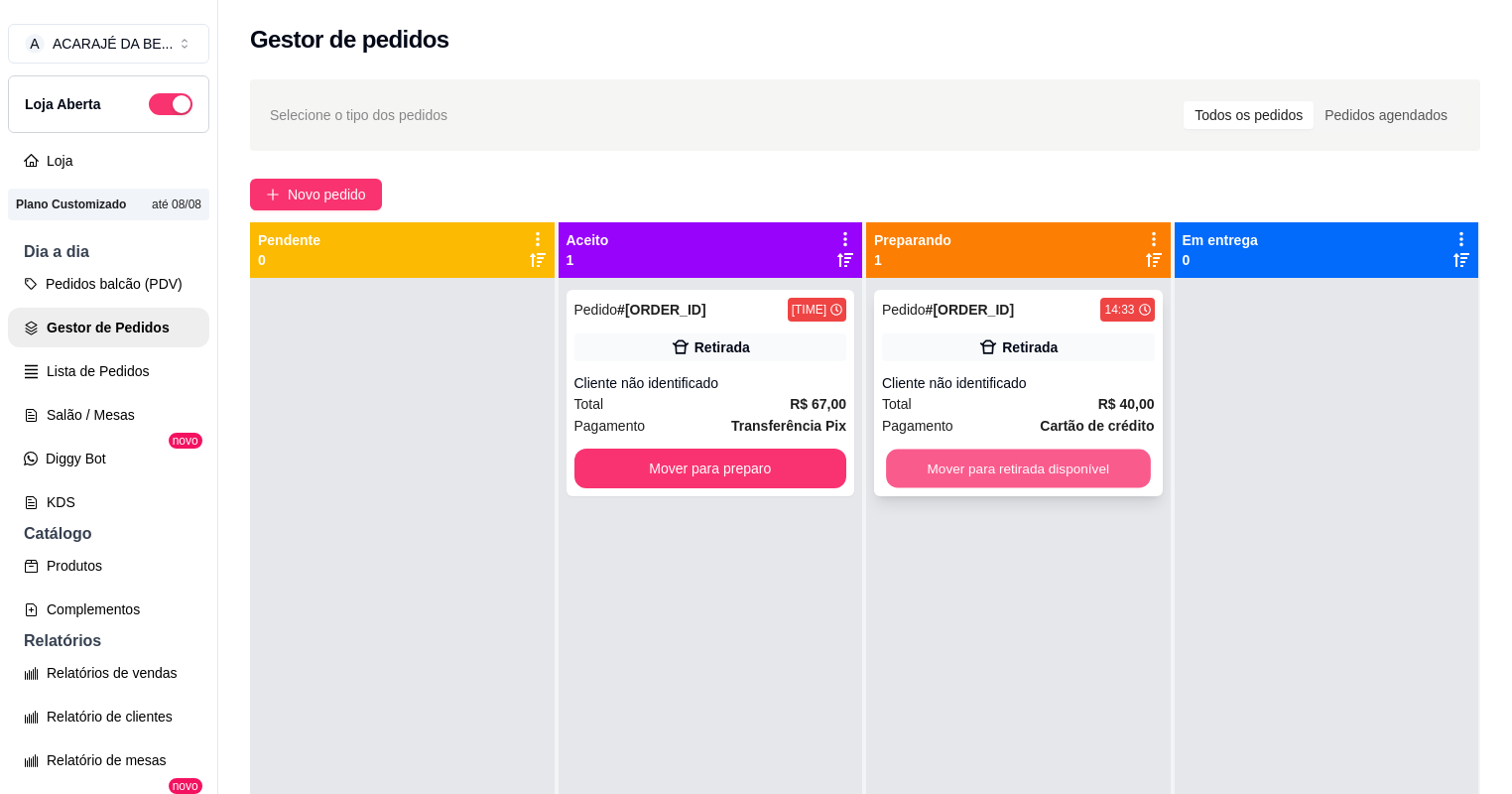 click on "Mover para retirada disponível" at bounding box center [1018, 468] 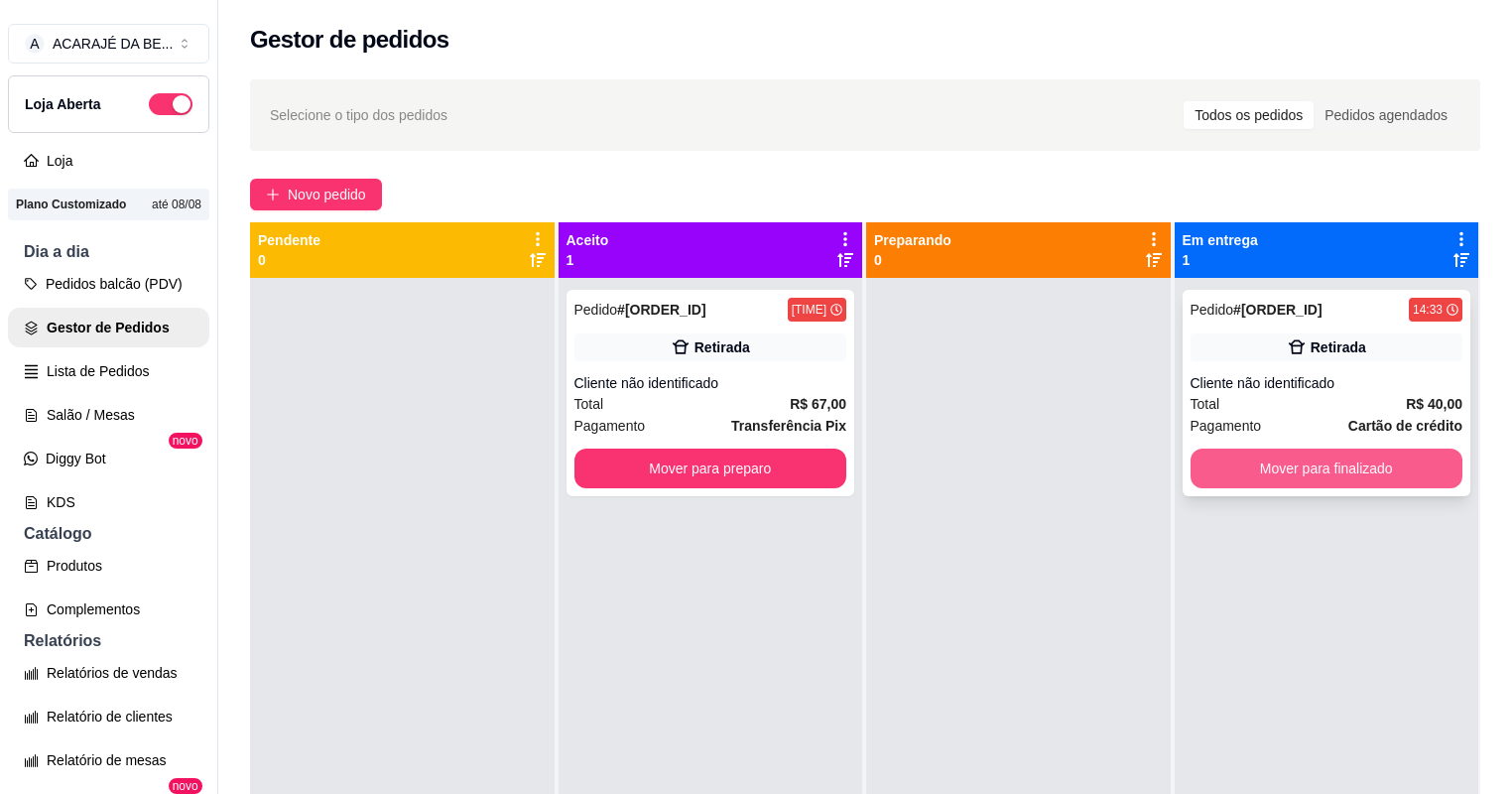 click on "Mover para finalizado" at bounding box center [1326, 468] 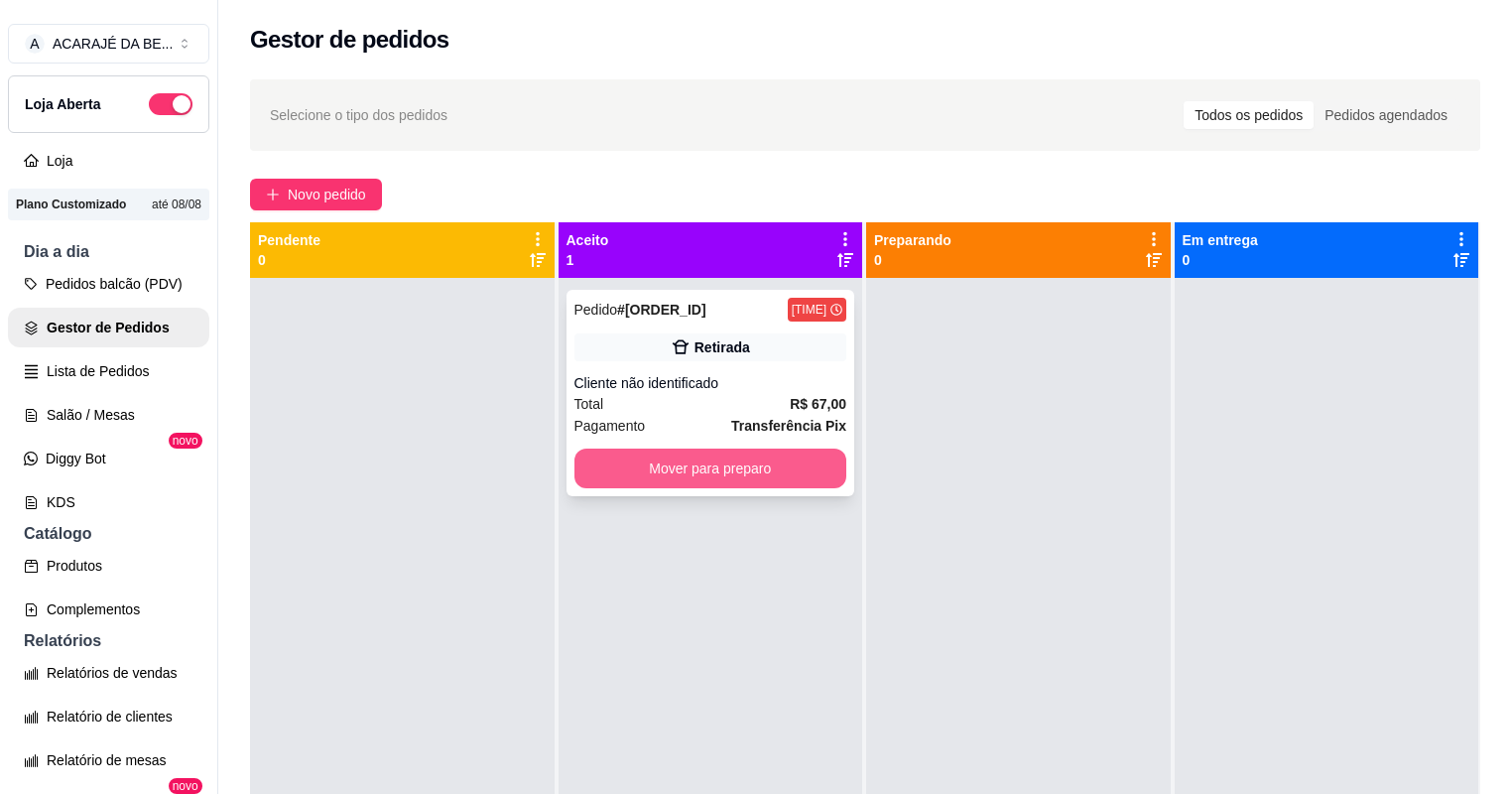 click on "Mover para preparo" at bounding box center (710, 468) 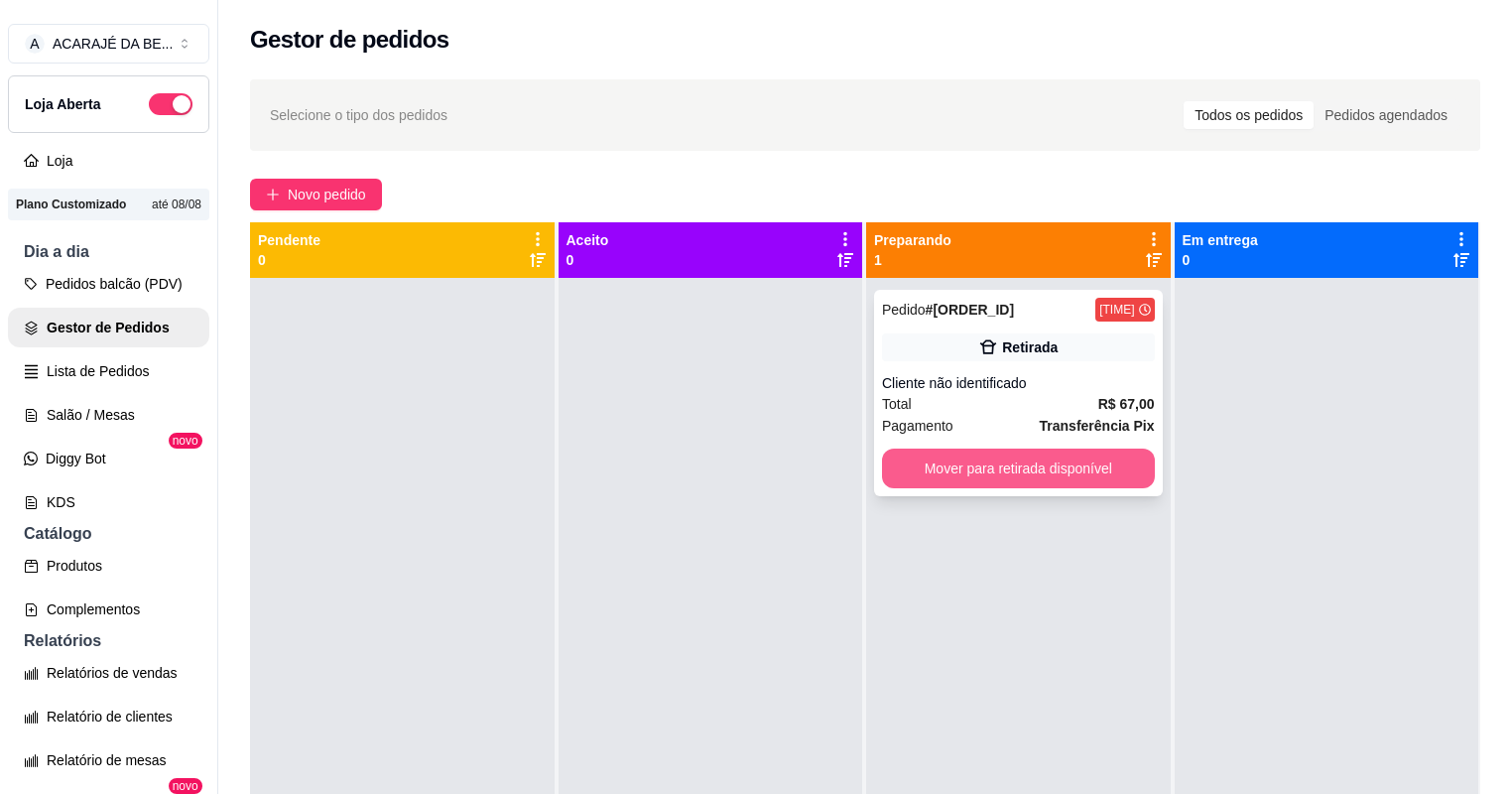 click on "Mover para retirada disponível" at bounding box center (1018, 468) 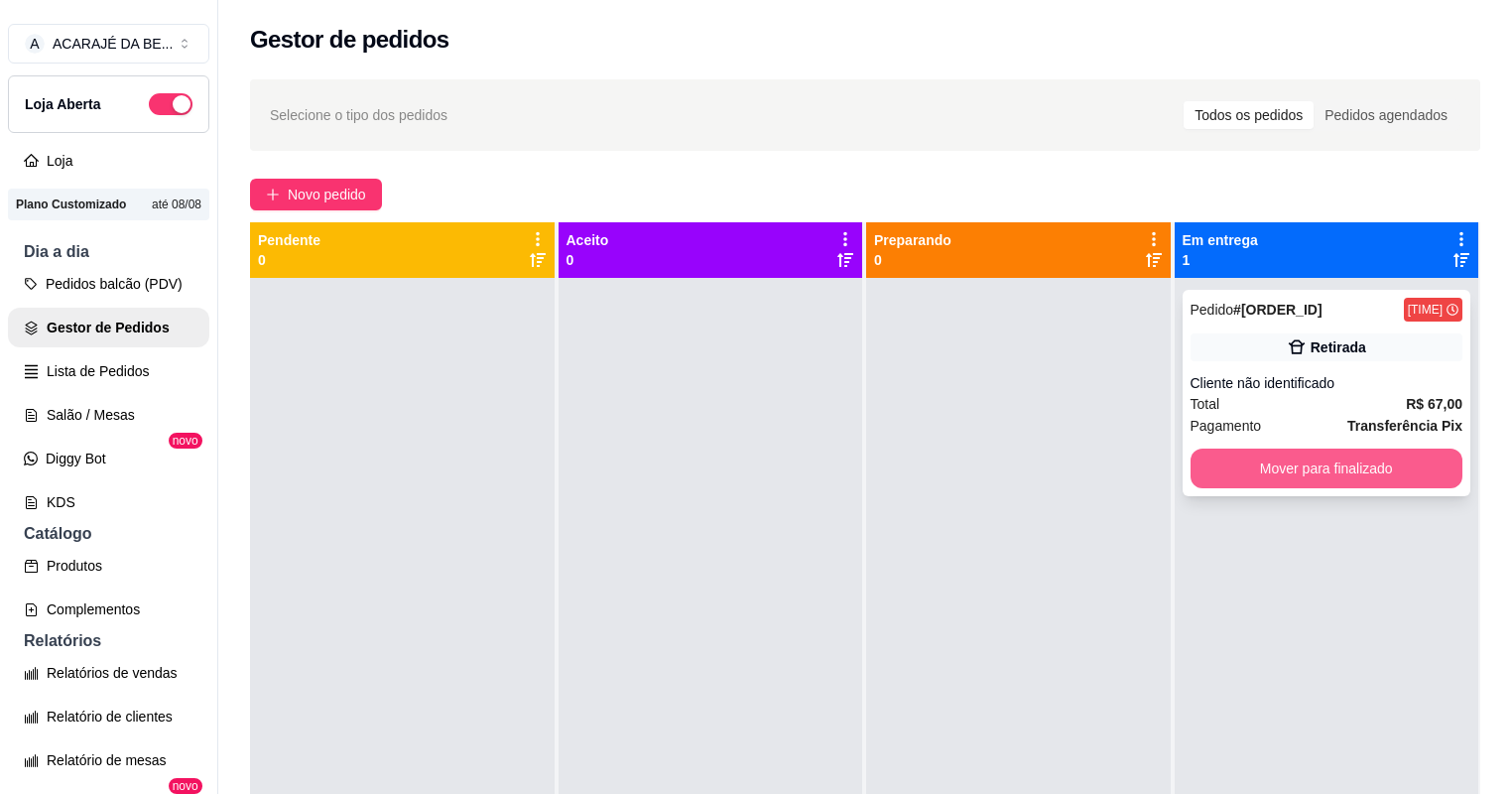 click on "Mover para finalizado" at bounding box center (1326, 468) 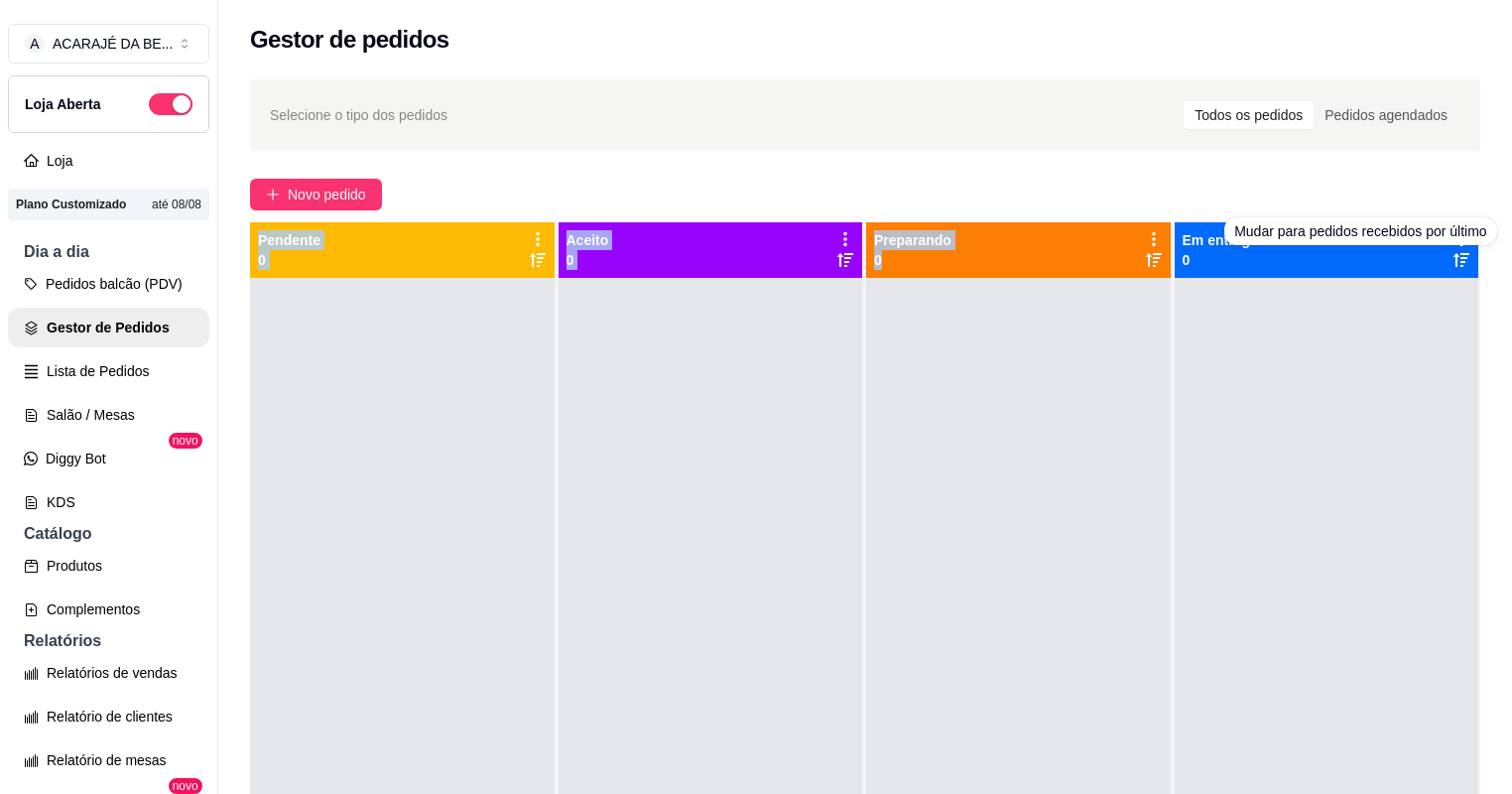 drag, startPoint x: 1449, startPoint y: 206, endPoint x: 976, endPoint y: 380, distance: 503.98909 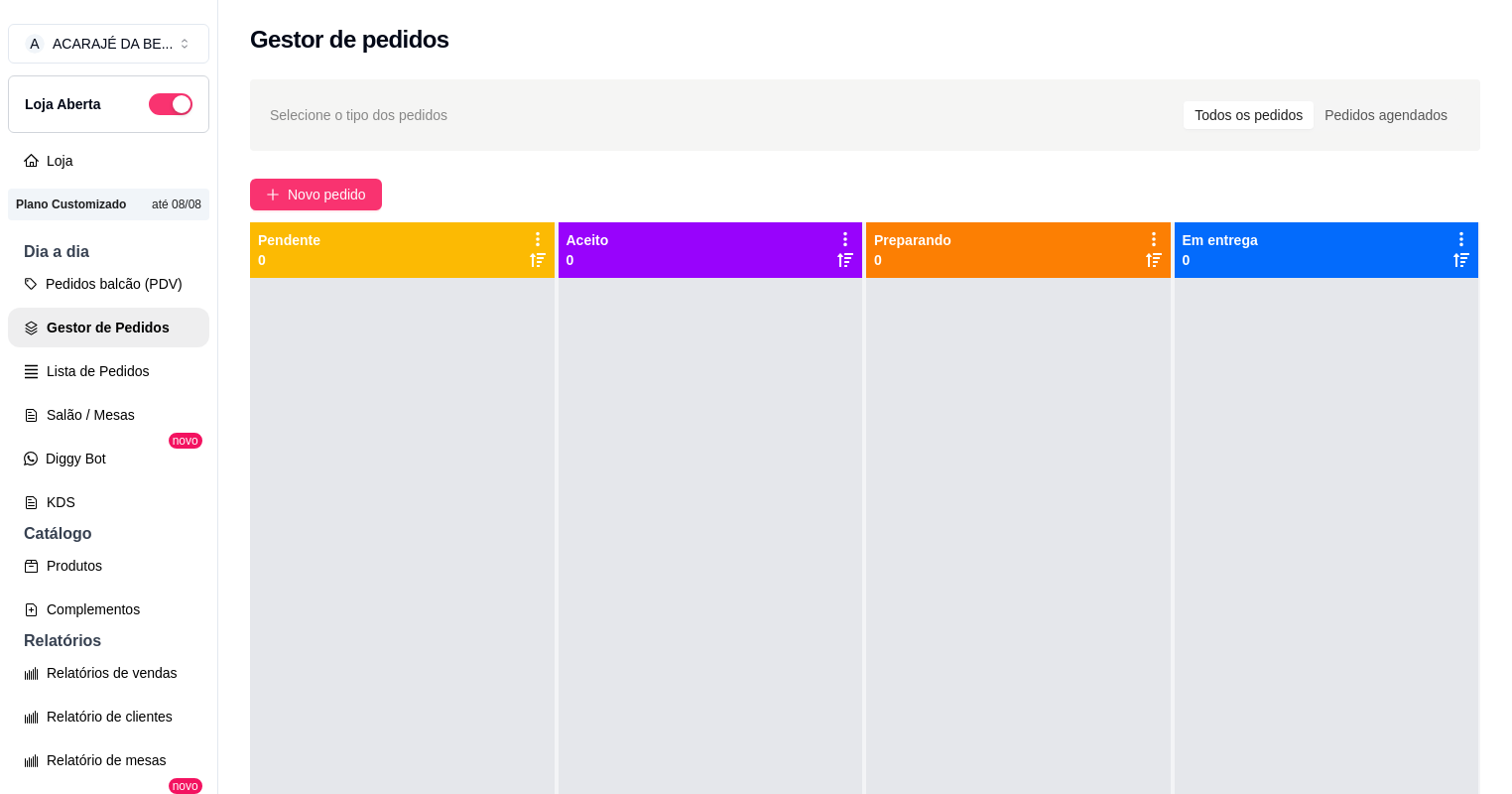 click at bounding box center (1018, 675) 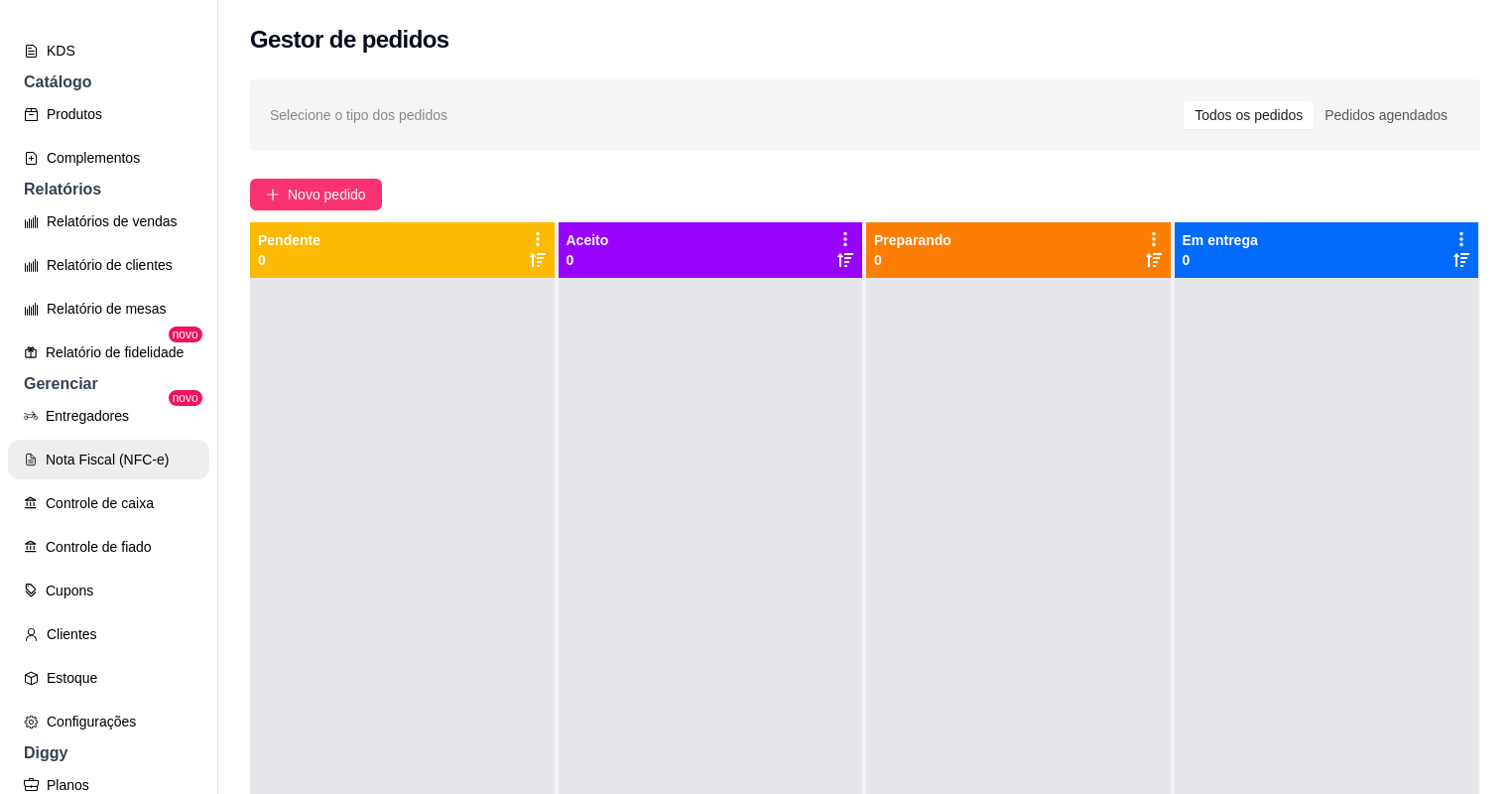 scroll, scrollTop: 476, scrollLeft: 0, axis: vertical 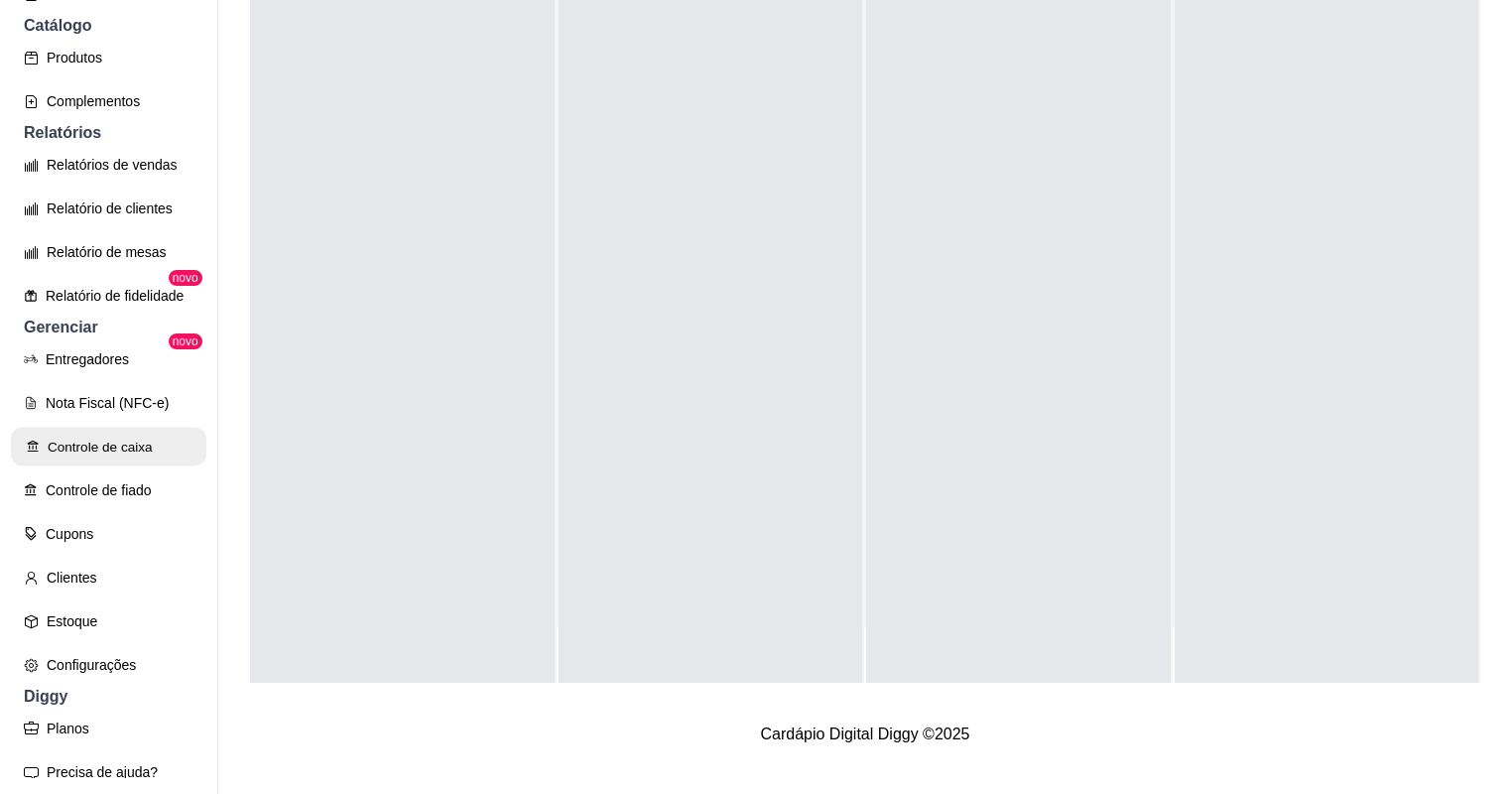click on "Controle de caixa" at bounding box center (108, 447) 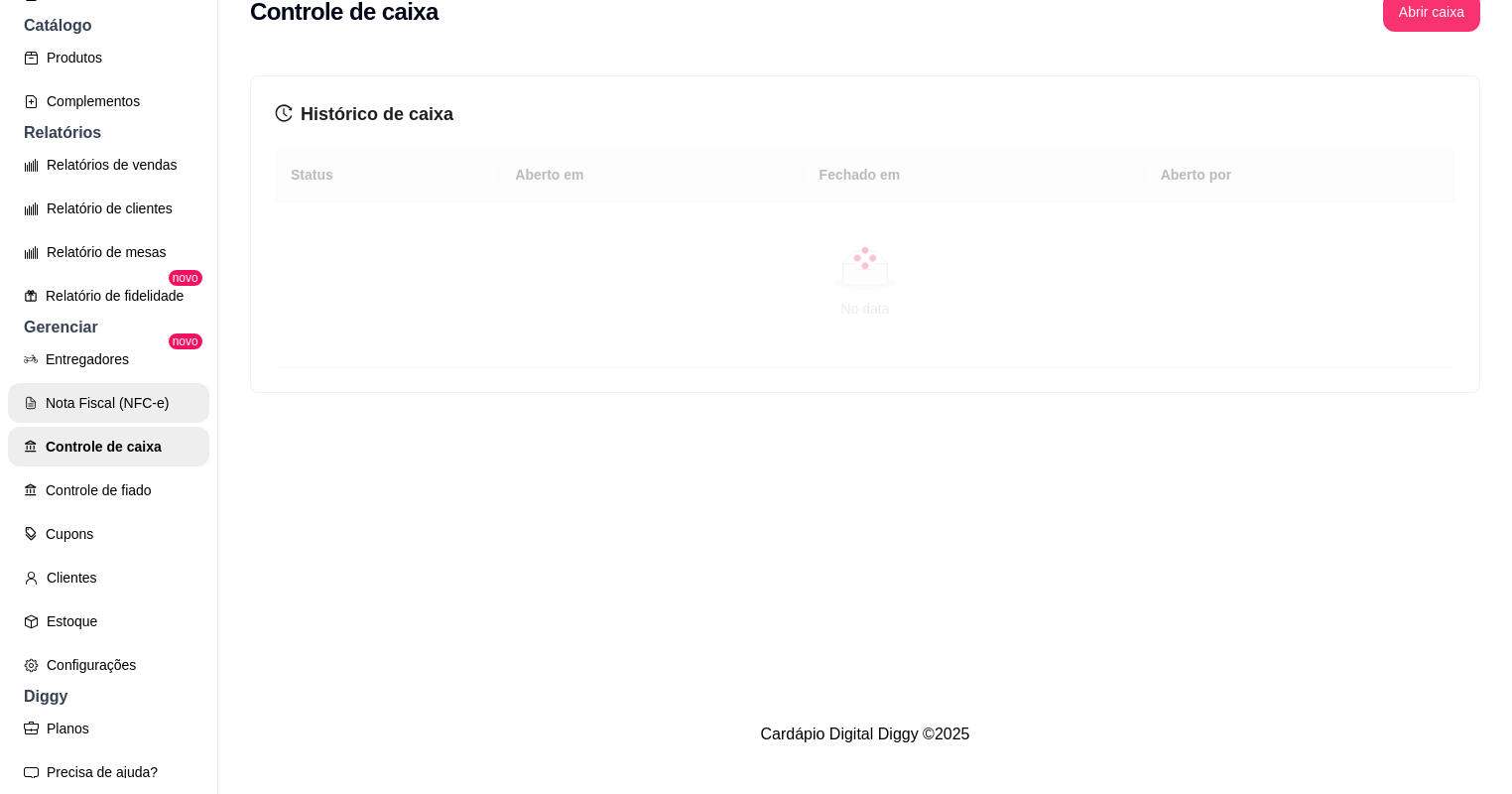 scroll, scrollTop: 0, scrollLeft: 0, axis: both 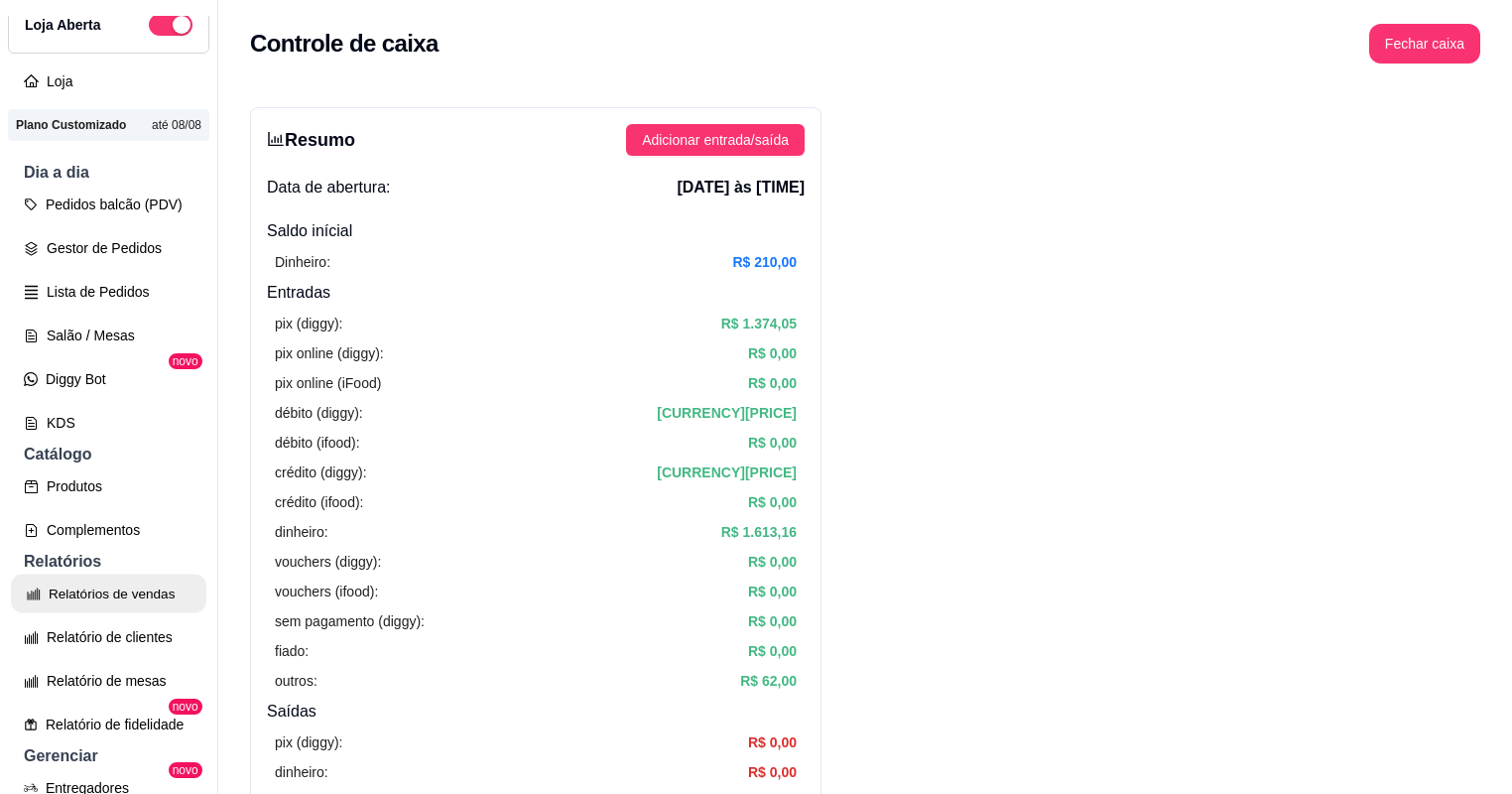 click on "Relatórios de vendas" at bounding box center [108, 594] 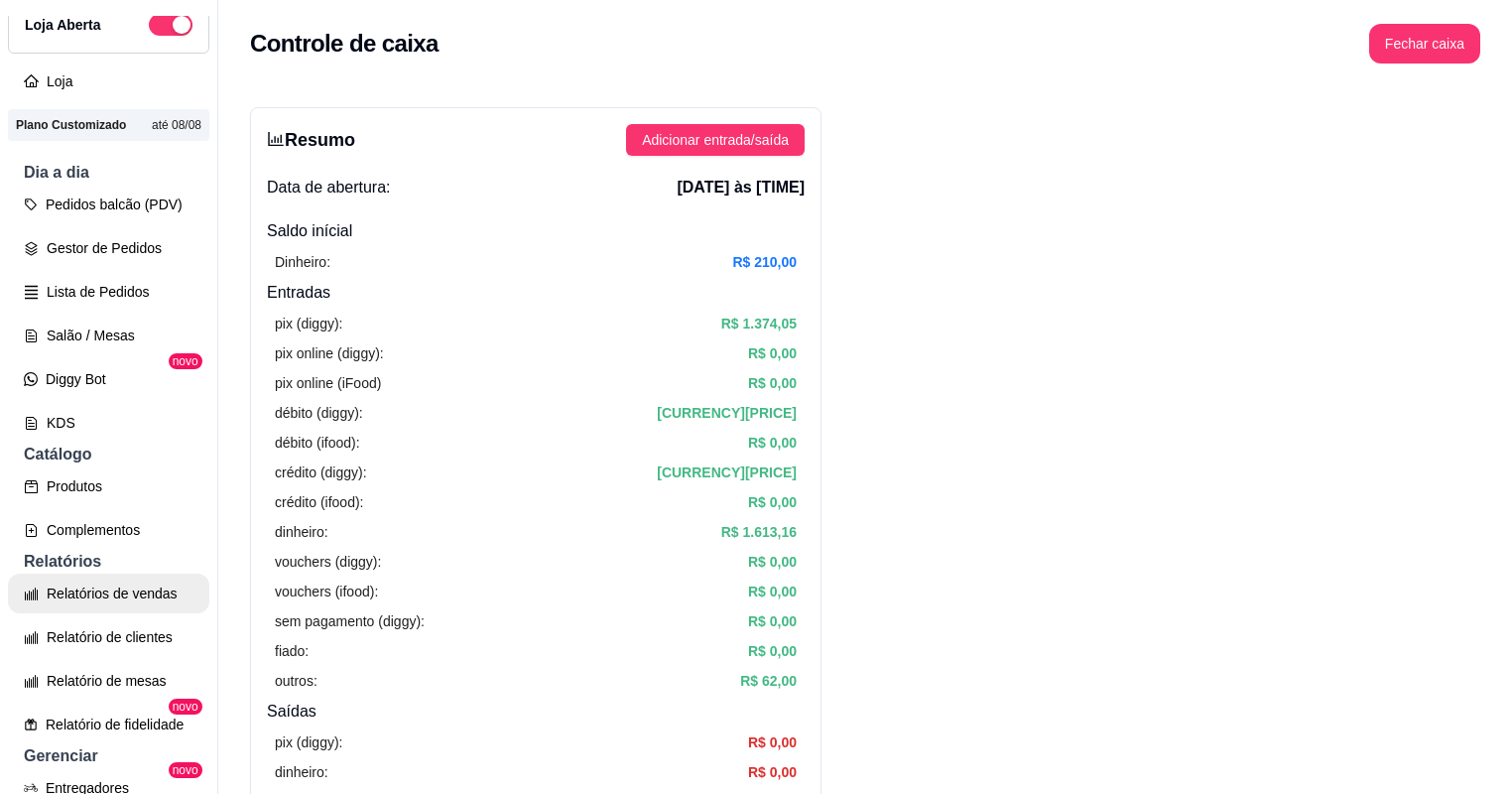select on "ALL" 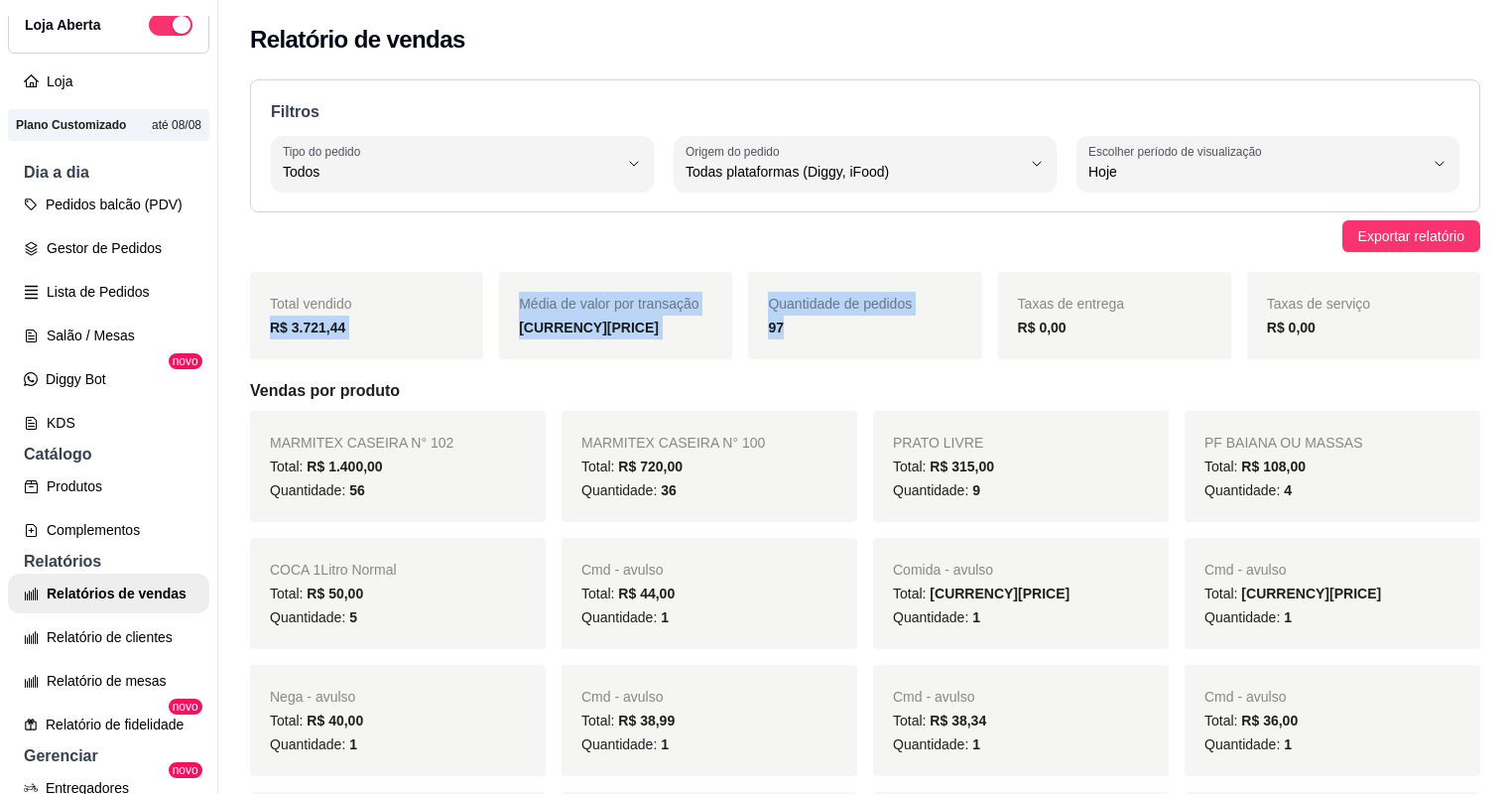 drag, startPoint x: 256, startPoint y: 328, endPoint x: 848, endPoint y: 349, distance: 592.3723 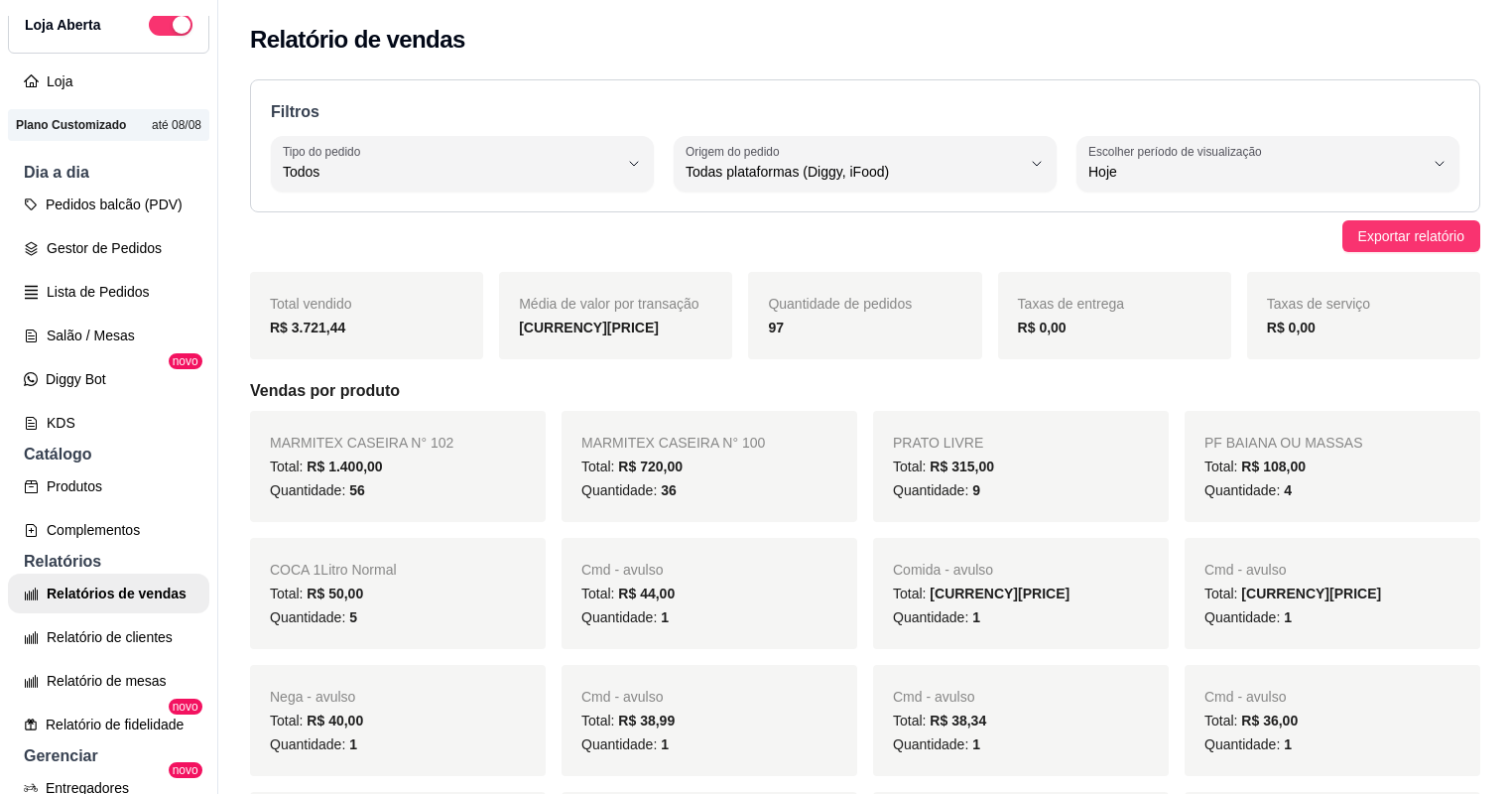 drag, startPoint x: 254, startPoint y: 286, endPoint x: 248, endPoint y: 299, distance: 14.3178211 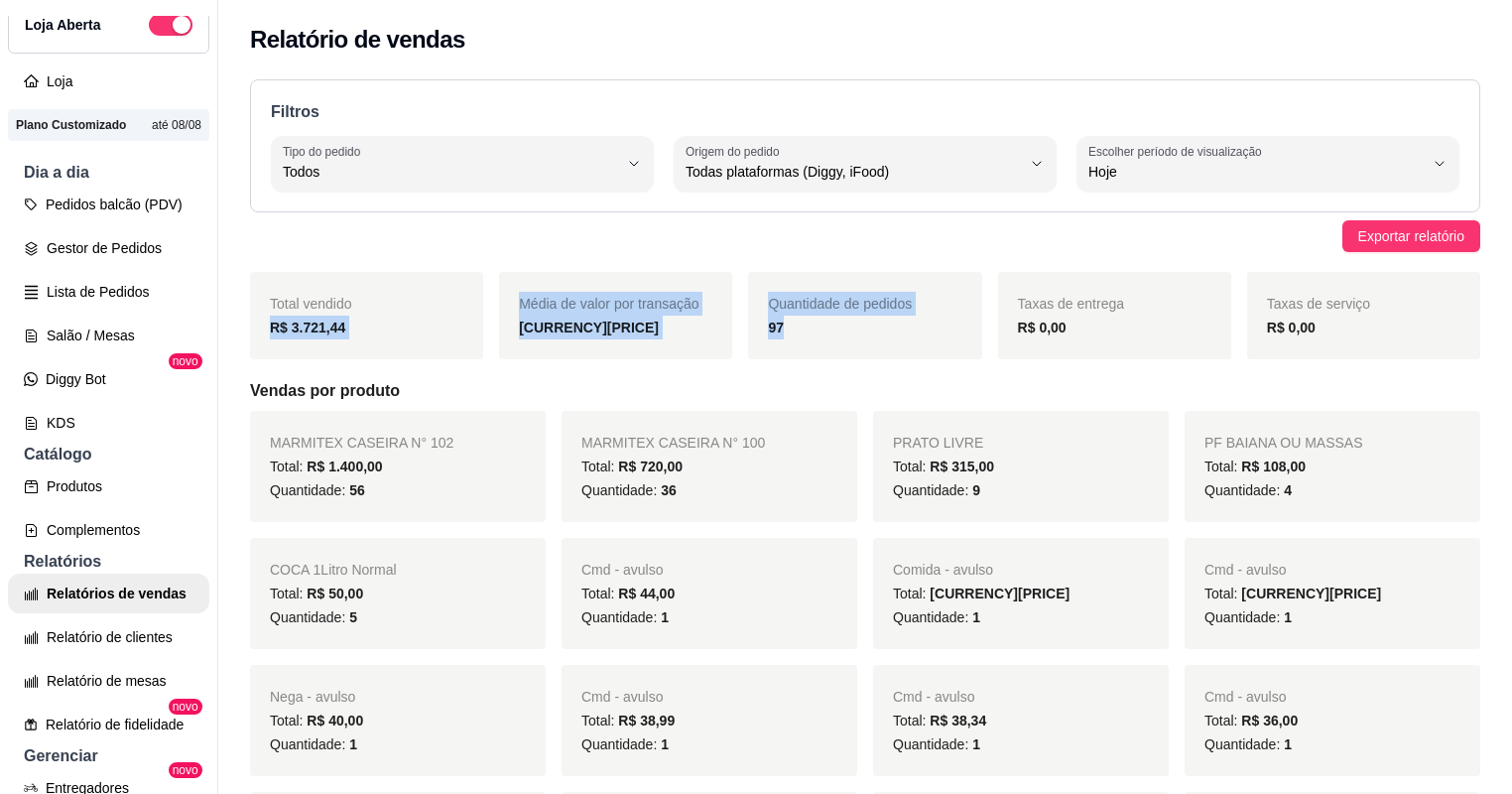 drag, startPoint x: 262, startPoint y: 333, endPoint x: 806, endPoint y: 330, distance: 544.0083 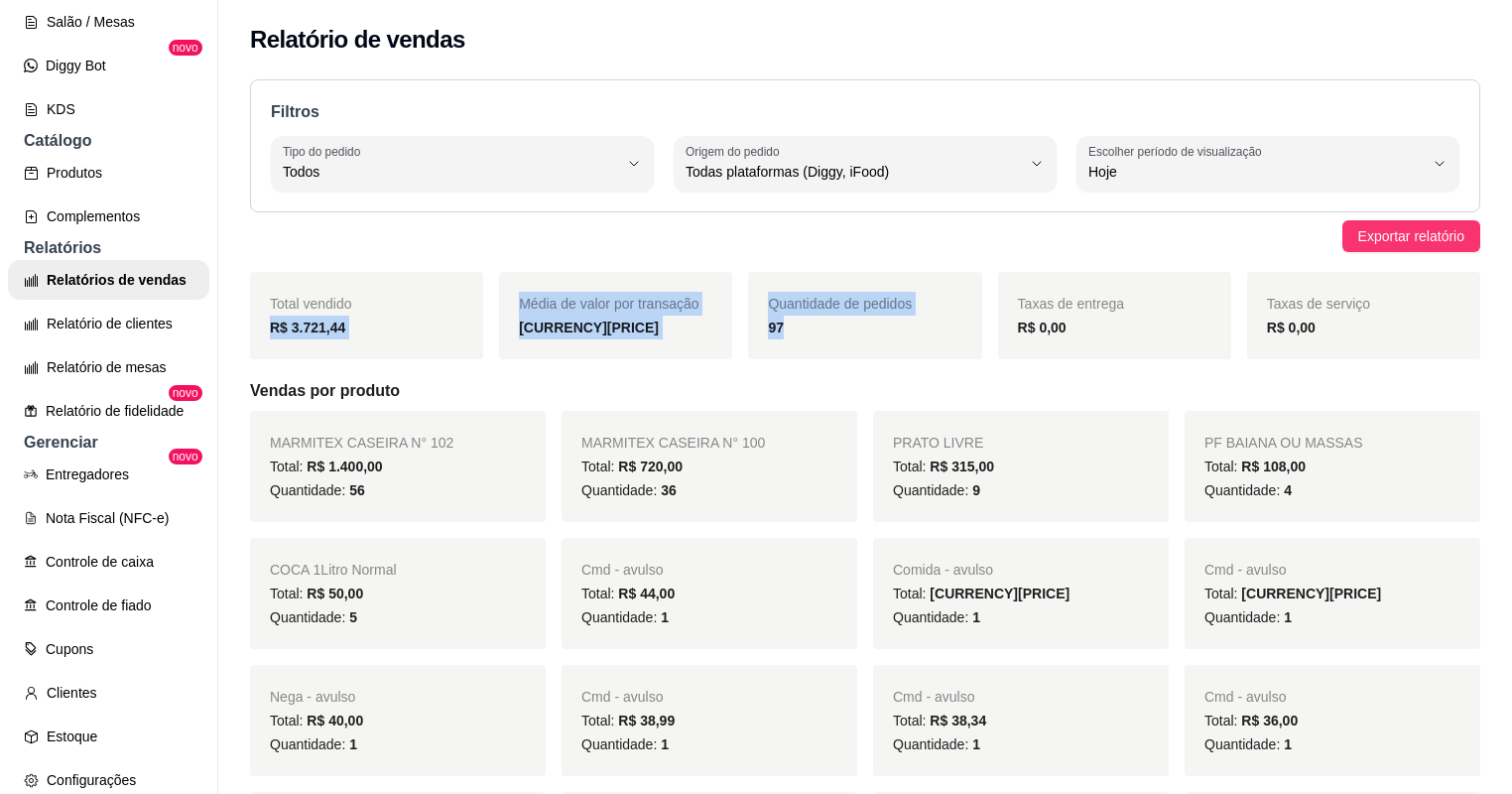 scroll, scrollTop: 476, scrollLeft: 0, axis: vertical 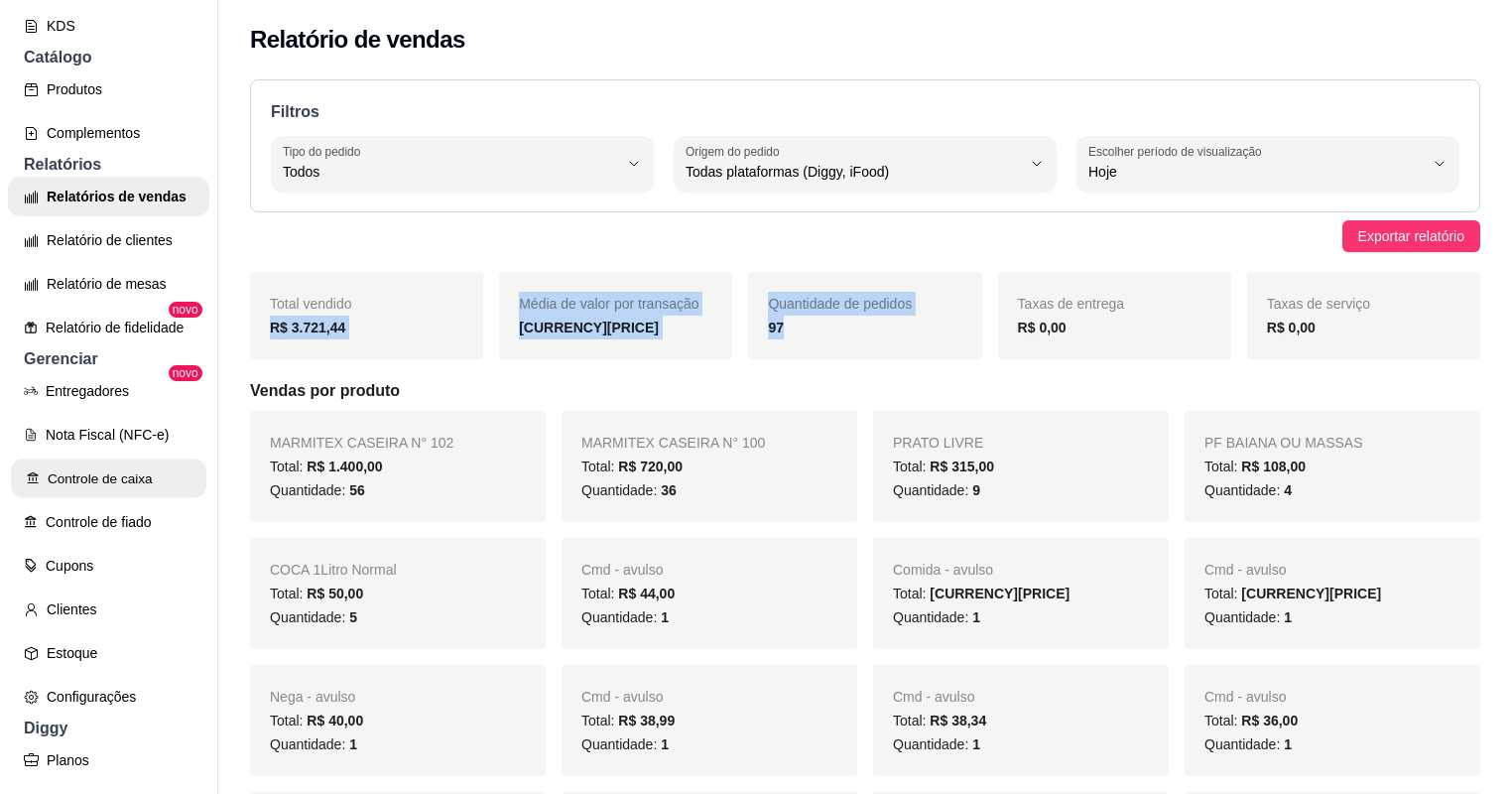 click on "Controle de caixa" at bounding box center [108, 478] 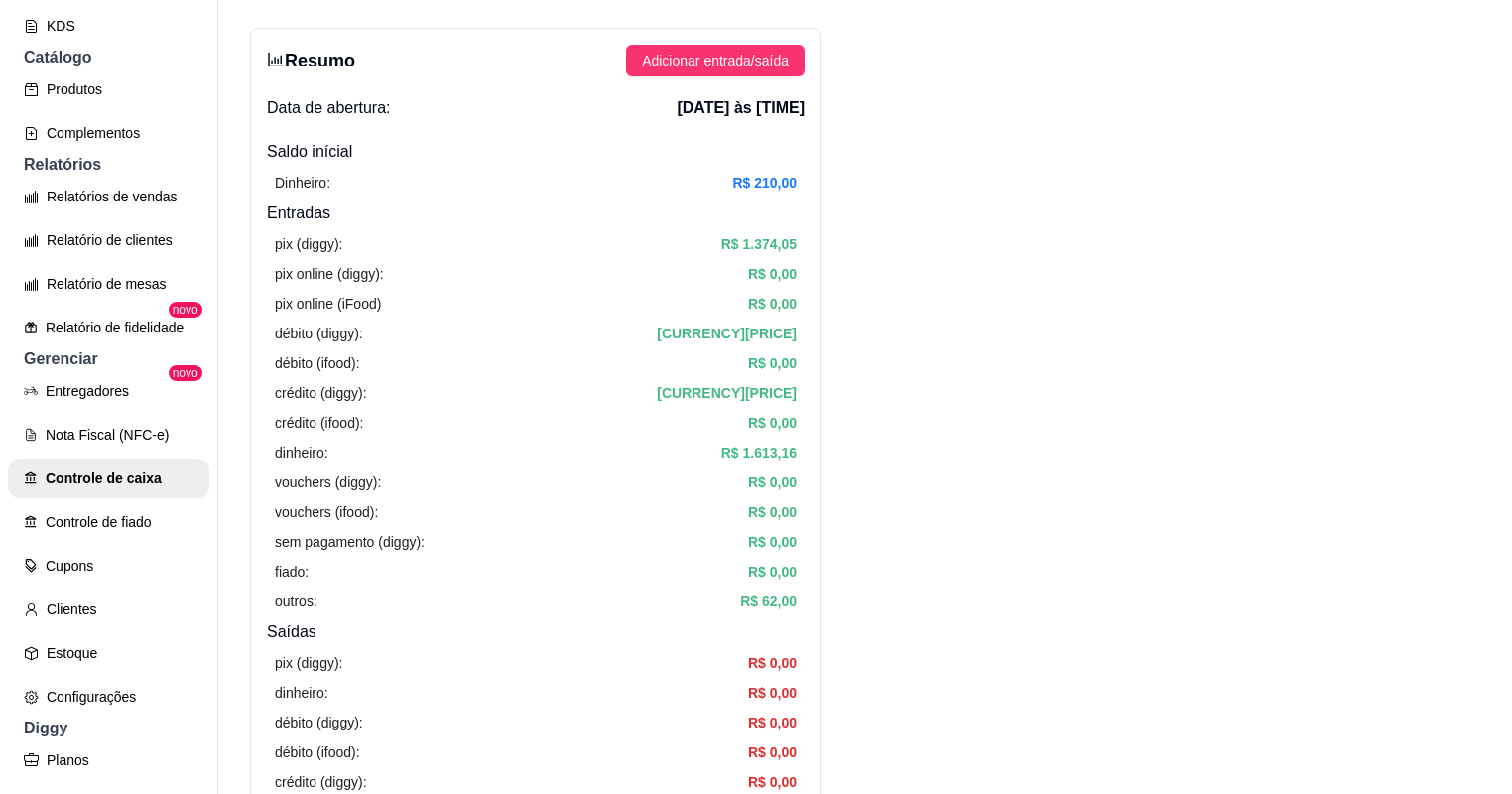 scroll, scrollTop: 0, scrollLeft: 0, axis: both 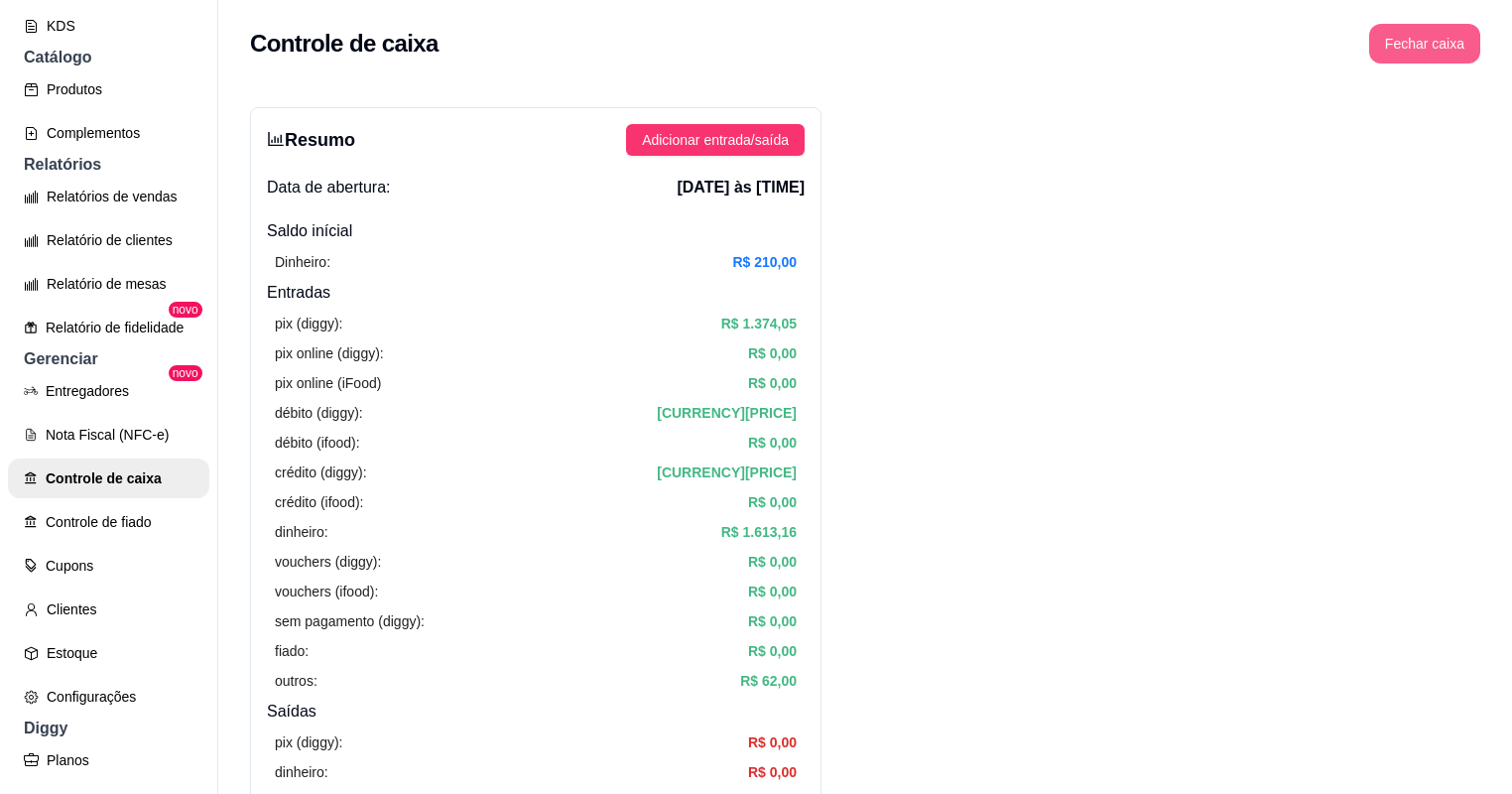 click on "Fechar caixa" at bounding box center [1425, 44] 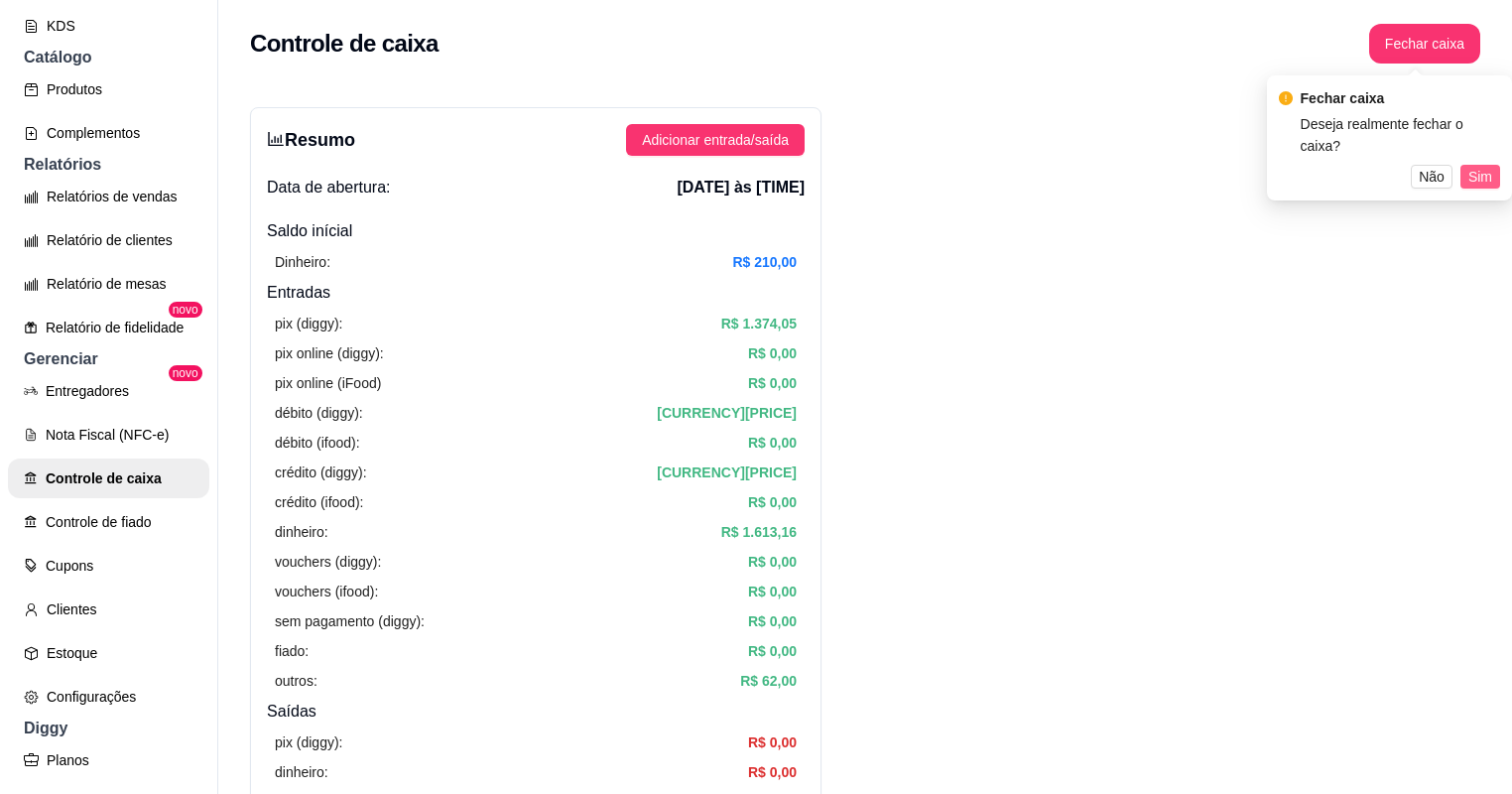 click on "Sim" at bounding box center [1480, 177] 